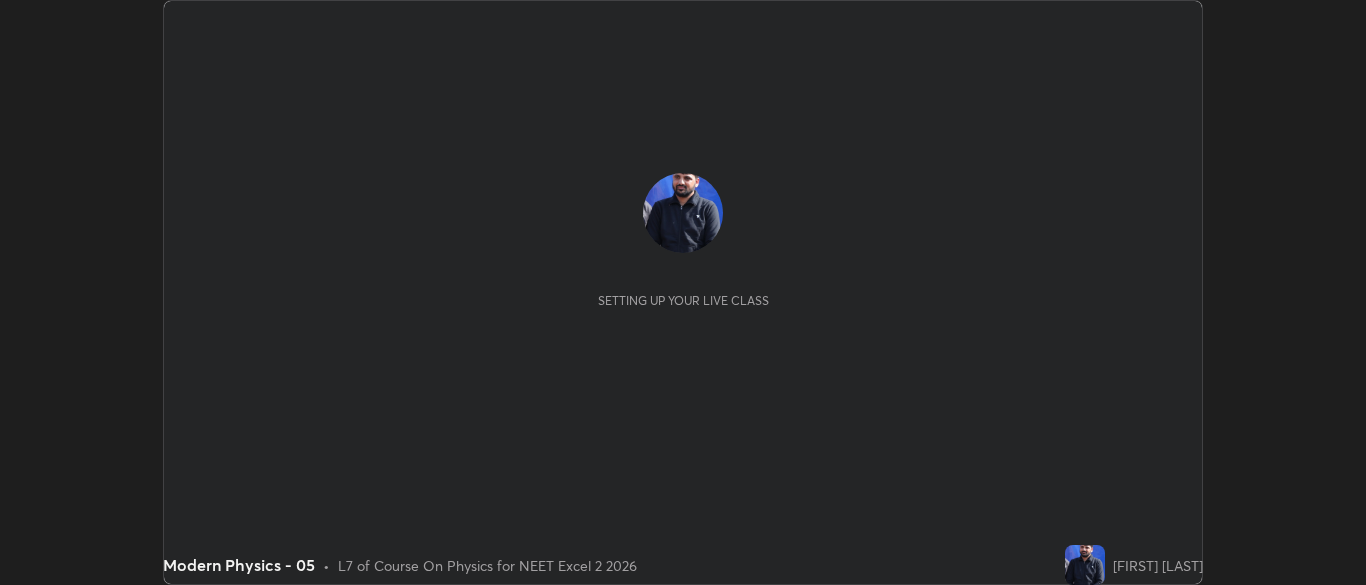 scroll, scrollTop: 0, scrollLeft: 0, axis: both 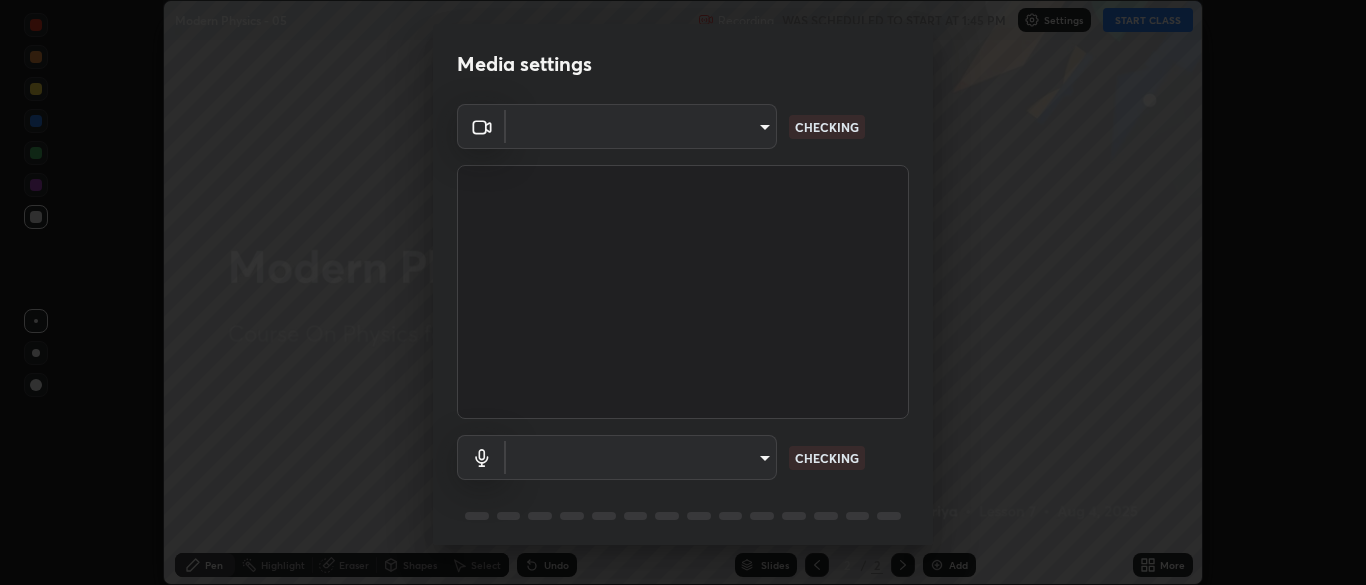 type on "9f7a4544aaacbcd4381e567f9a6248e831ab3dced2a3088c8a78f5f4030a63dd" 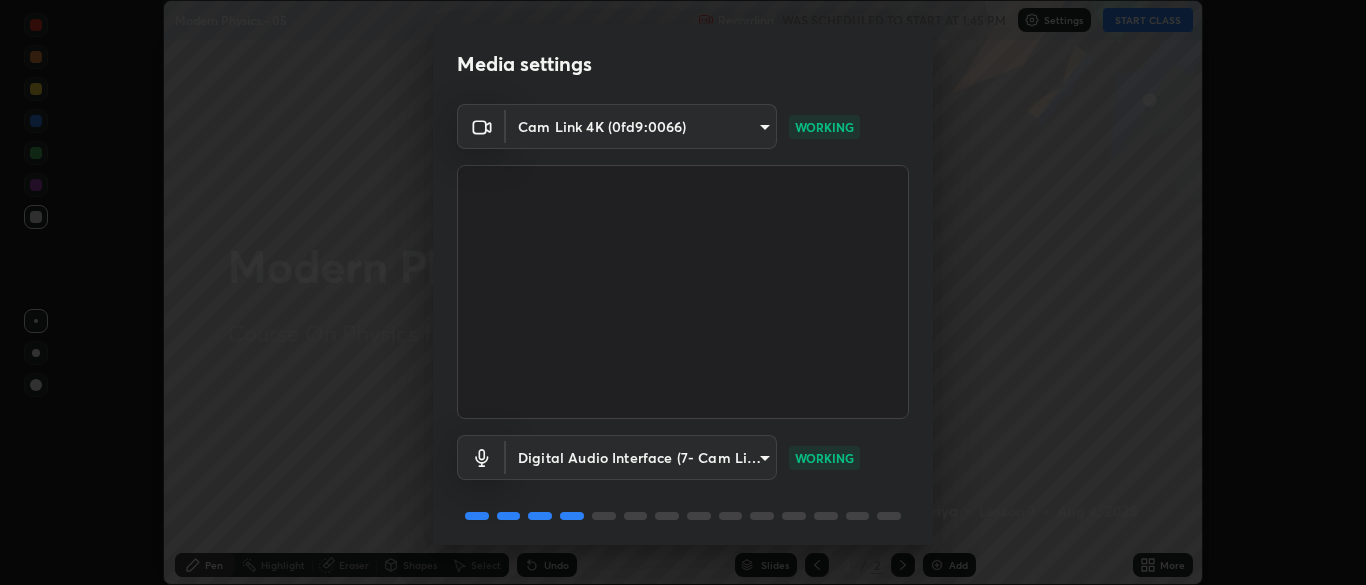 click on "Erase all Modern Physics - 05 Recording WAS SCHEDULED TO START AT  1:45 PM Settings START CLASS Setting up your live class Modern Physics - 05 • L7 of Course On Physics for NEET Excel 2 2026 [FIRST] [LAST] Pen Highlight Eraser Shapes Select Undo Slides 2 / 2 Add More No doubts shared Encourage your learners to ask a doubt for better clarity Report an issue Reason for reporting Buffering Chat not working Audio - Video sync issue Educator video quality low ​ Attach an image Report Media settings Cam Link 4K (0fd9:0066) 9f7a4544aaacbcd4381e567f9a6248e831ab3dced2a3088c8a78f5f4030a63dd WORKING Digital Audio Interface (7- Cam Link 4K) 8f57b7ee6287f58fbb308595ee511a4c2551d61735f8e6a91e4942974f78fe90 WORKING 1 / 5 Next" at bounding box center (683, 292) 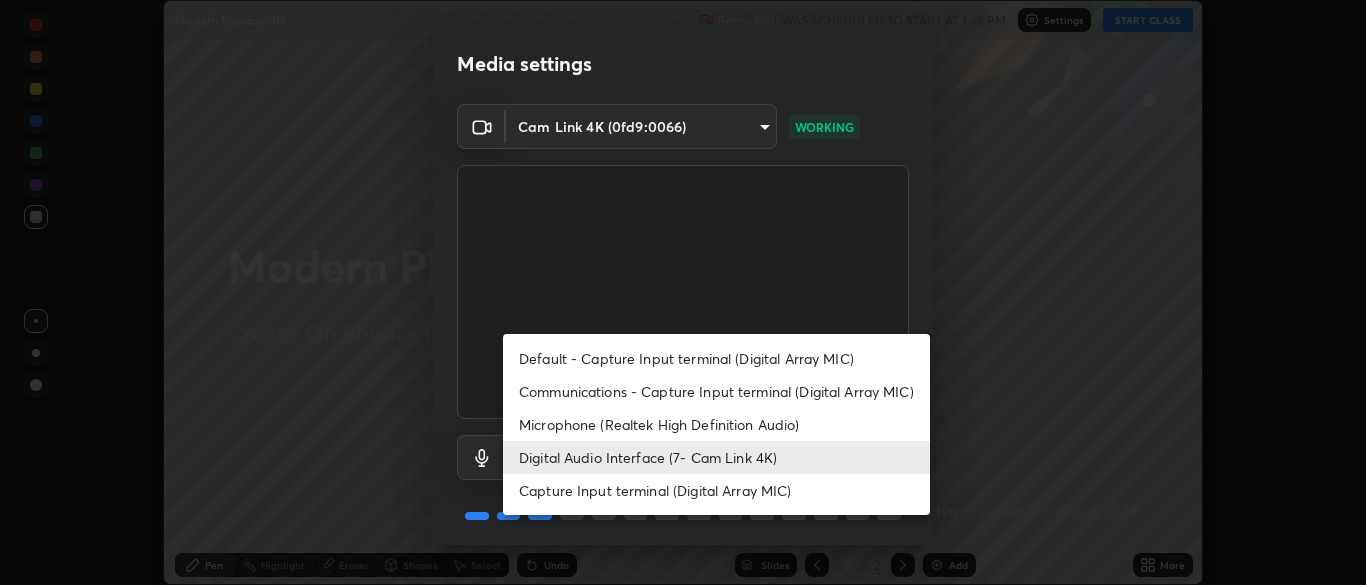 click at bounding box center [683, 292] 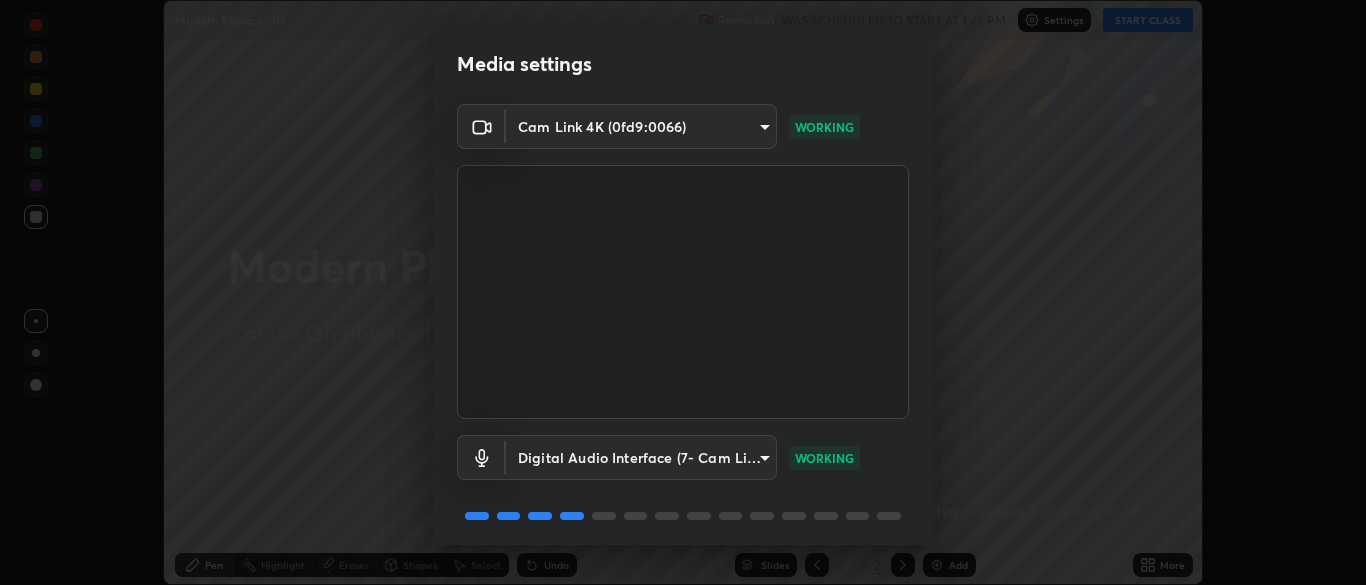 click on "Erase all Modern Physics - 05 Recording WAS SCHEDULED TO START AT  1:45 PM Settings START CLASS Setting up your live class Modern Physics - 05 • L7 of Course On Physics for NEET Excel 2 2026 [FIRST] [LAST] Pen Highlight Eraser Shapes Select Undo Slides 2 / 2 Add More No doubts shared Encourage your learners to ask a doubt for better clarity Report an issue Reason for reporting Buffering Chat not working Audio - Video sync issue Educator video quality low ​ Attach an image Report Media settings Cam Link 4K (0fd9:0066) 9f7a4544aaacbcd4381e567f9a6248e831ab3dced2a3088c8a78f5f4030a63dd WORKING Digital Audio Interface (7- Cam Link 4K) 8f57b7ee6287f58fbb308595ee511a4c2551d61735f8e6a91e4942974f78fe90 WORKING 1 / 5 Next" at bounding box center (683, 292) 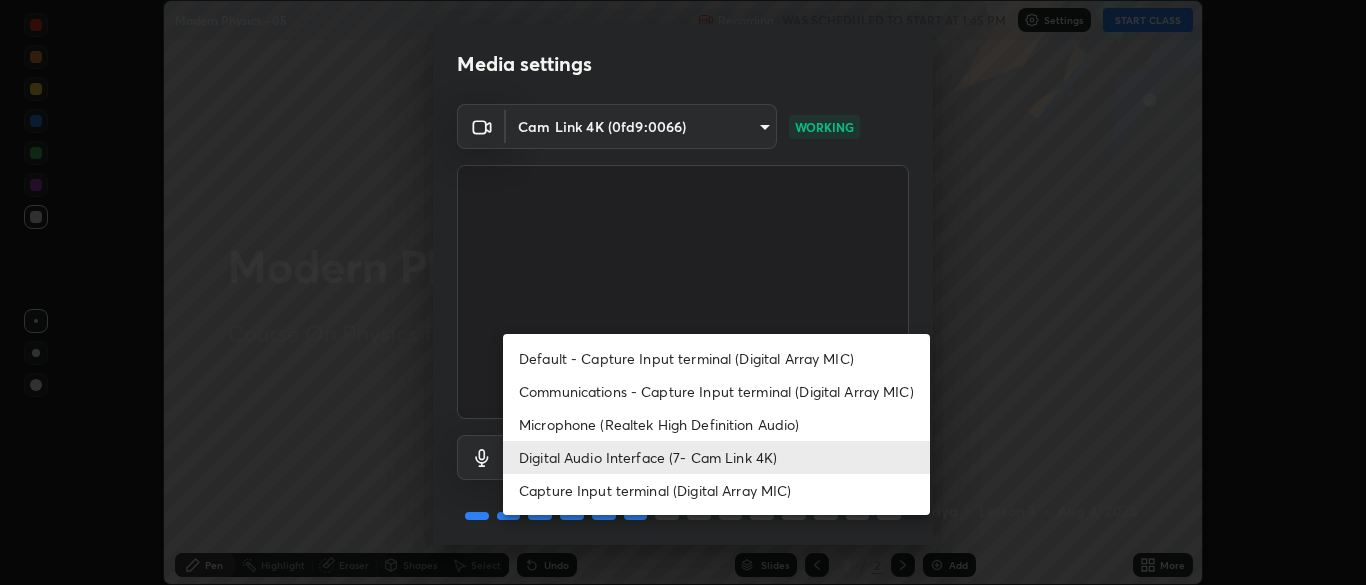 click on "Digital Audio Interface (7- Cam Link 4K)" at bounding box center [716, 457] 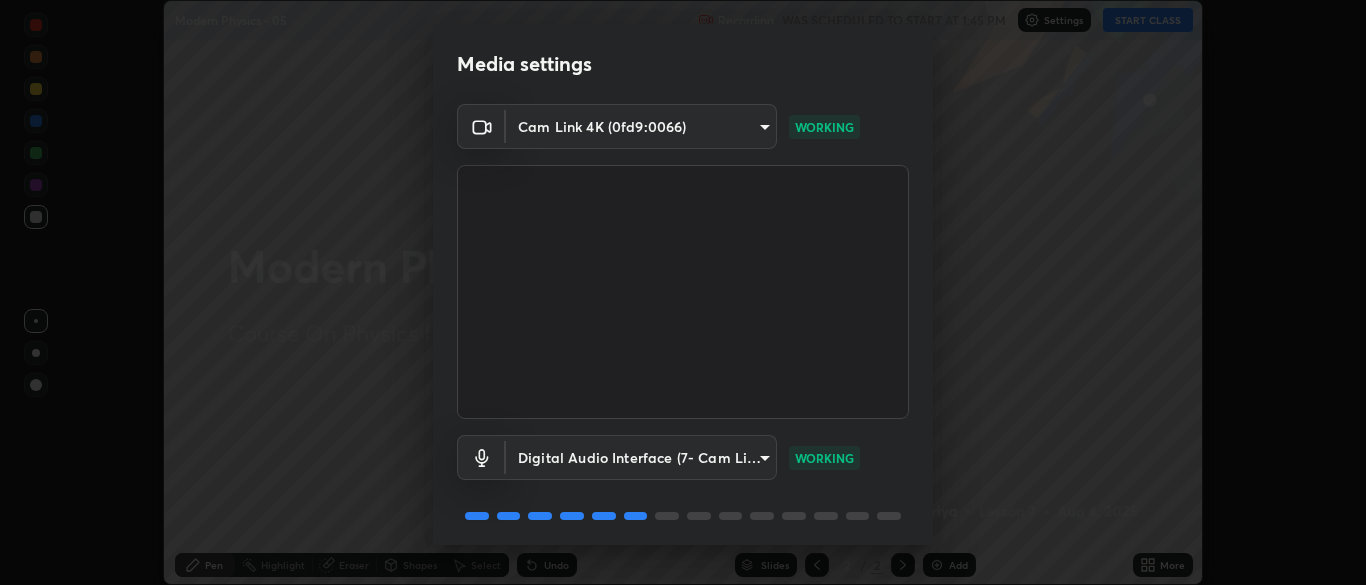 scroll, scrollTop: 71, scrollLeft: 0, axis: vertical 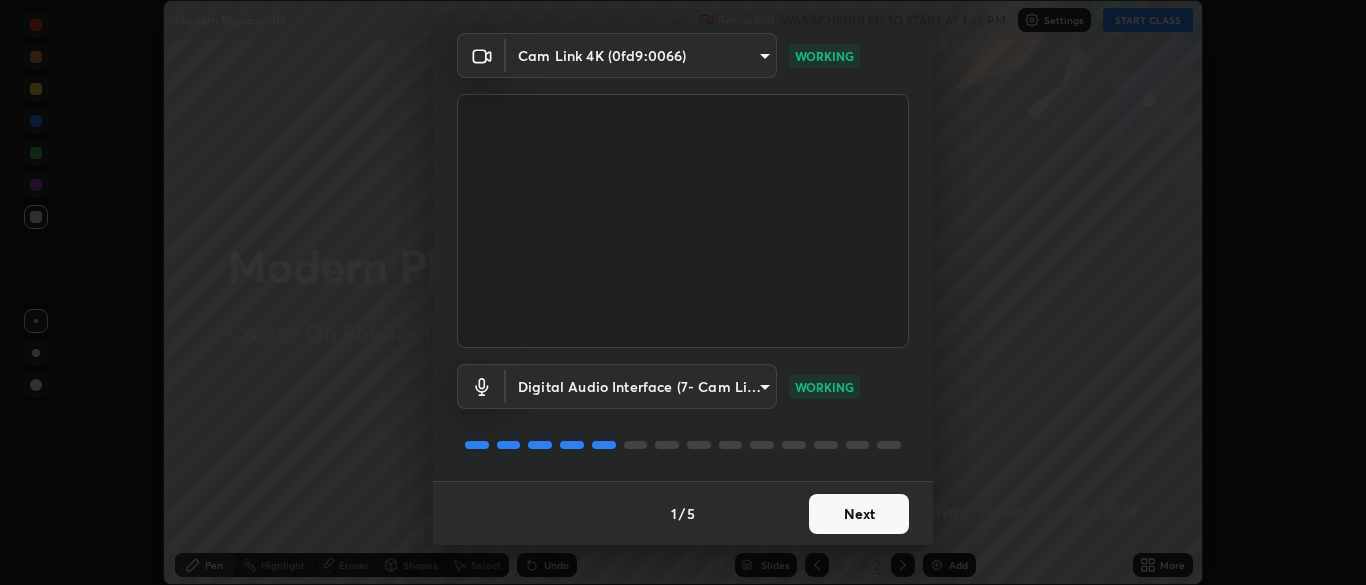 click on "Next" at bounding box center (859, 514) 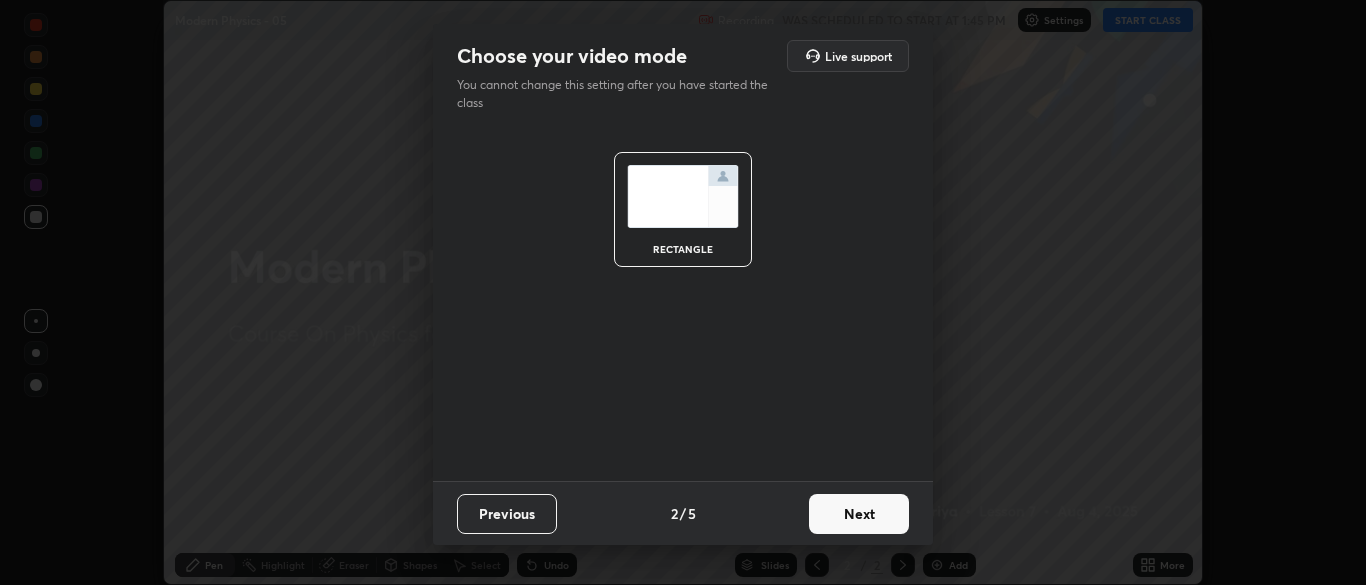scroll, scrollTop: 0, scrollLeft: 0, axis: both 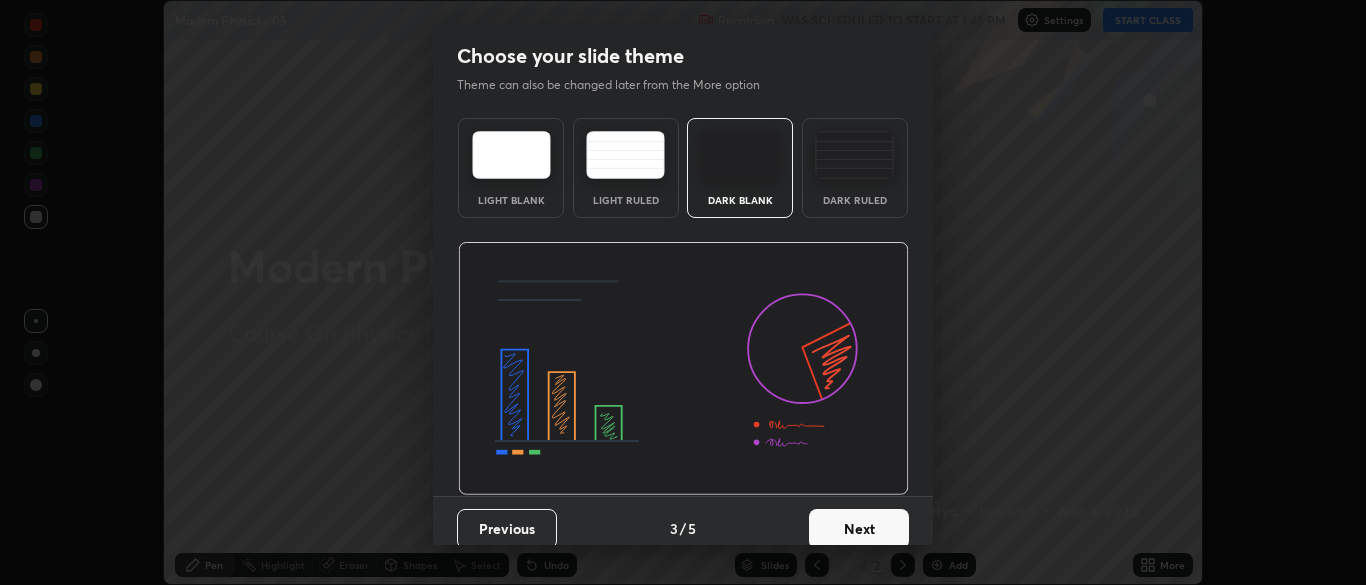 click on "Next" at bounding box center (859, 529) 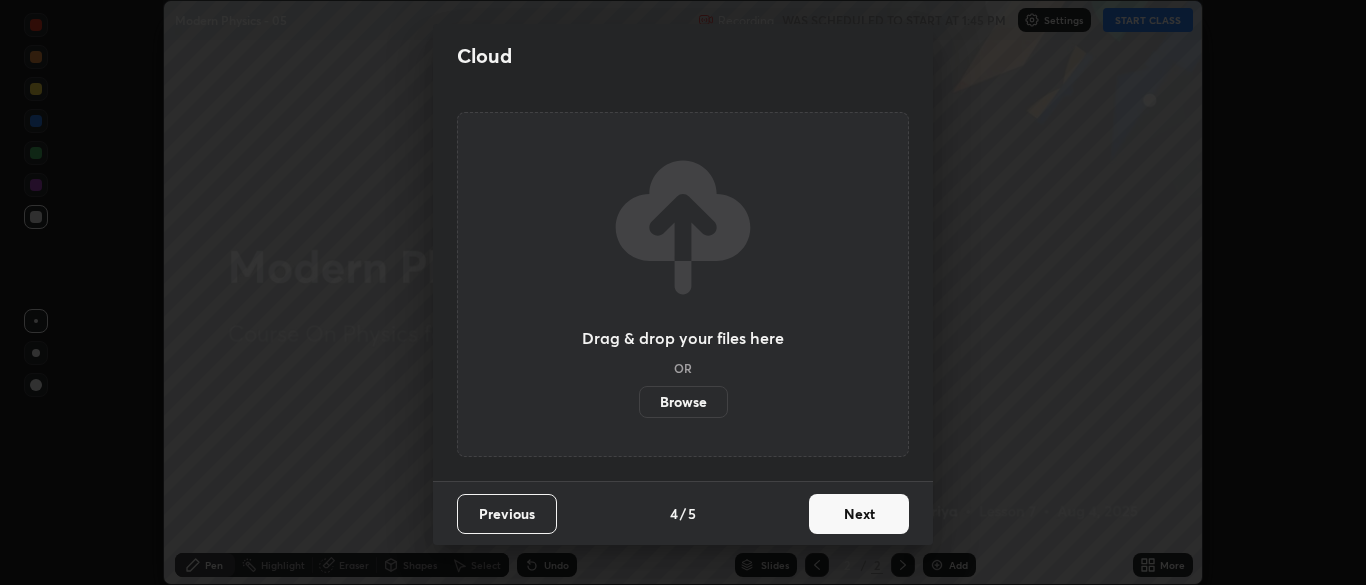 click on "Next" at bounding box center (859, 514) 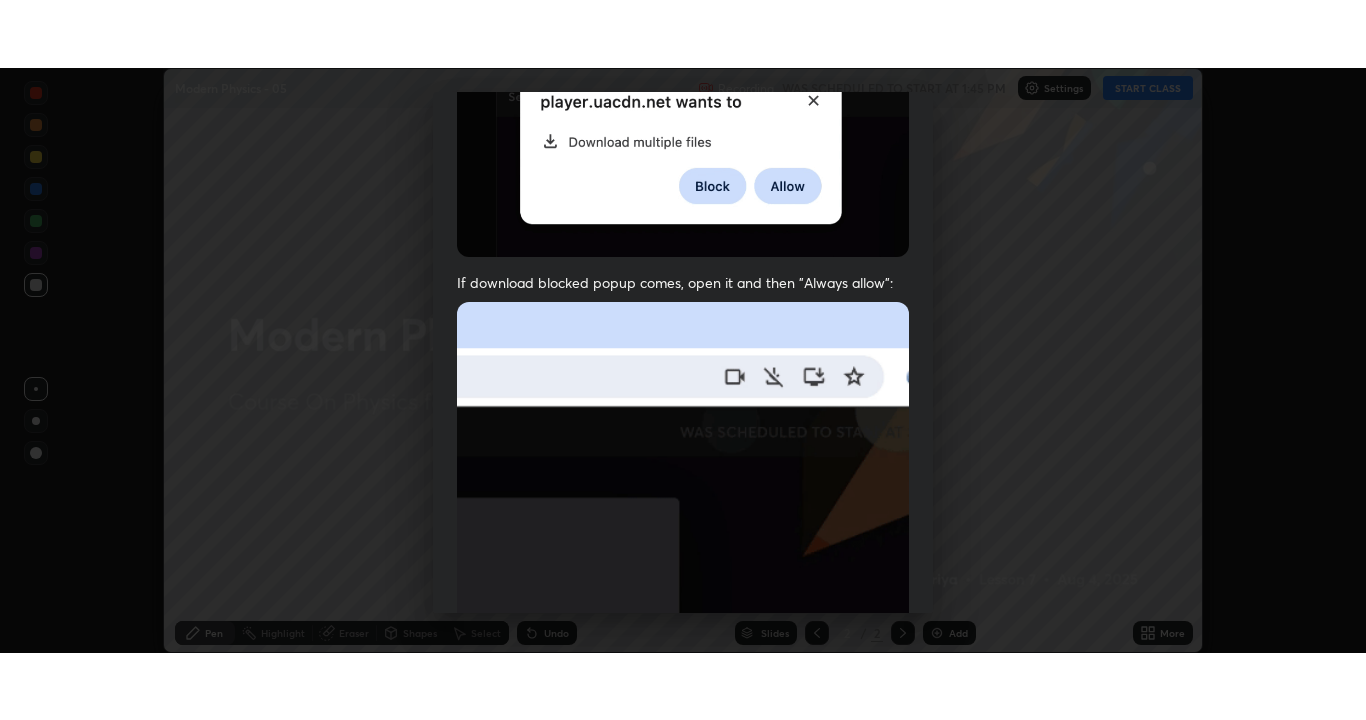 scroll, scrollTop: 479, scrollLeft: 0, axis: vertical 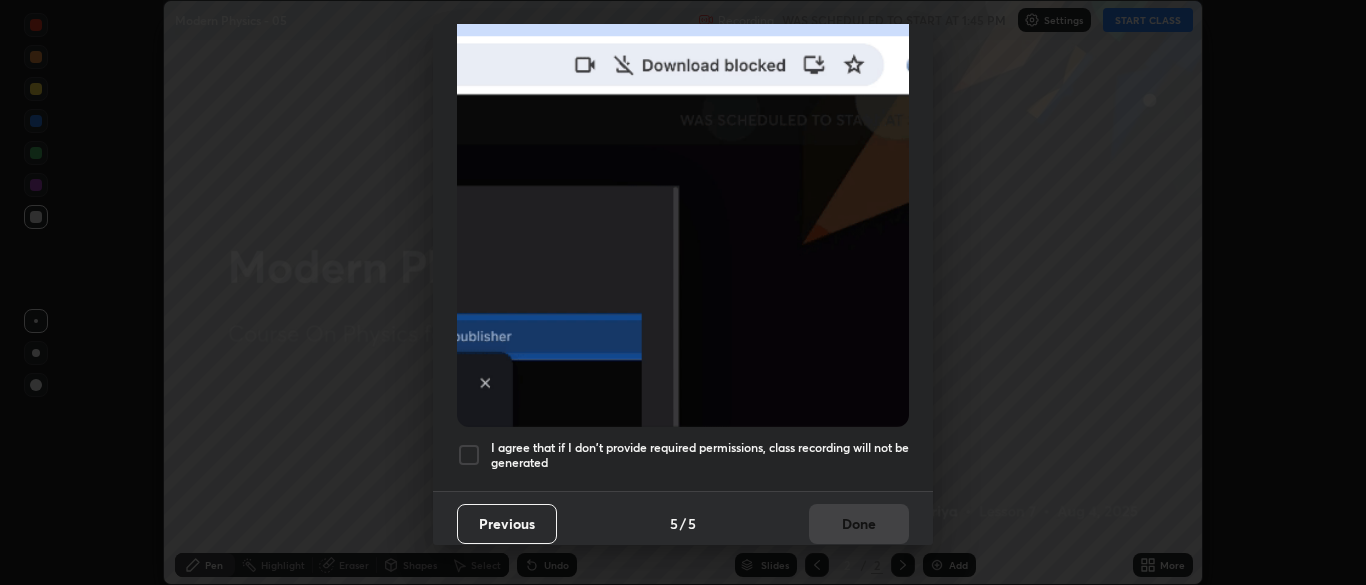 click on "I agree that if I don't provide required permissions, class recording will not be generated" at bounding box center (700, 455) 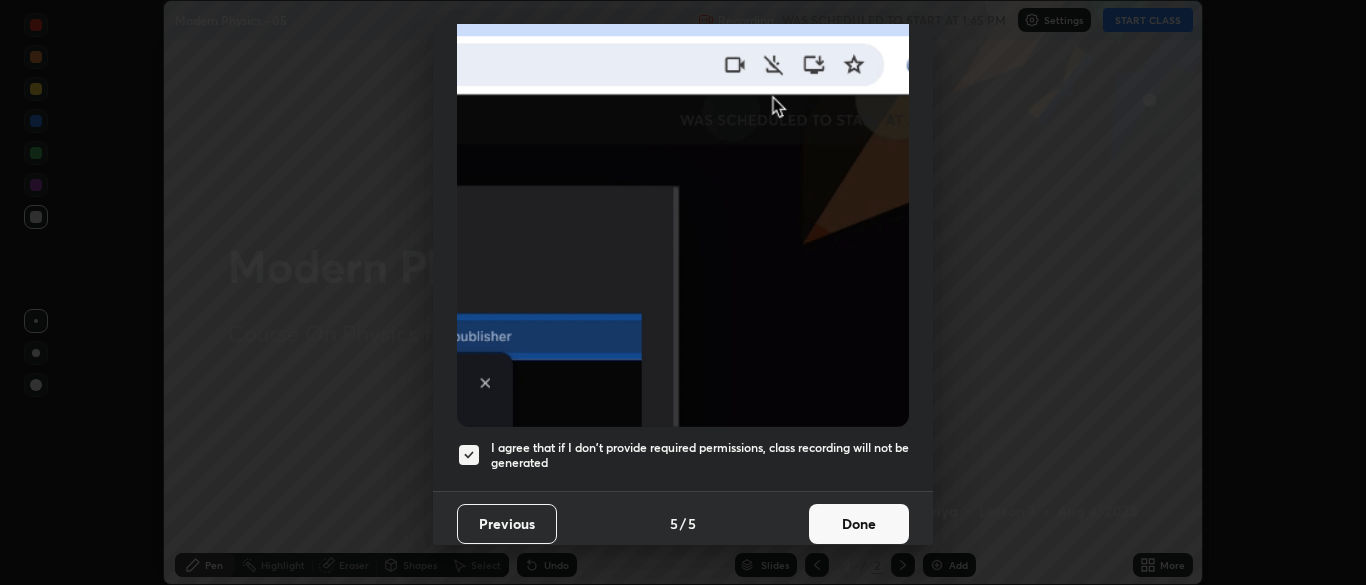 click on "Done" at bounding box center [859, 524] 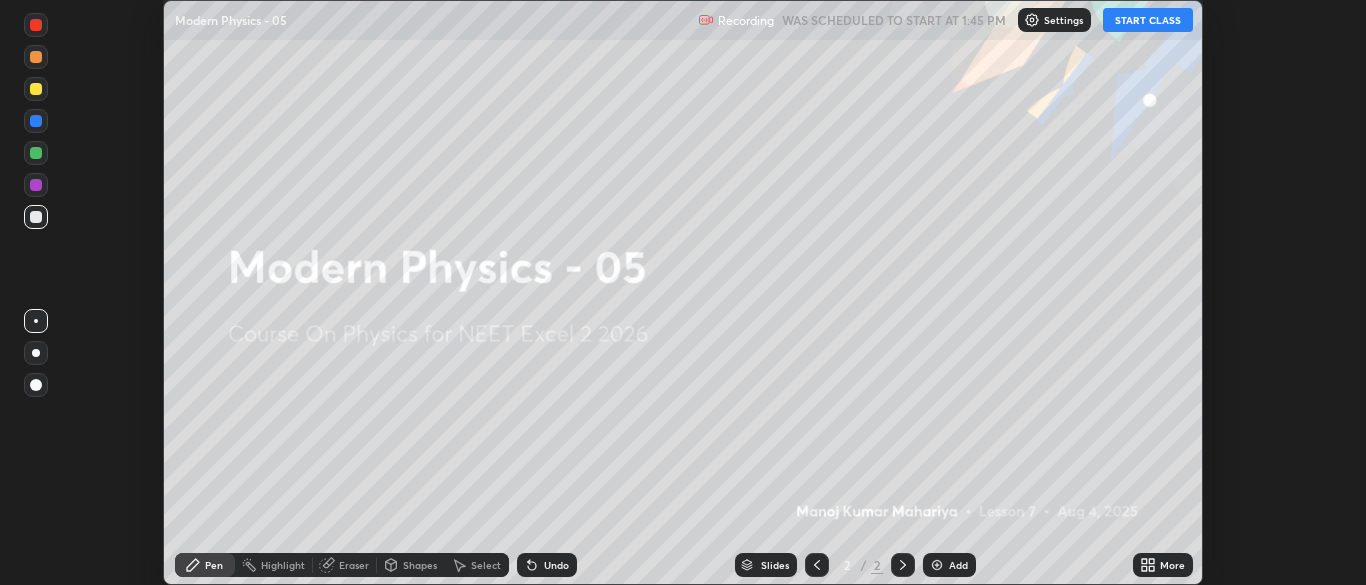 click on "More" at bounding box center [1163, 565] 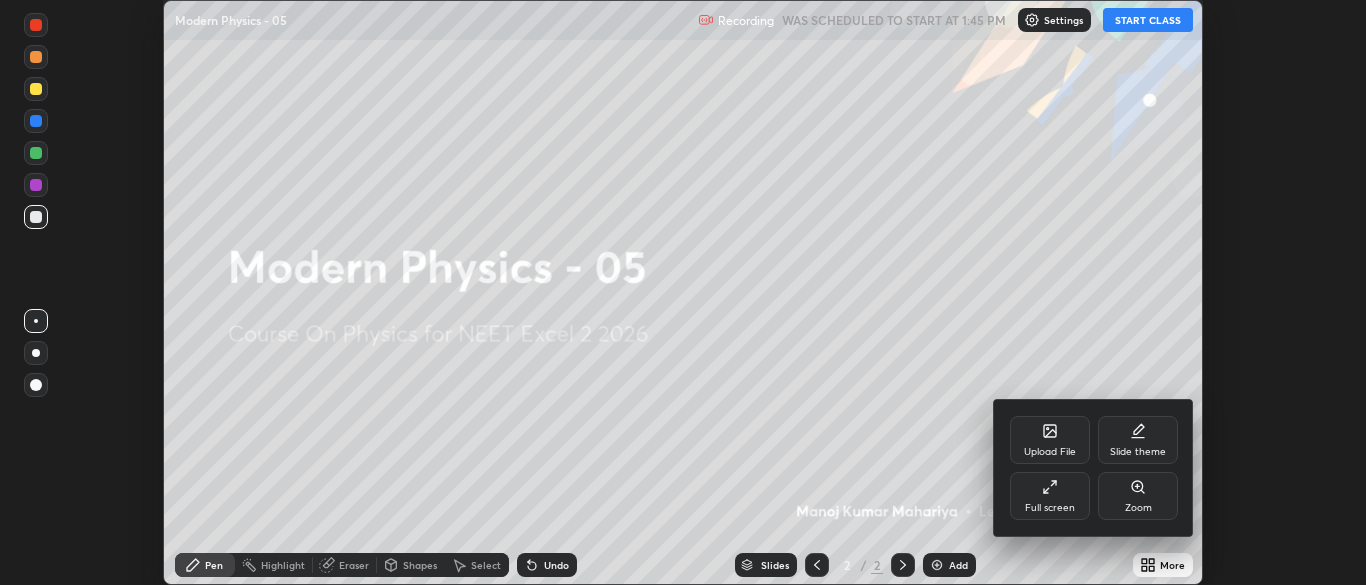 click 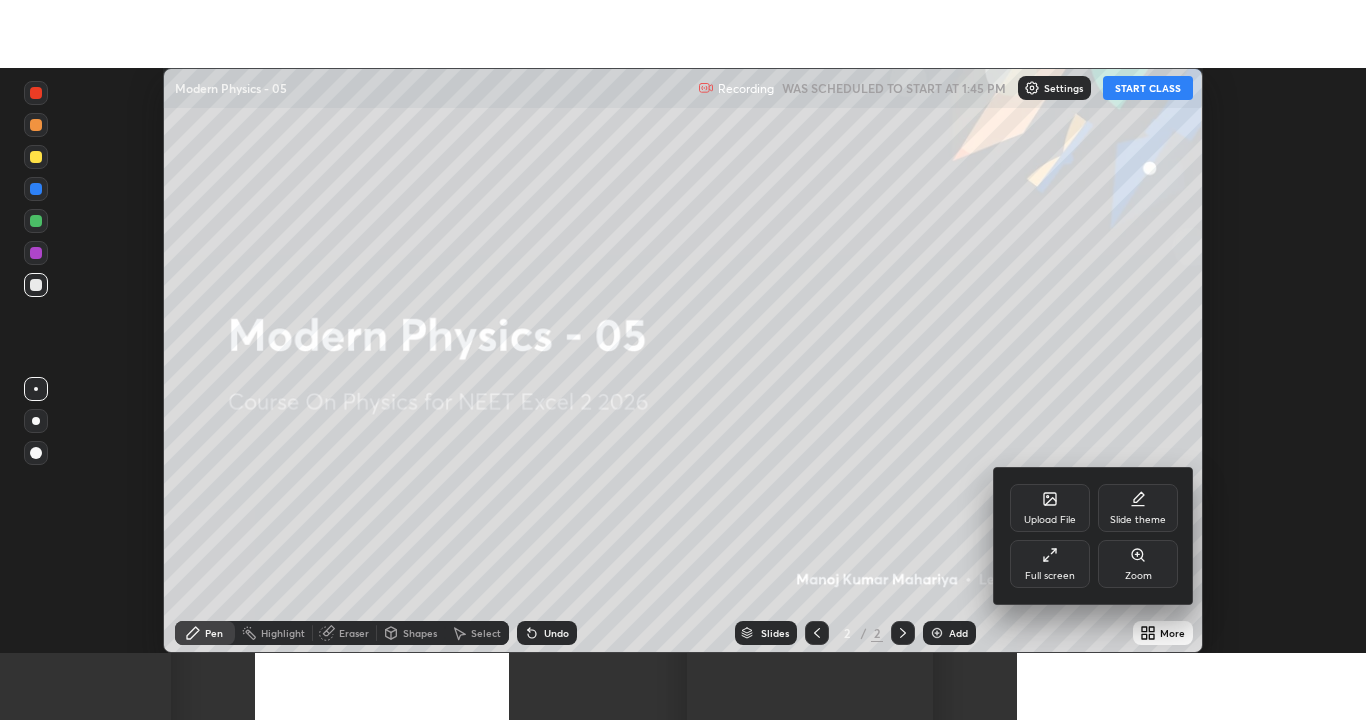 scroll, scrollTop: 99280, scrollLeft: 98634, axis: both 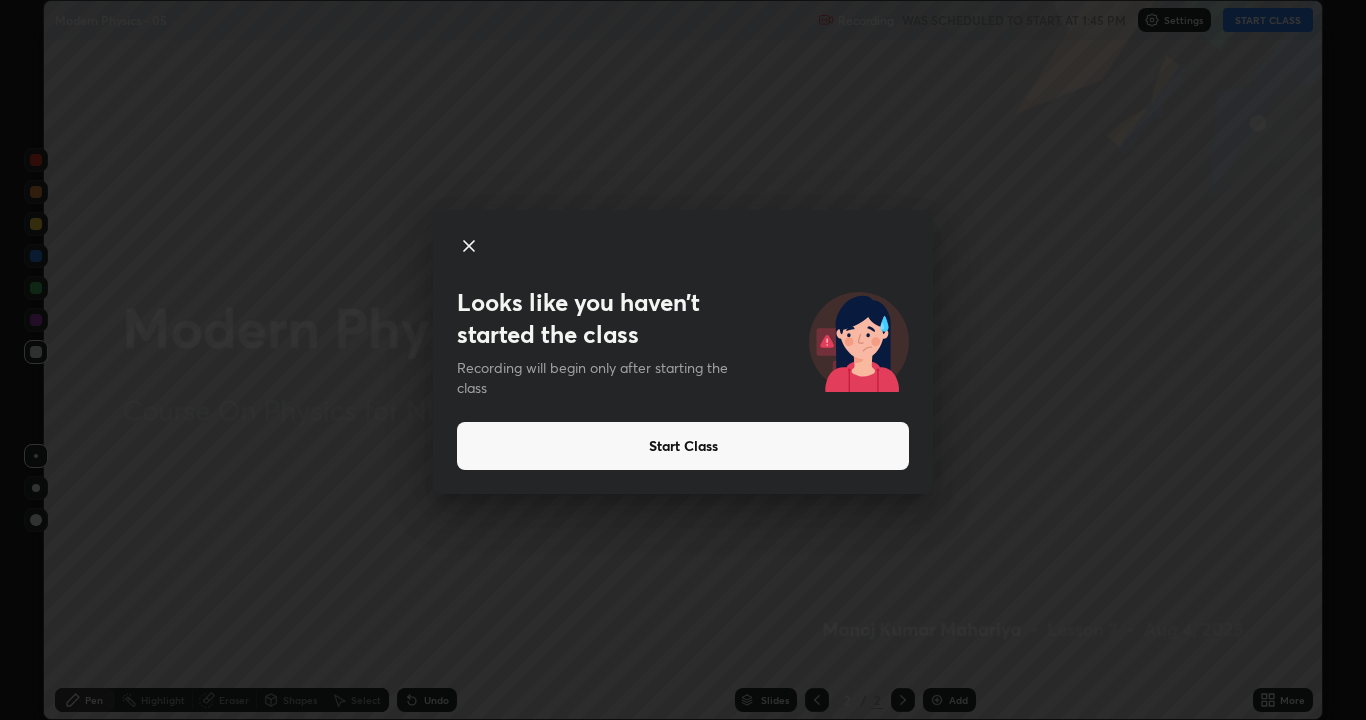 click on "Start Class" at bounding box center [683, 446] 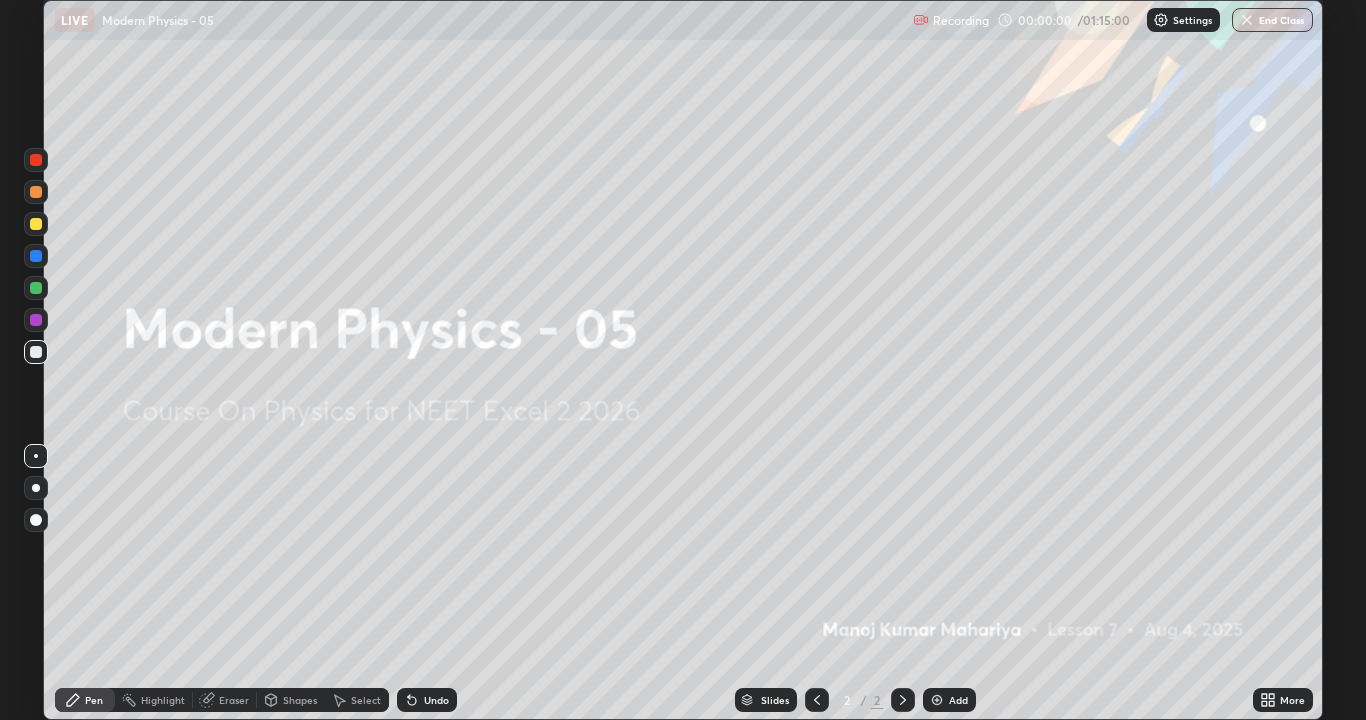click at bounding box center [937, 700] 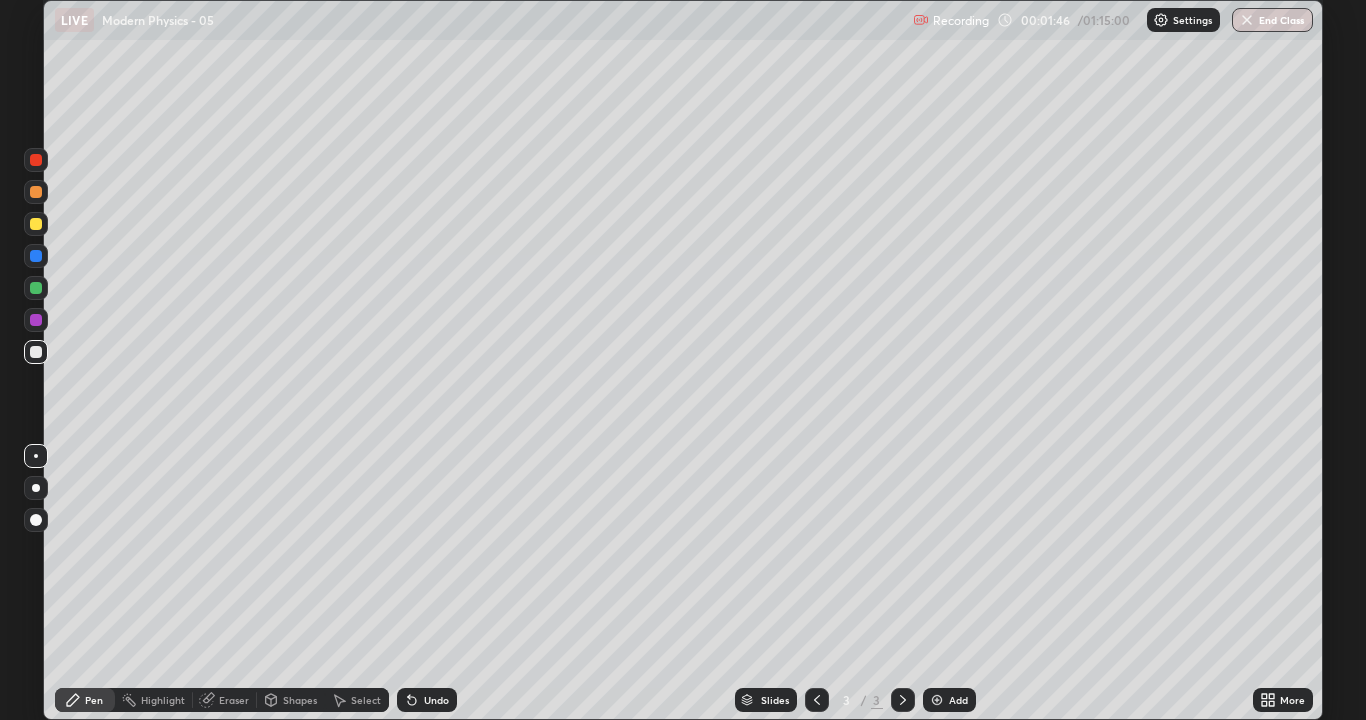 click at bounding box center (36, 352) 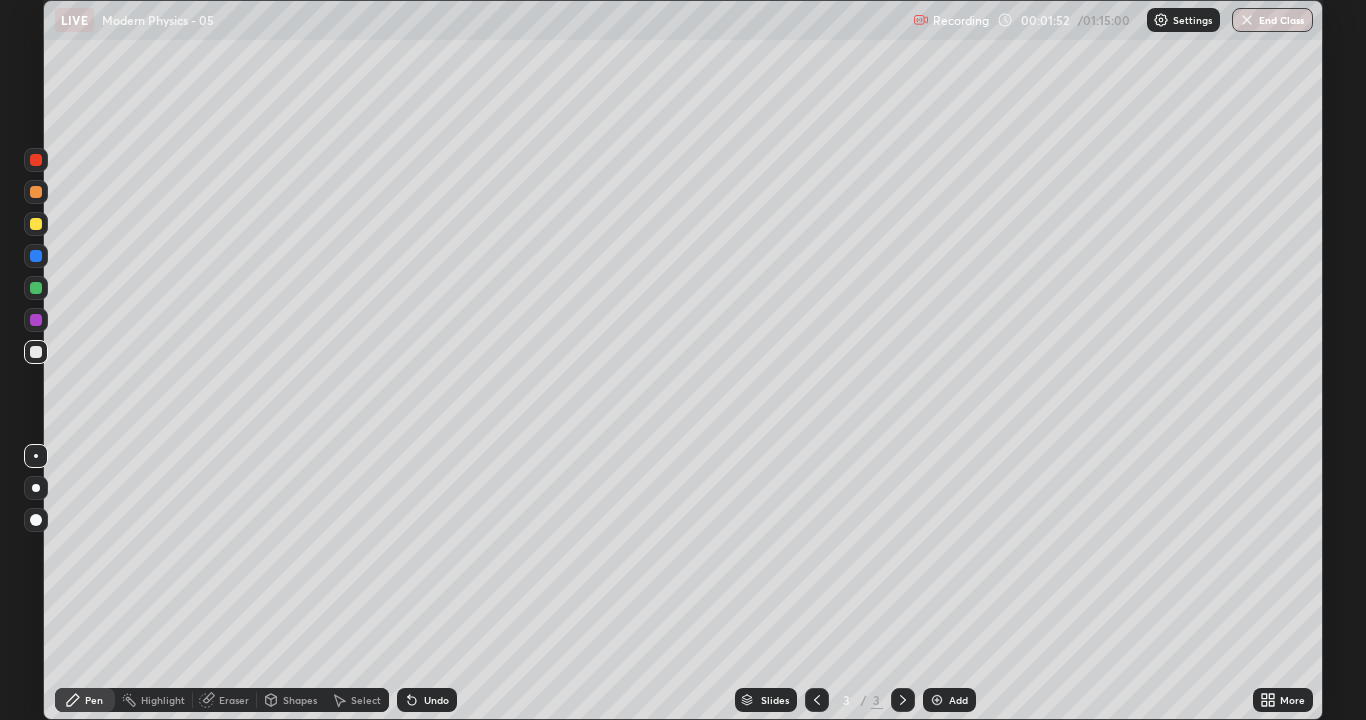 click at bounding box center (36, 520) 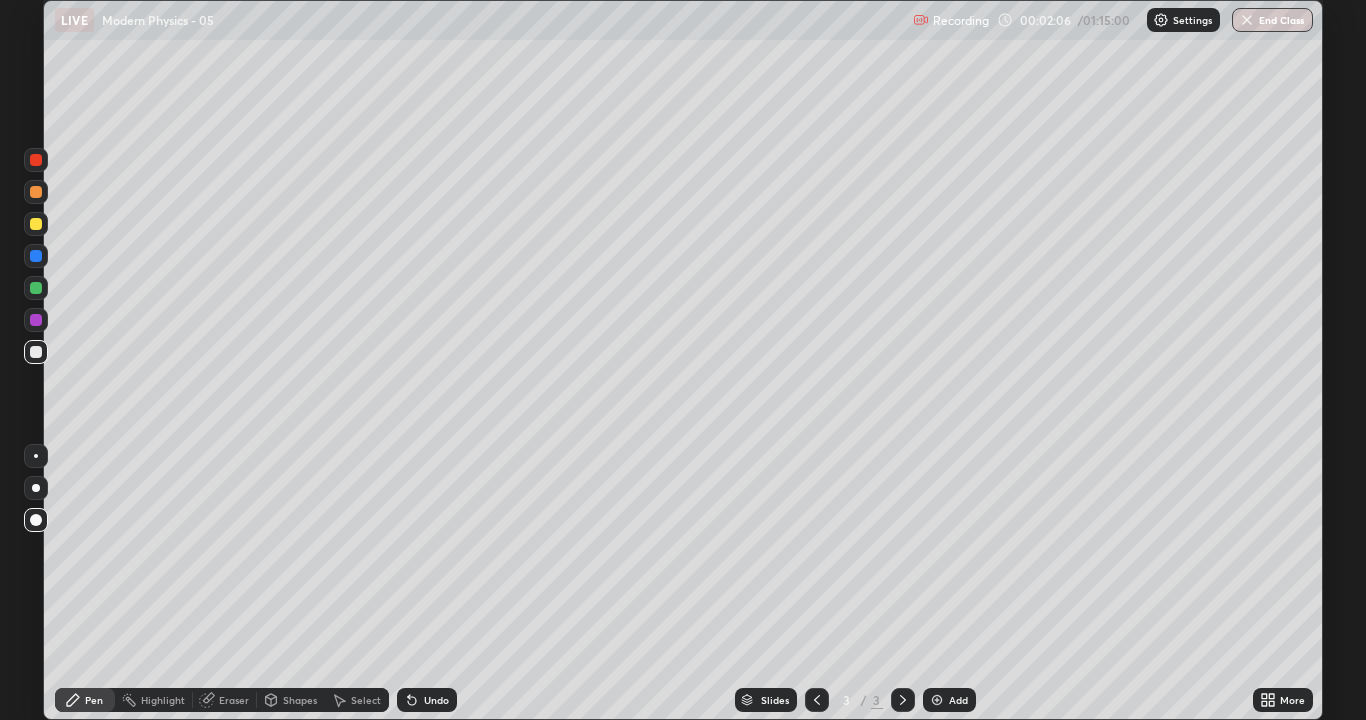 click 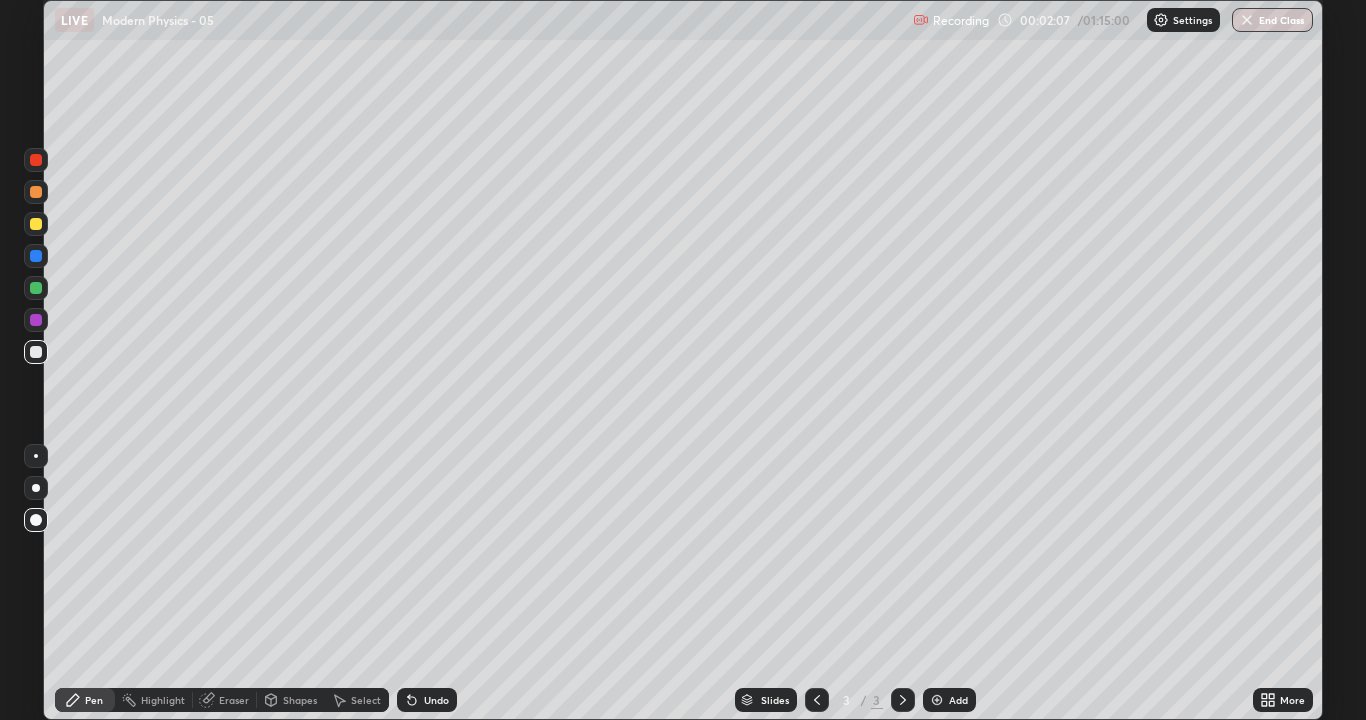 click on "Undo" at bounding box center (427, 700) 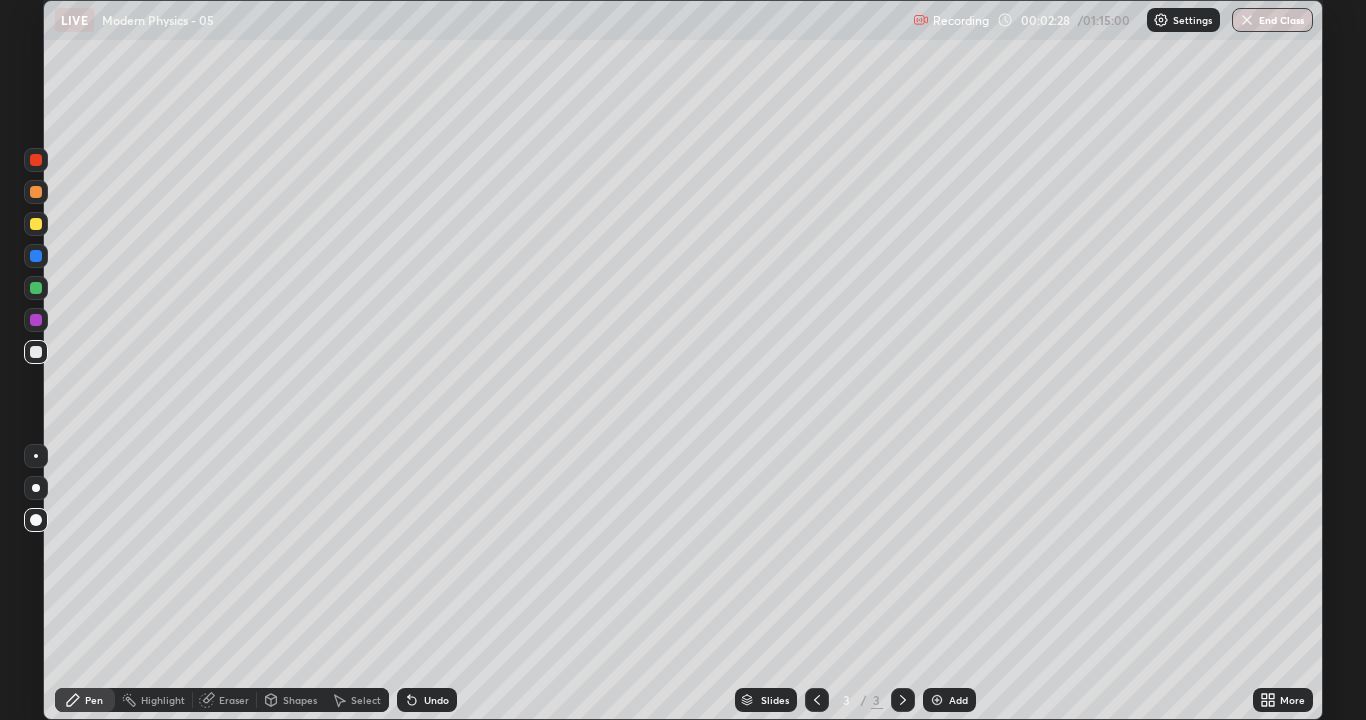 click 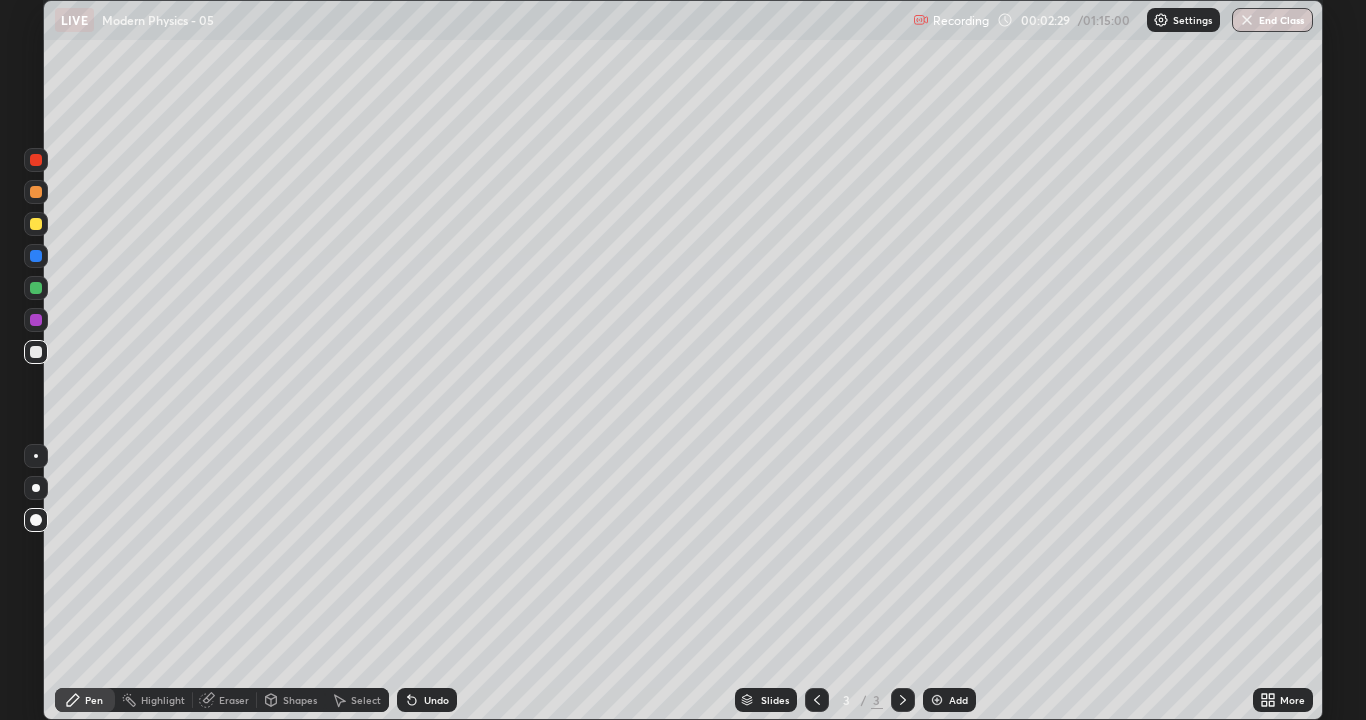click on "Undo" at bounding box center (427, 700) 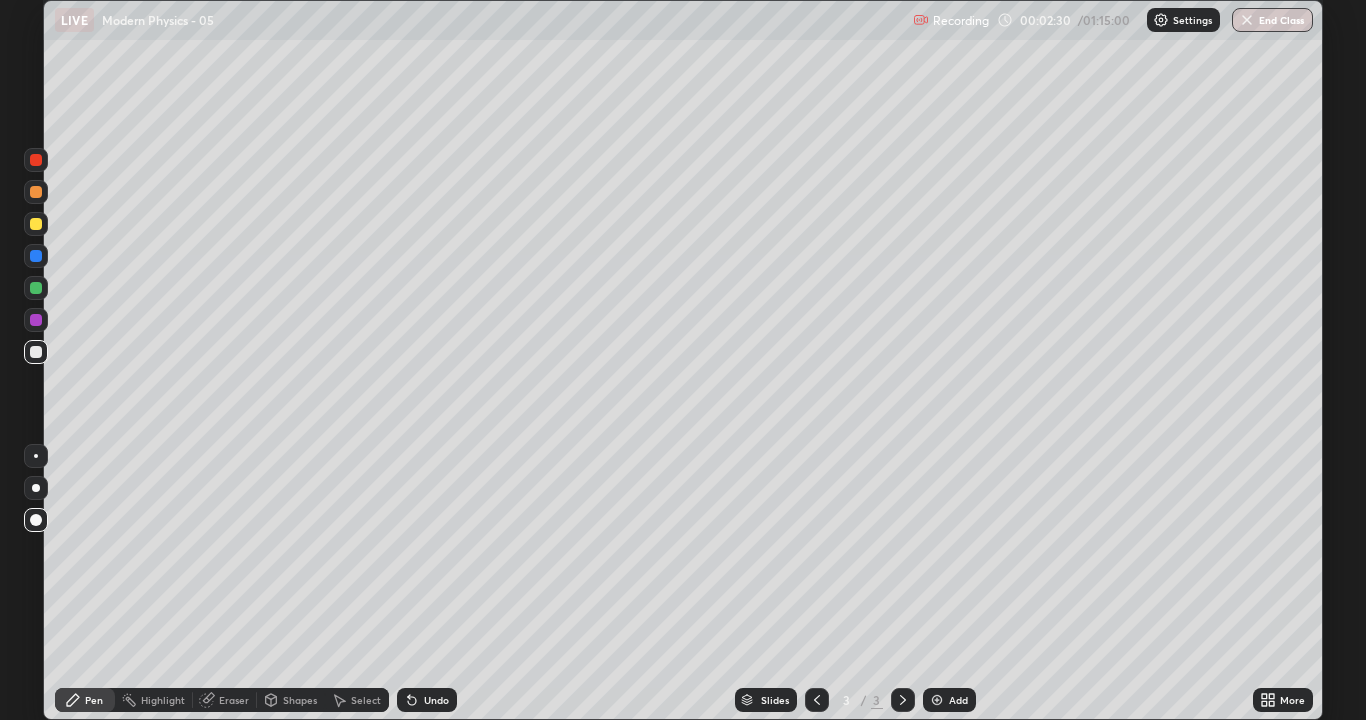 click on "Undo" at bounding box center (427, 700) 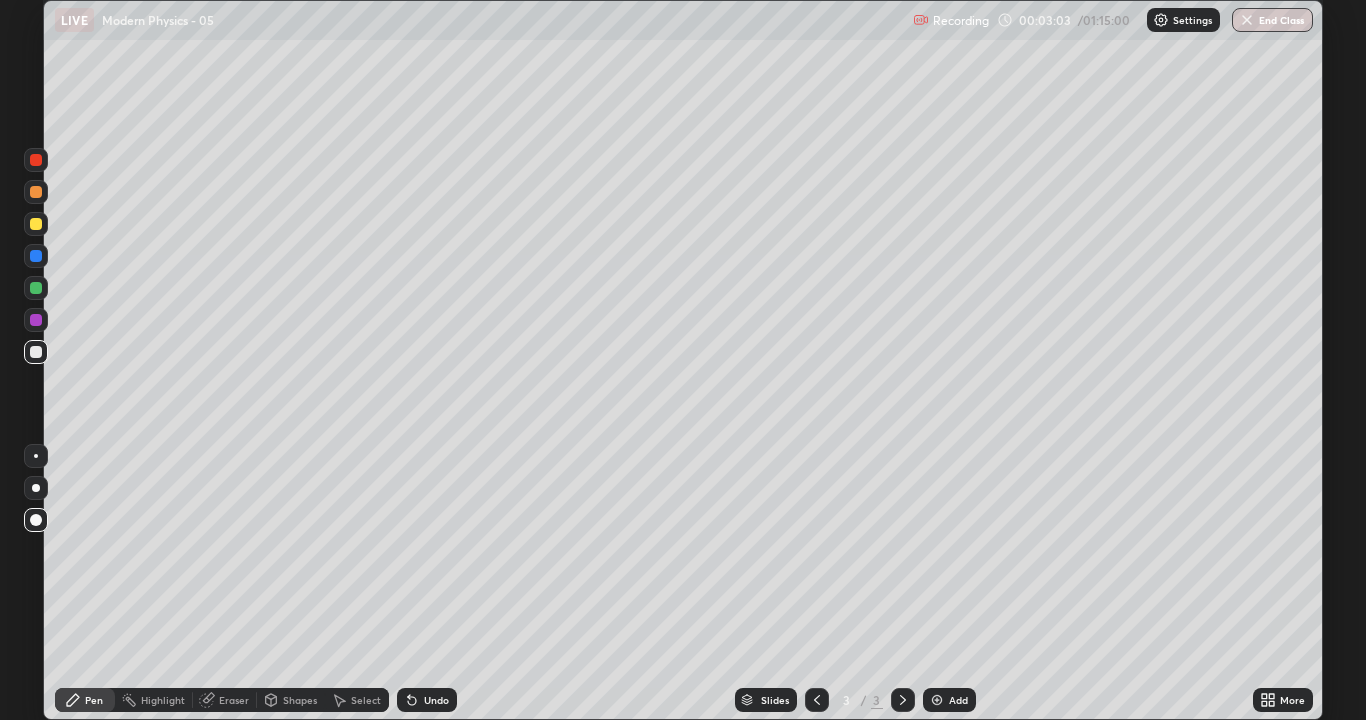 click 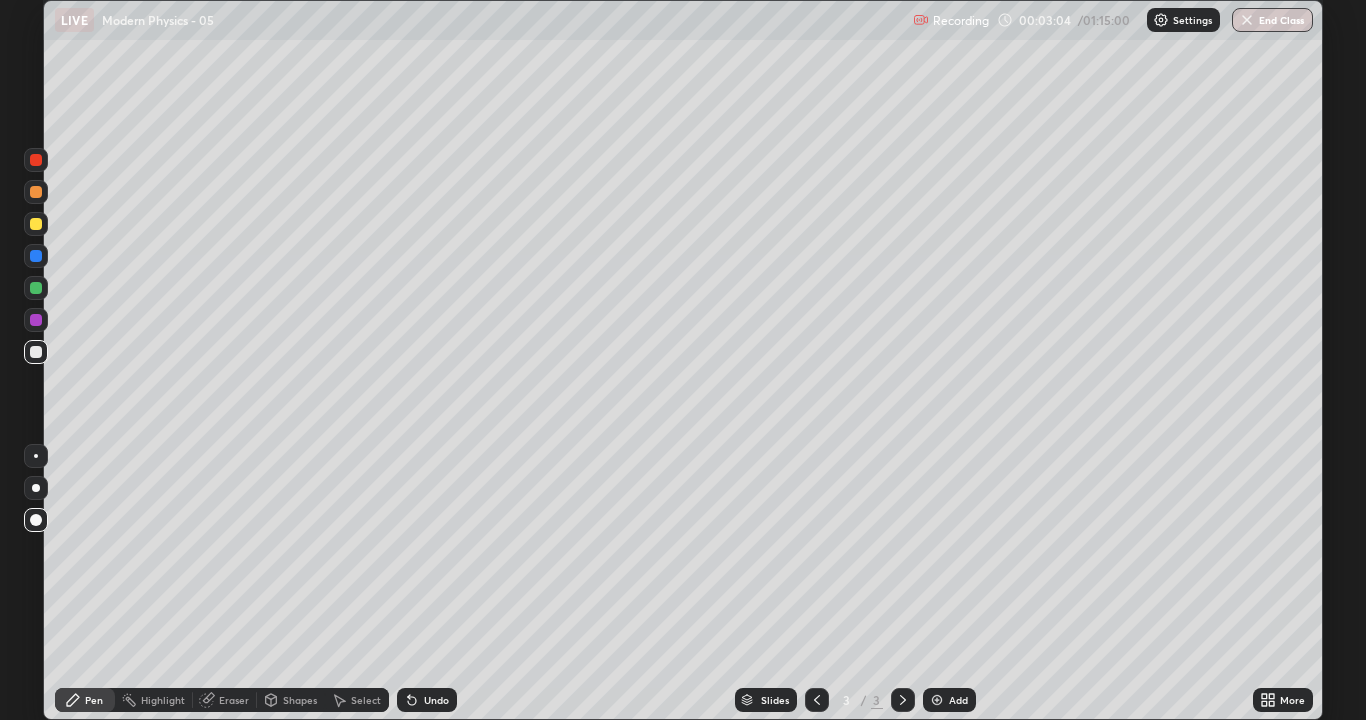 click 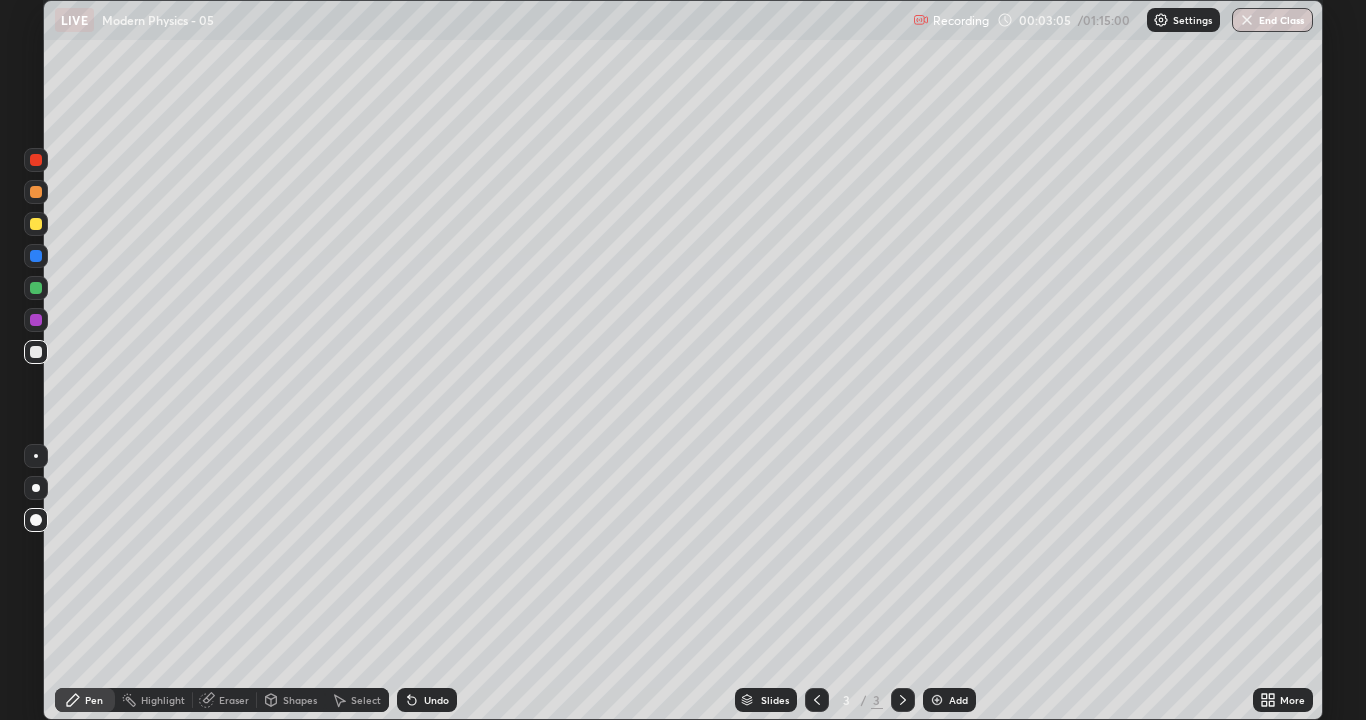 click 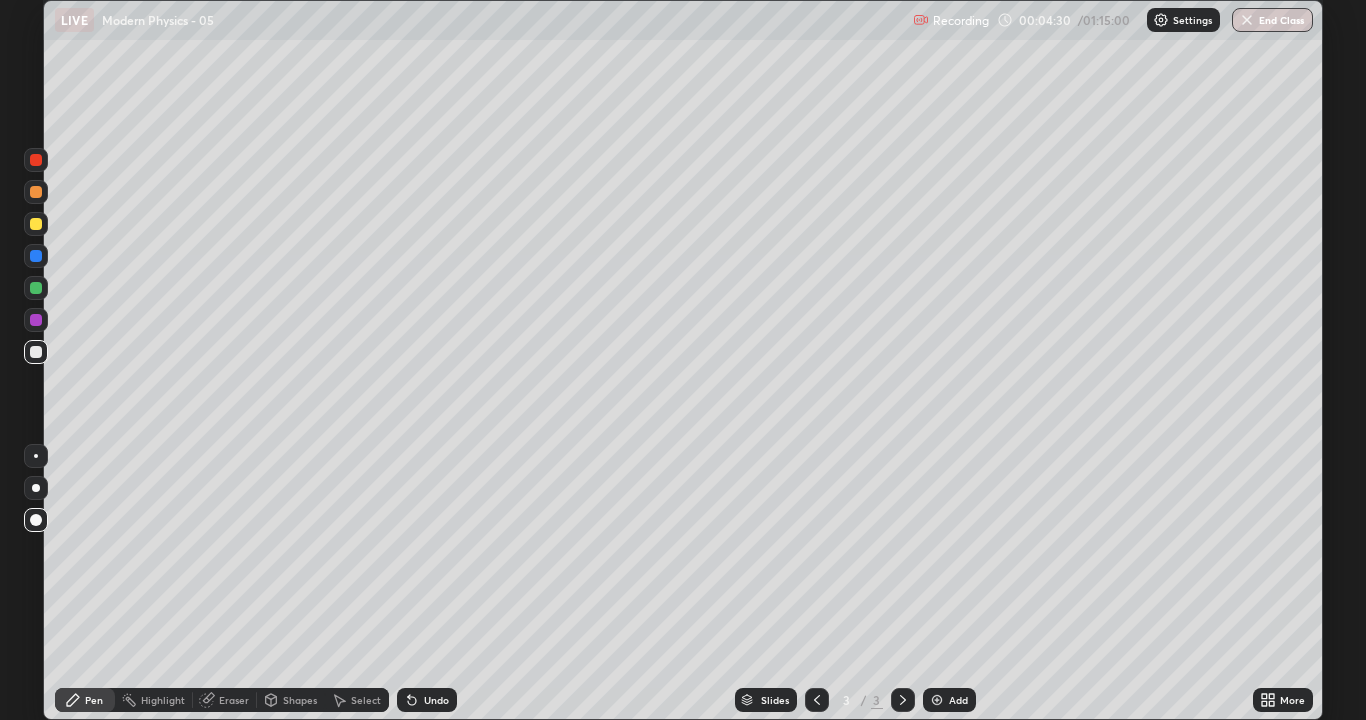 click at bounding box center [937, 700] 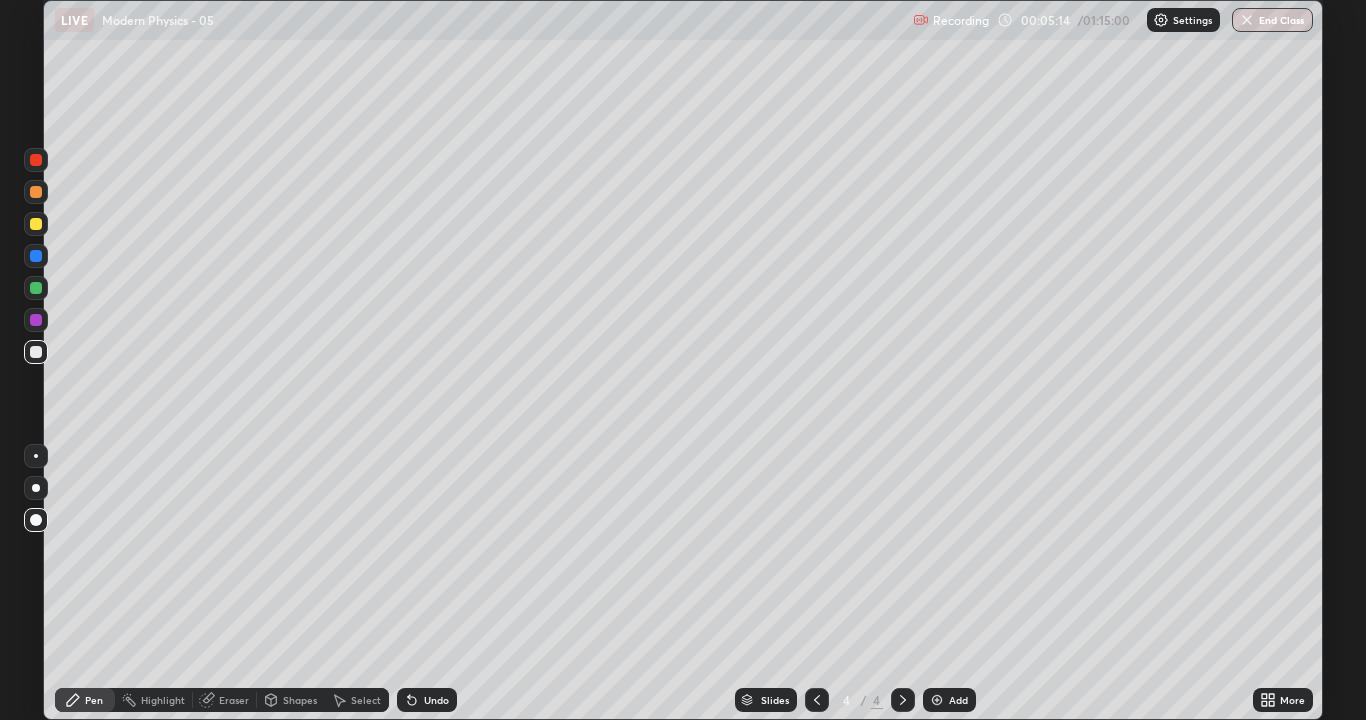 click 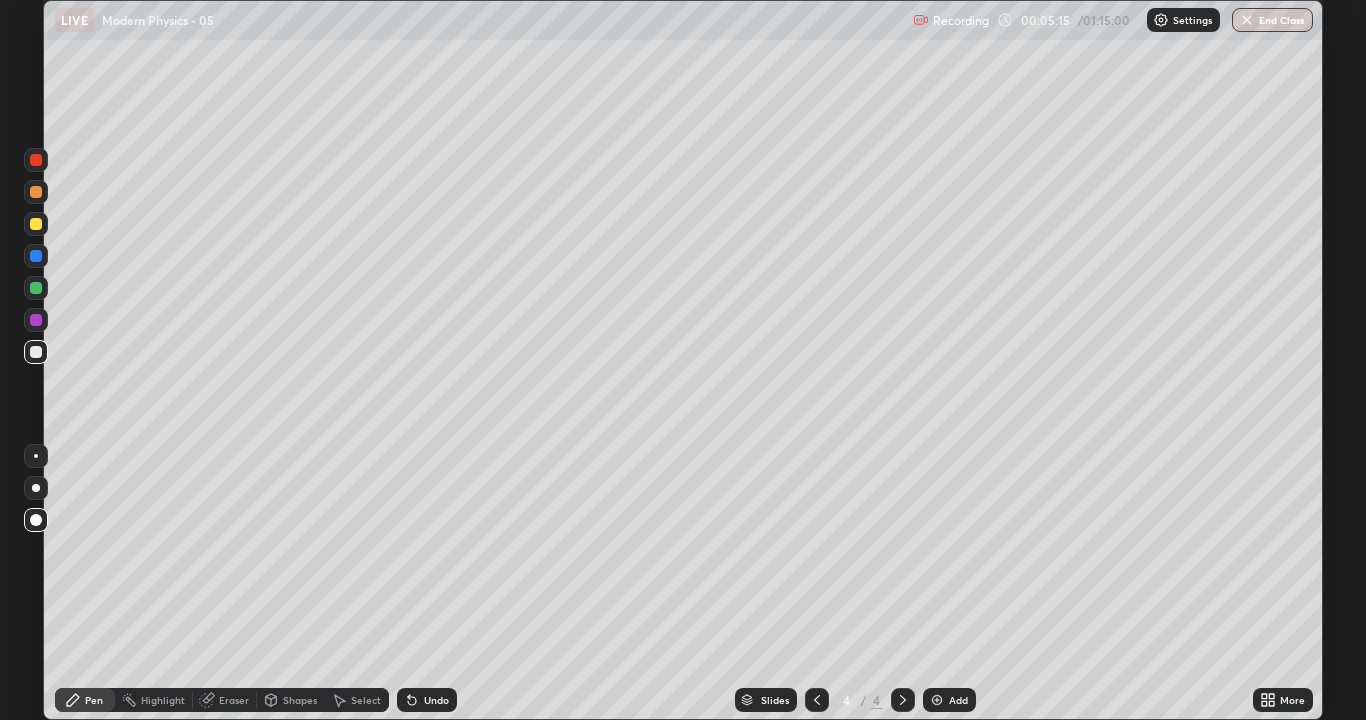 click 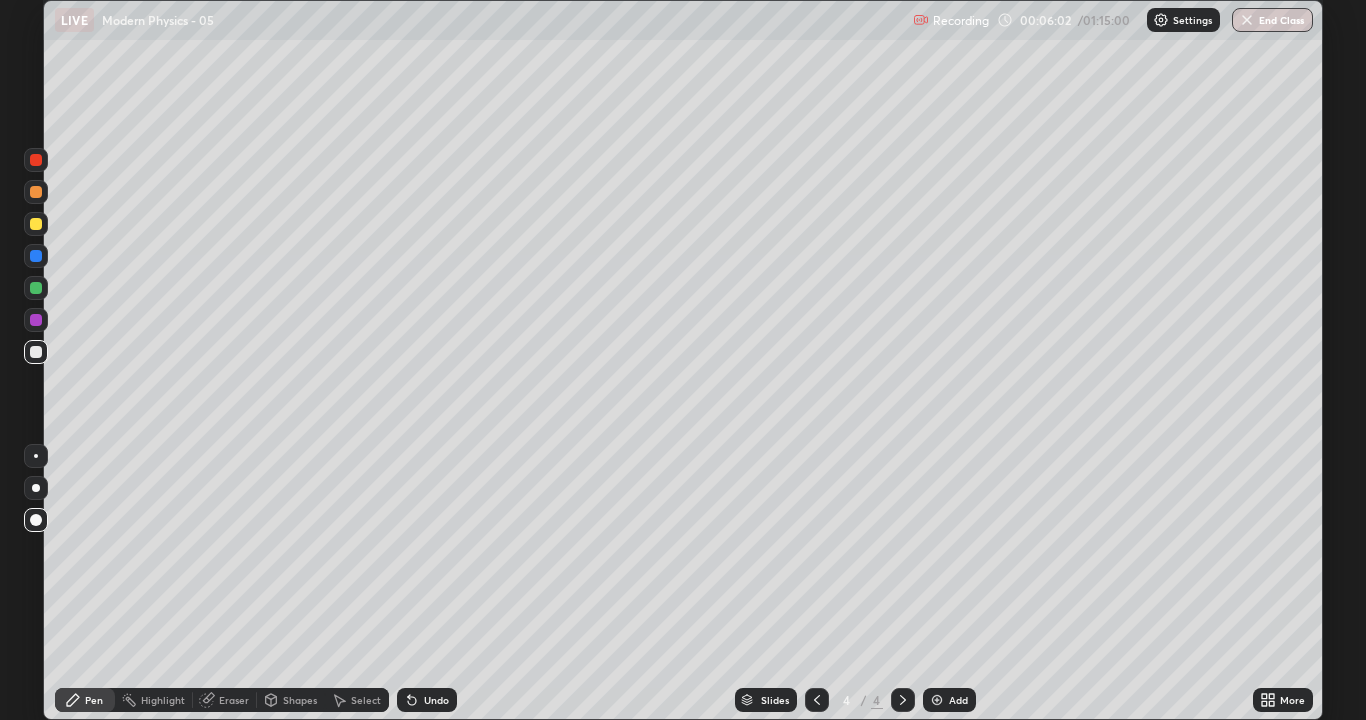 click 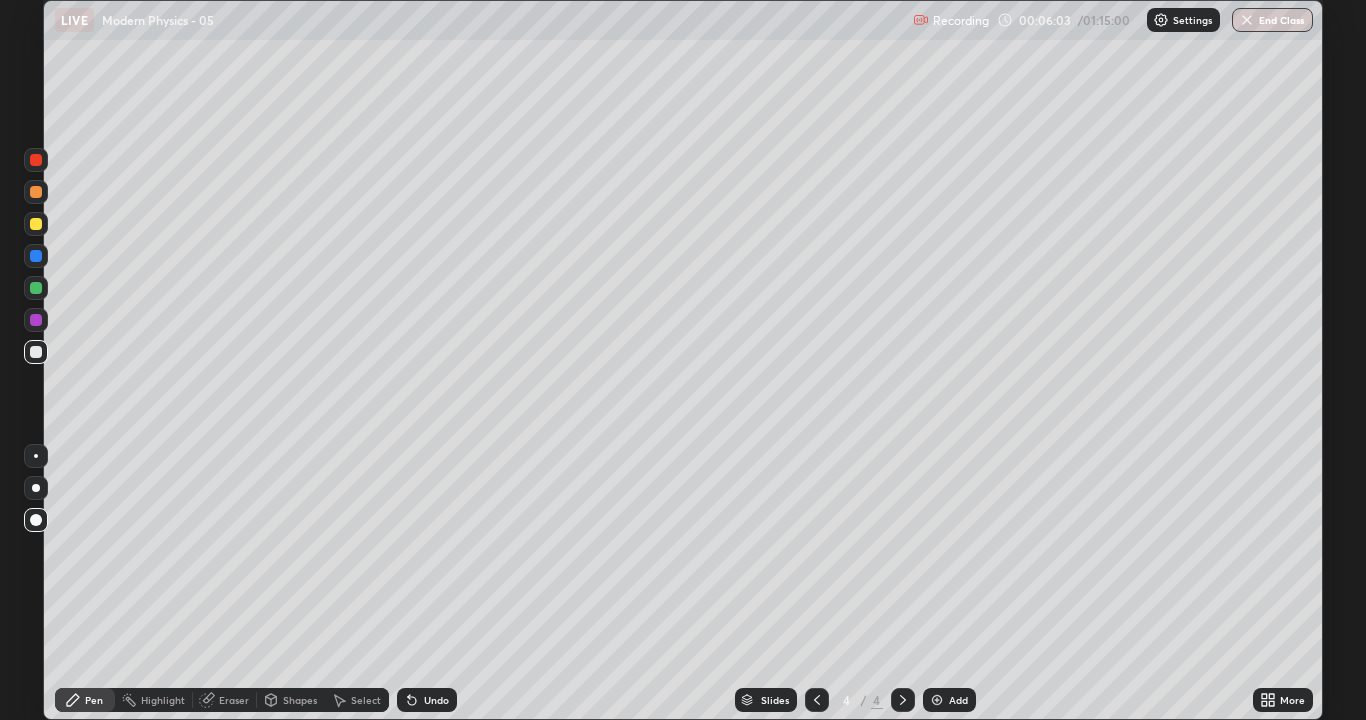 click 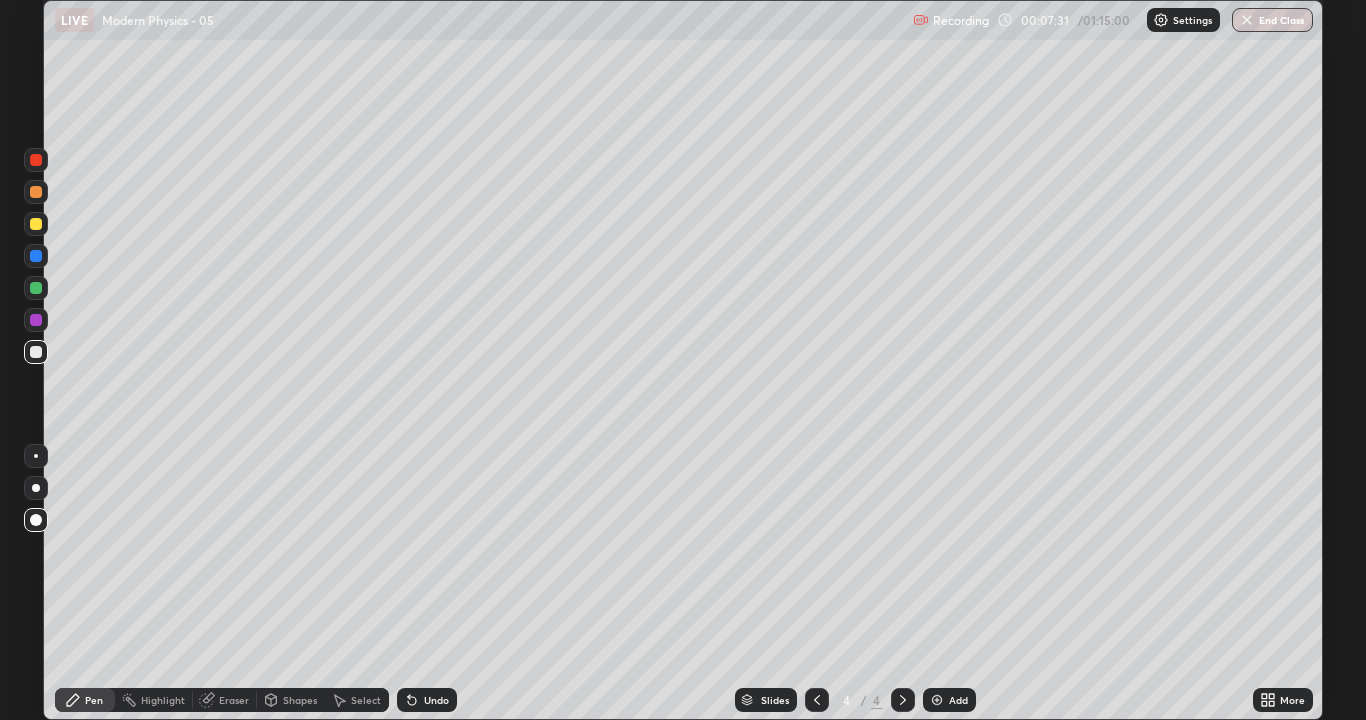 click 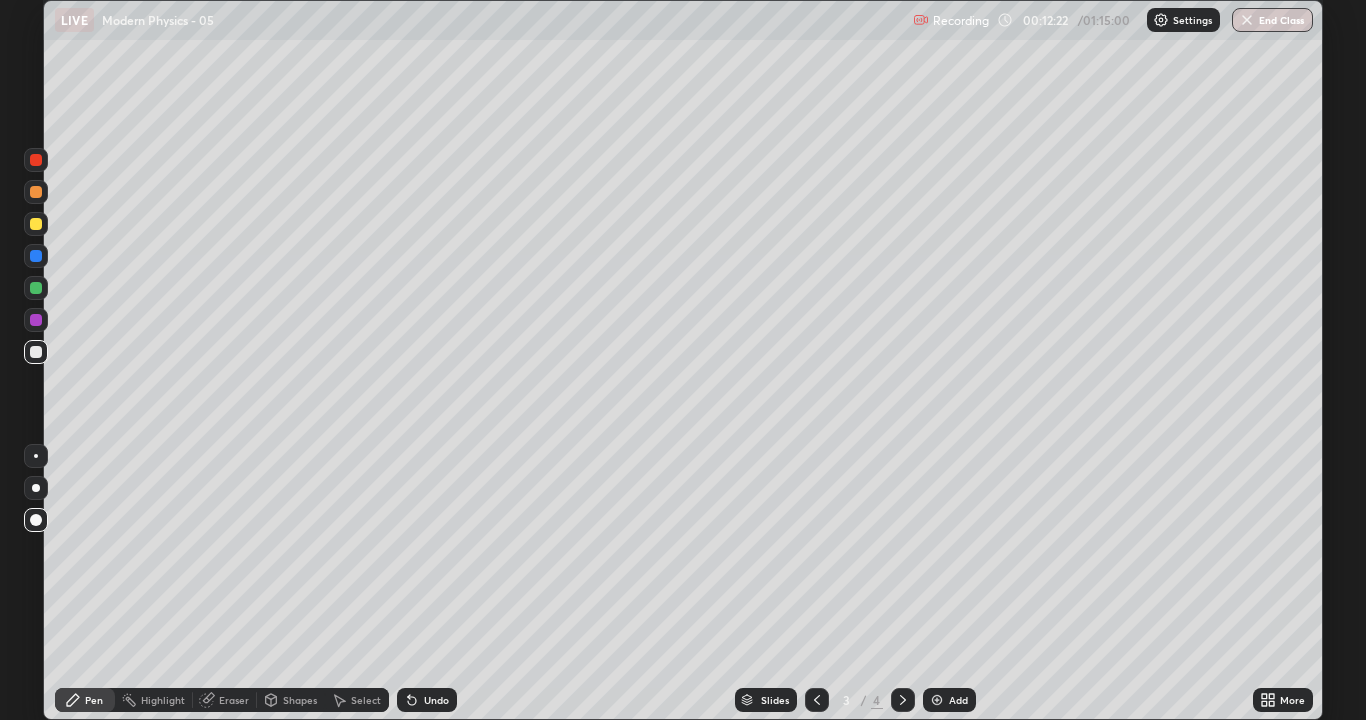 click at bounding box center [903, 700] 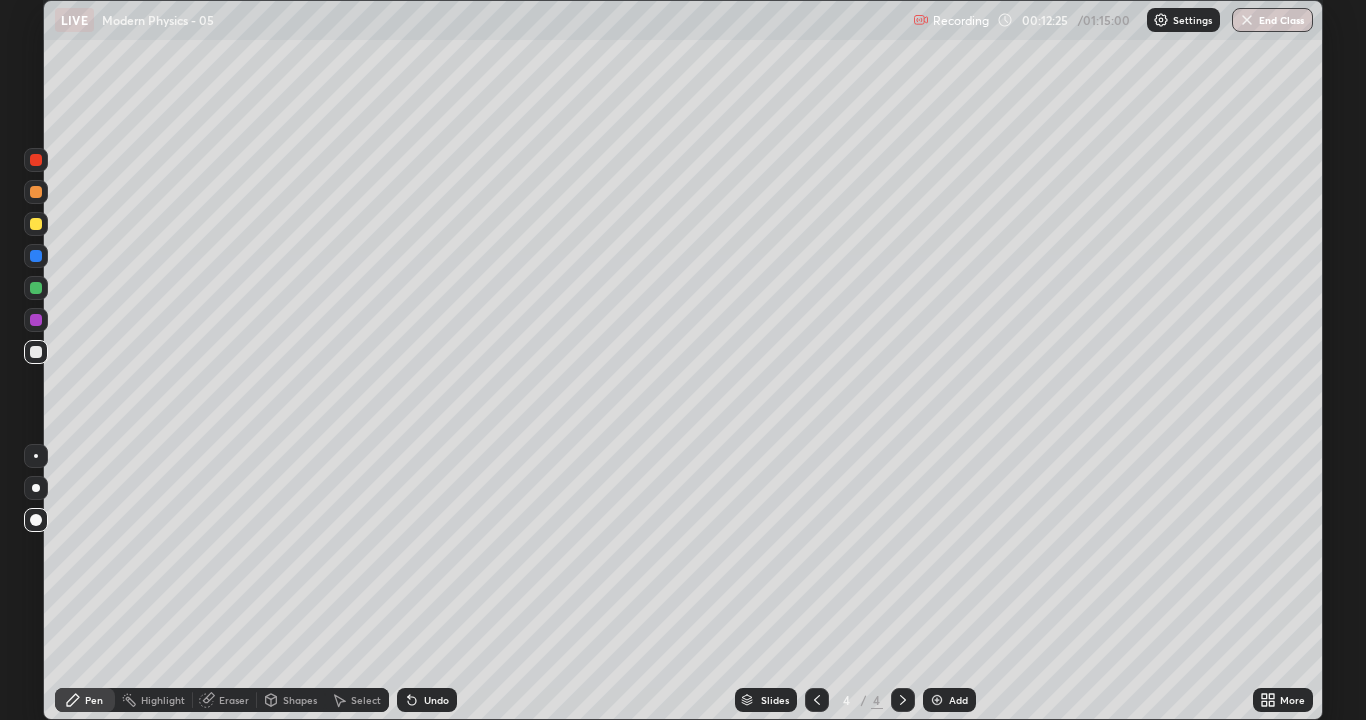click at bounding box center (36, 160) 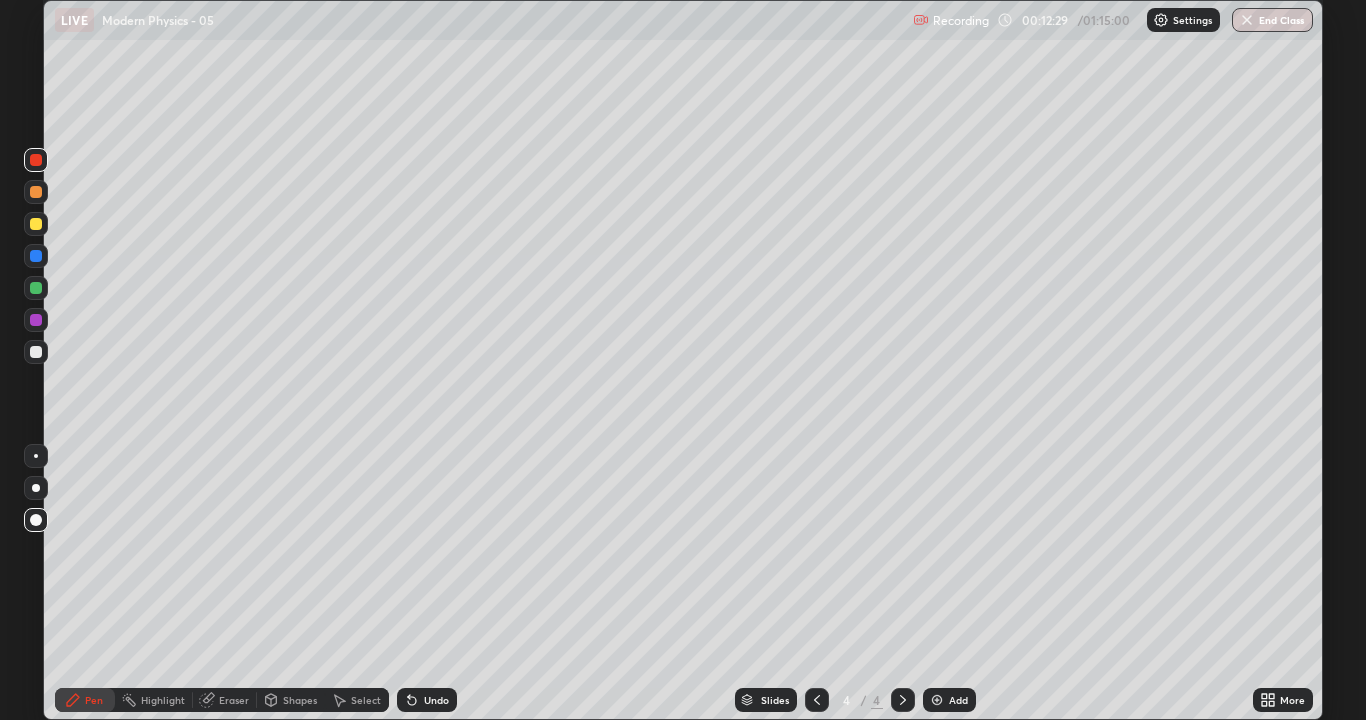 click at bounding box center (36, 352) 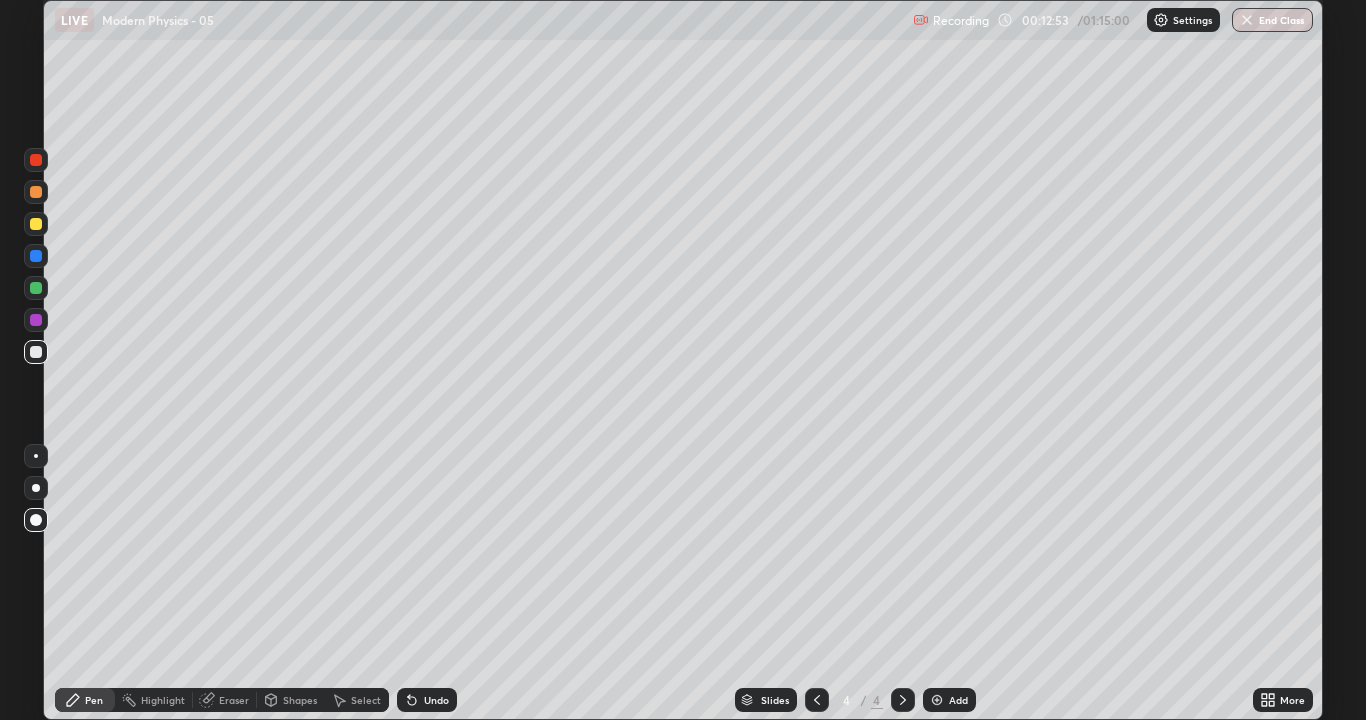 click on "Add" at bounding box center [949, 700] 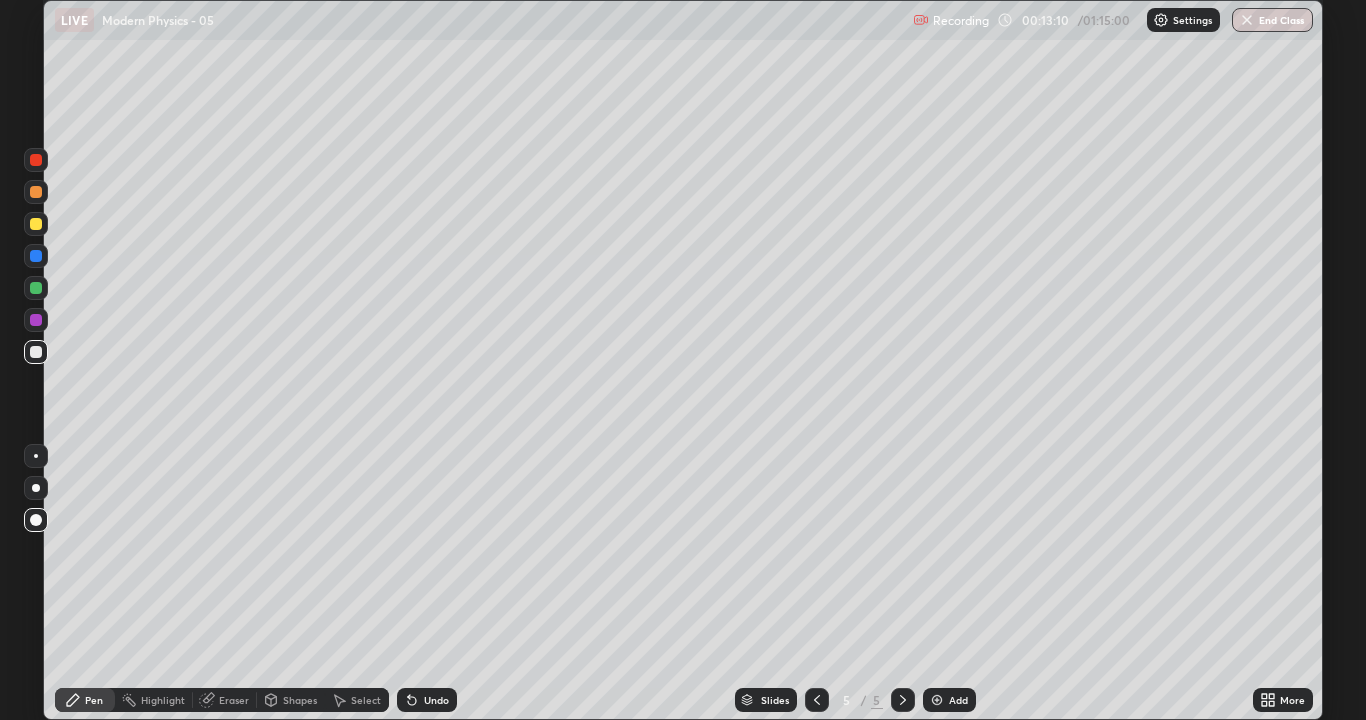 click 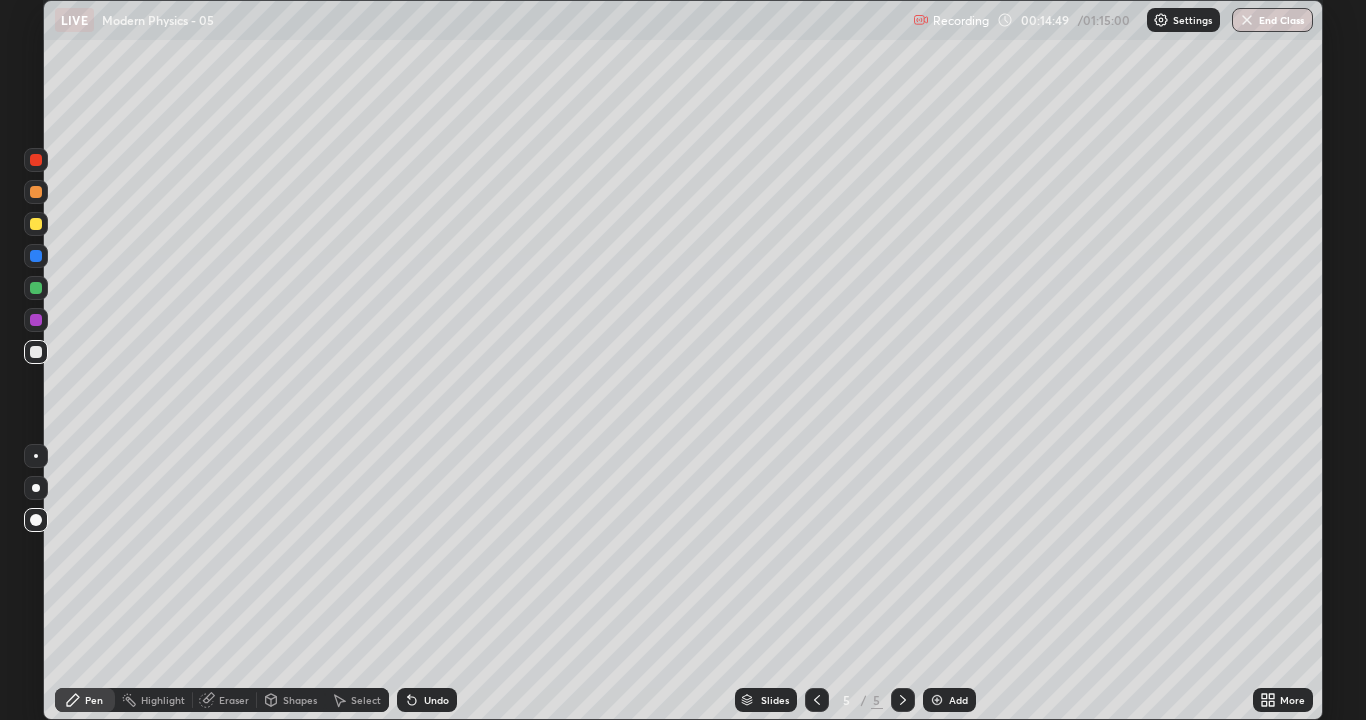 click at bounding box center (937, 700) 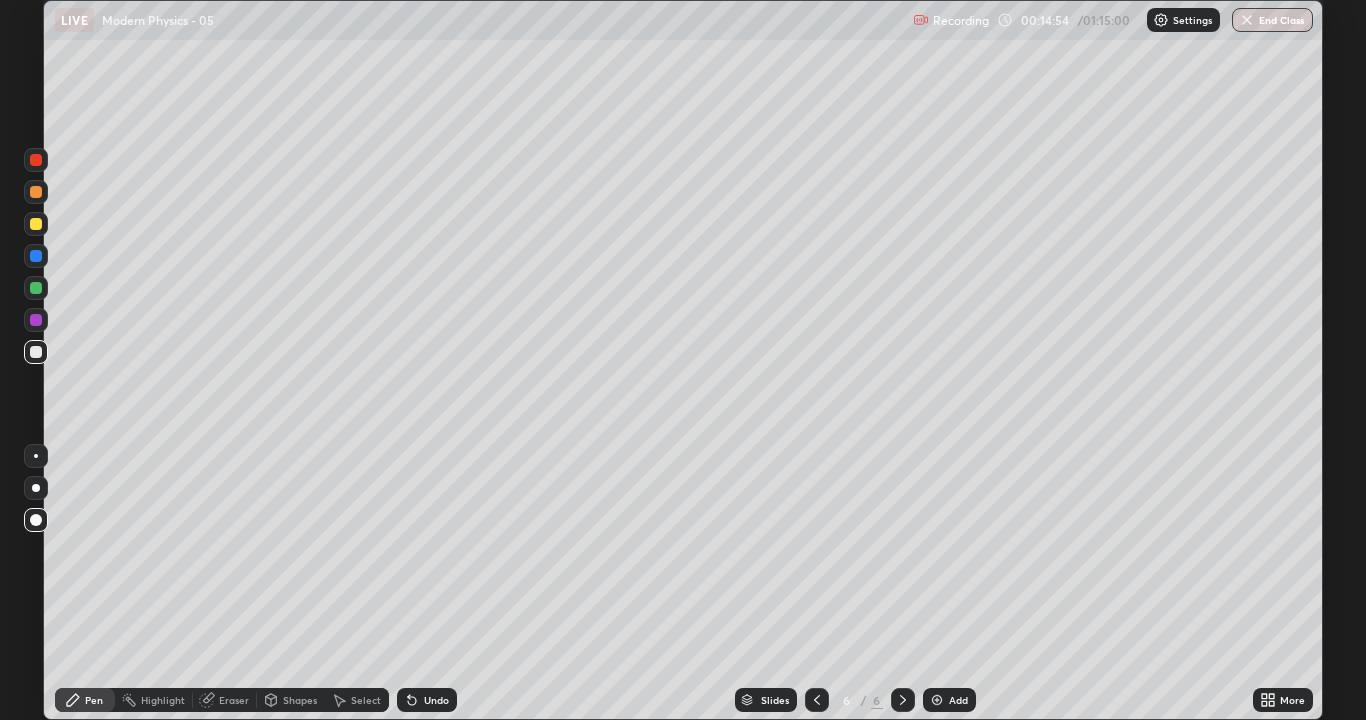 click at bounding box center [36, 224] 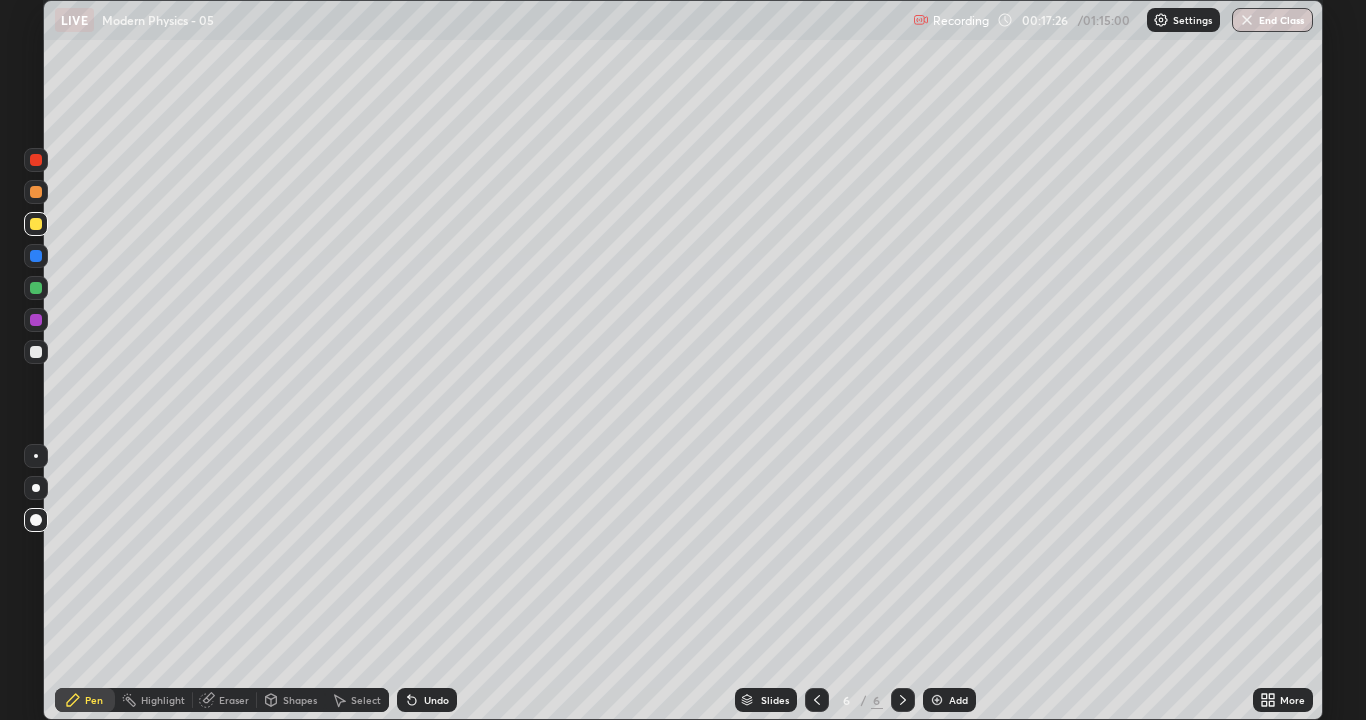 click 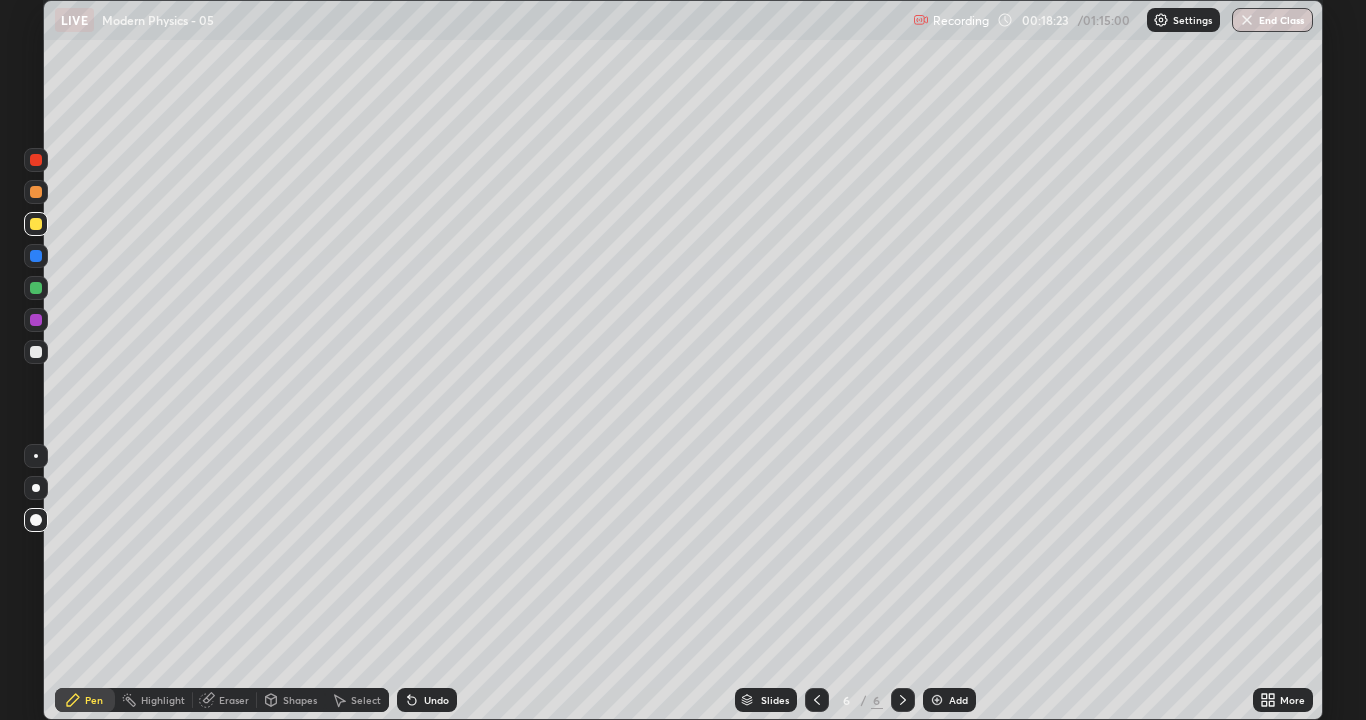 click at bounding box center [36, 352] 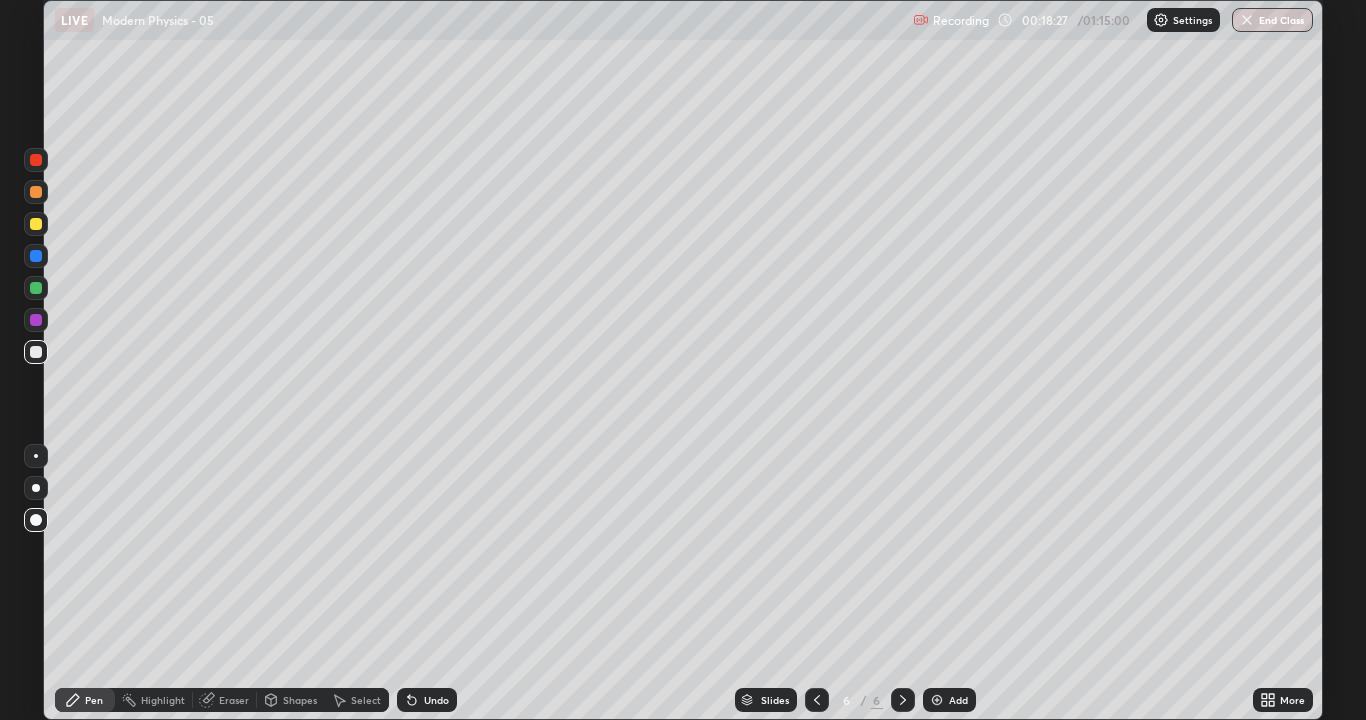 click at bounding box center [937, 700] 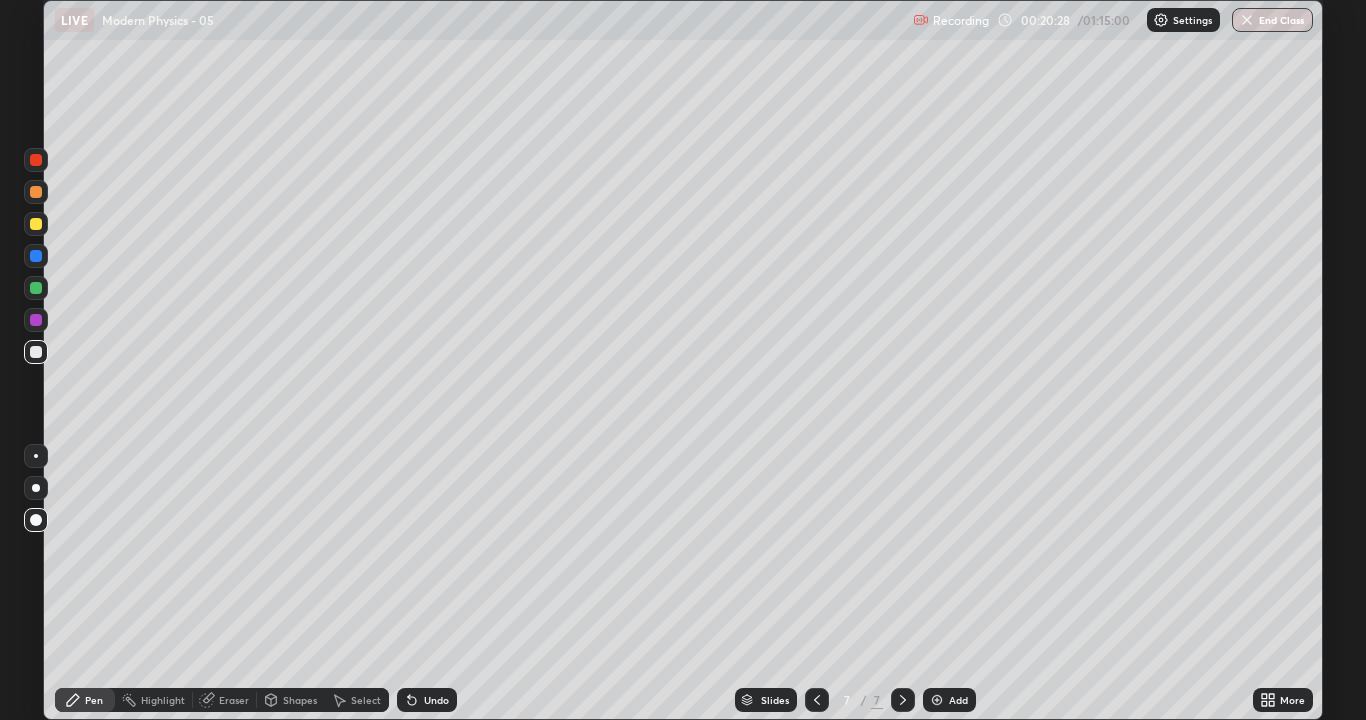 click 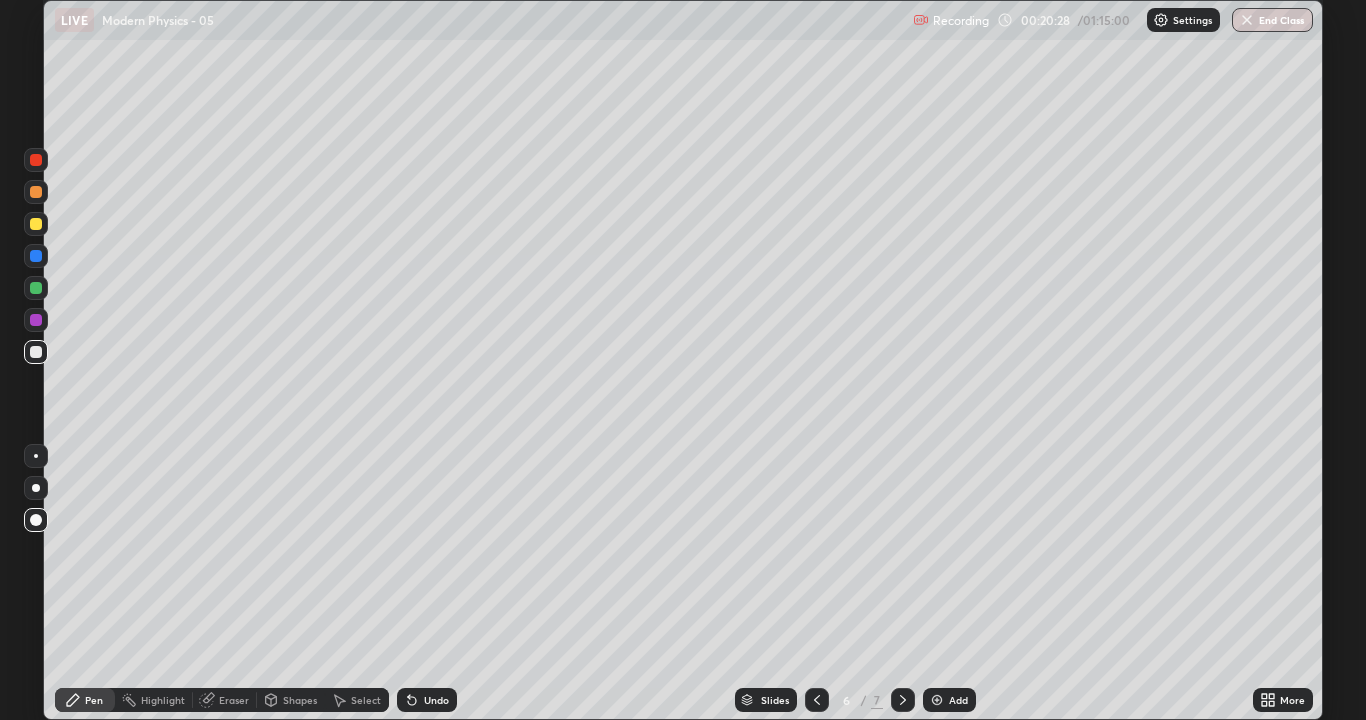 click 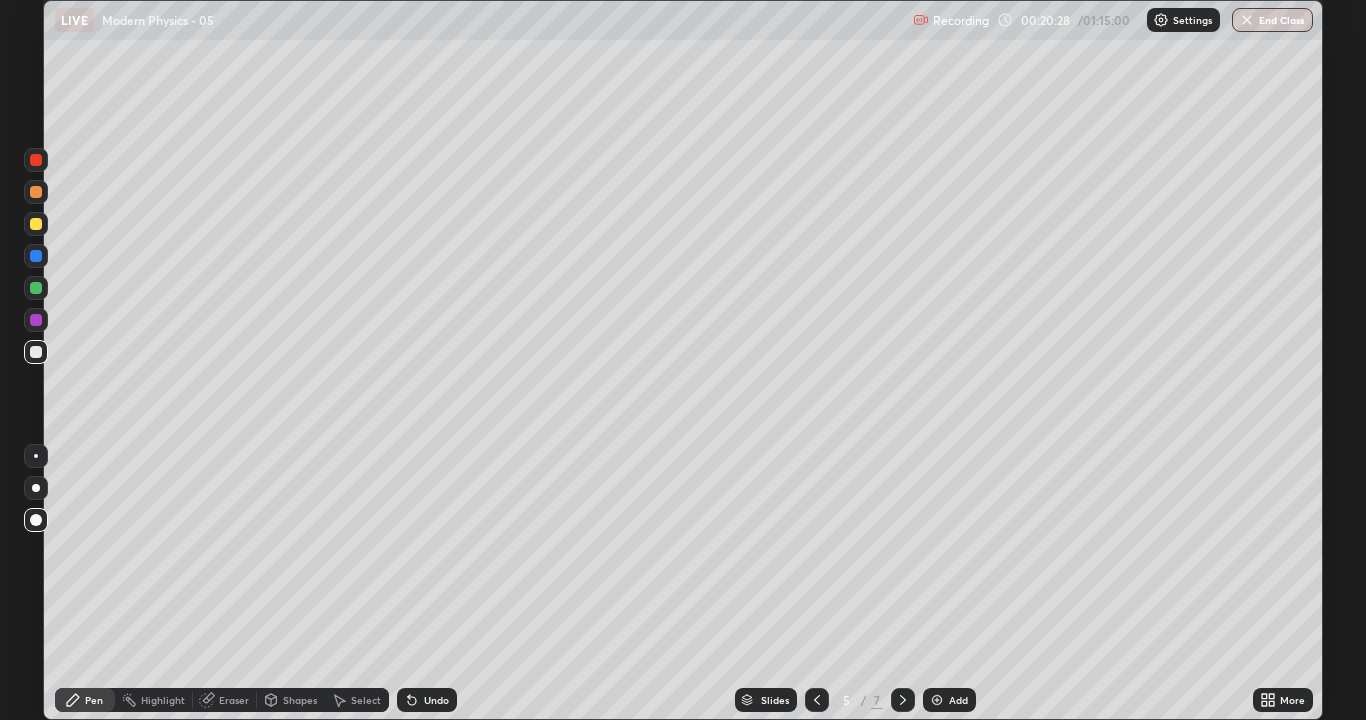 click at bounding box center (817, 700) 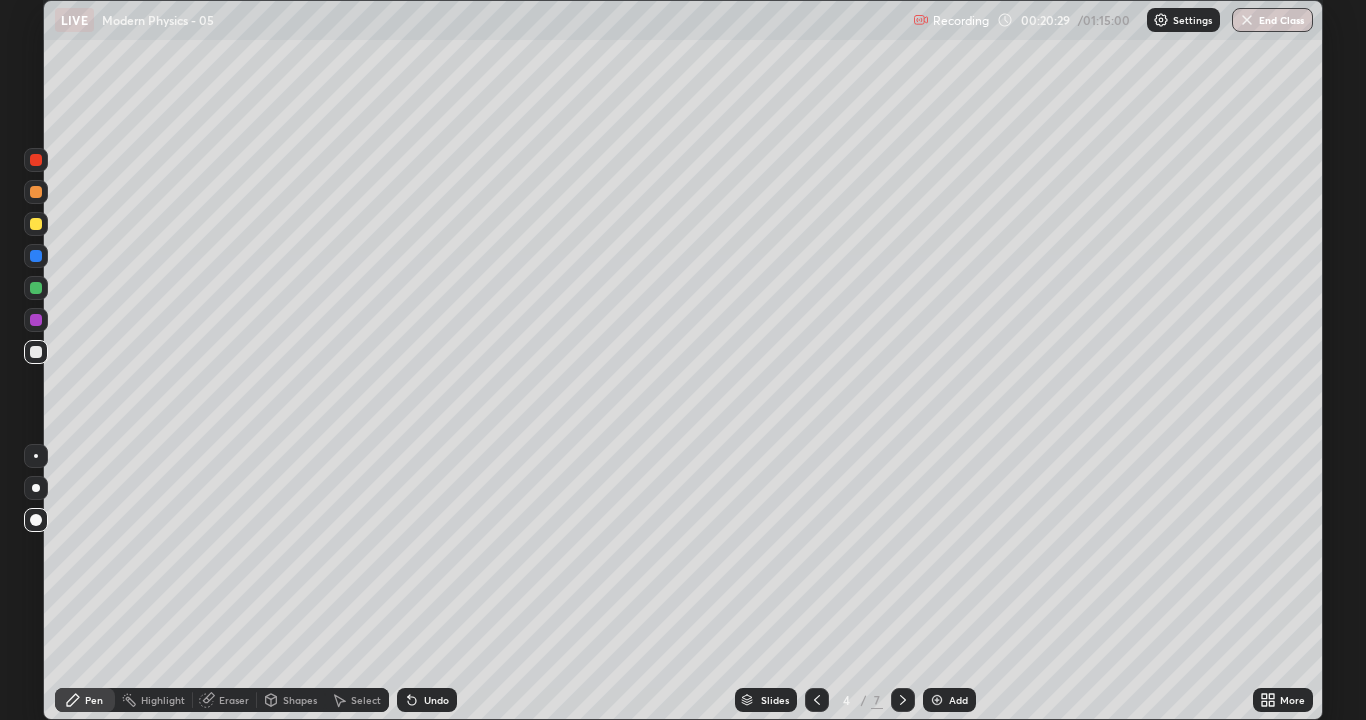 click at bounding box center [817, 700] 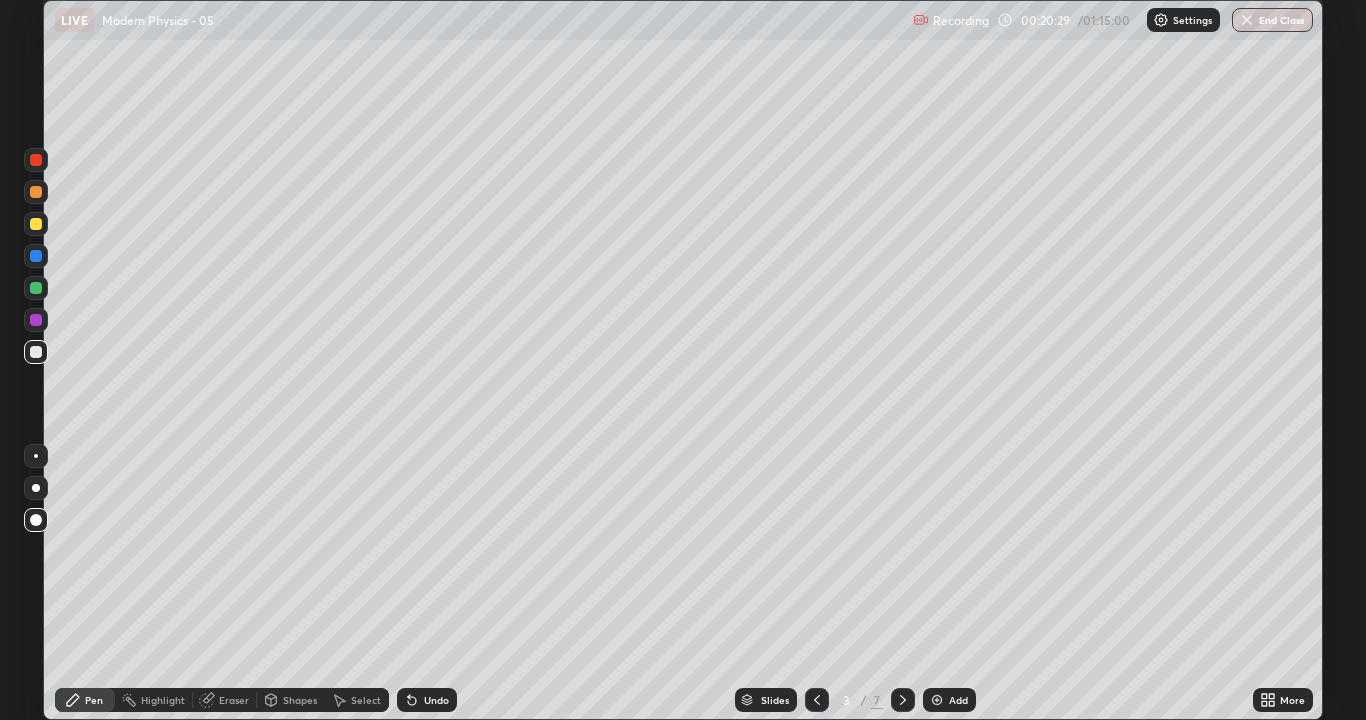 click at bounding box center (817, 700) 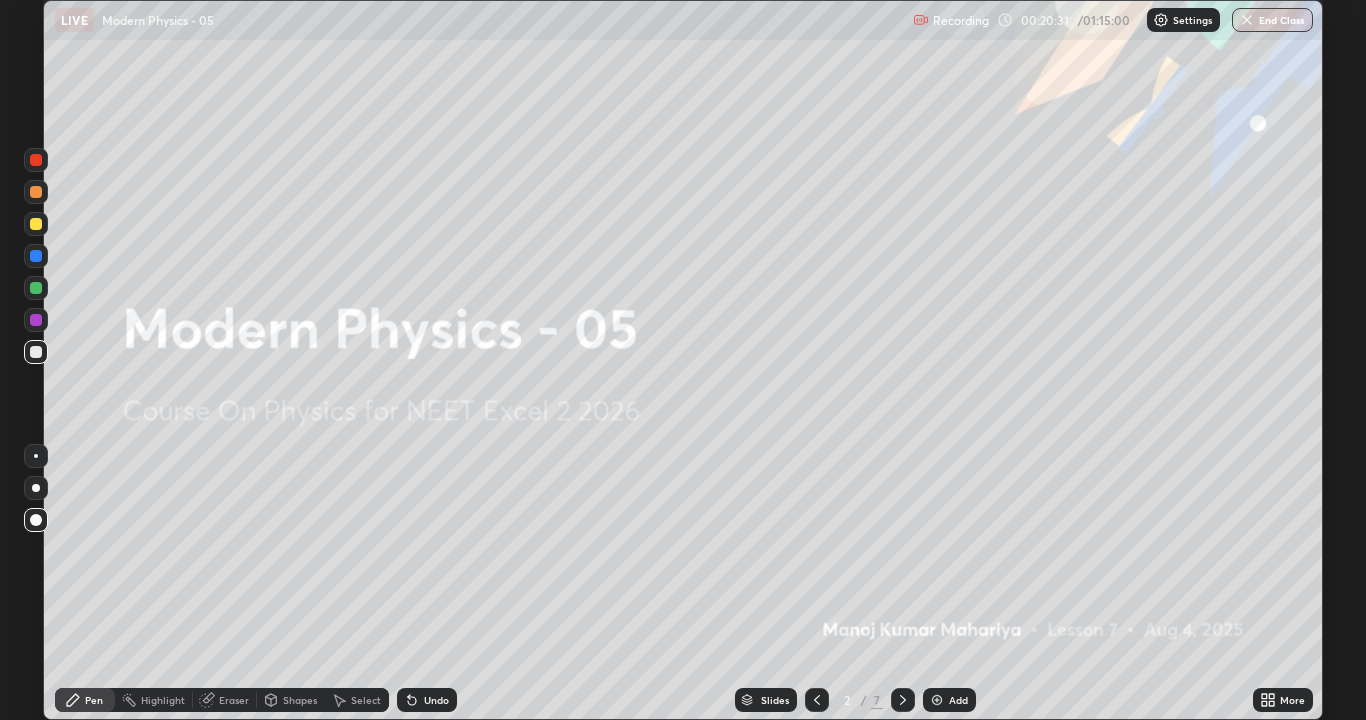 click 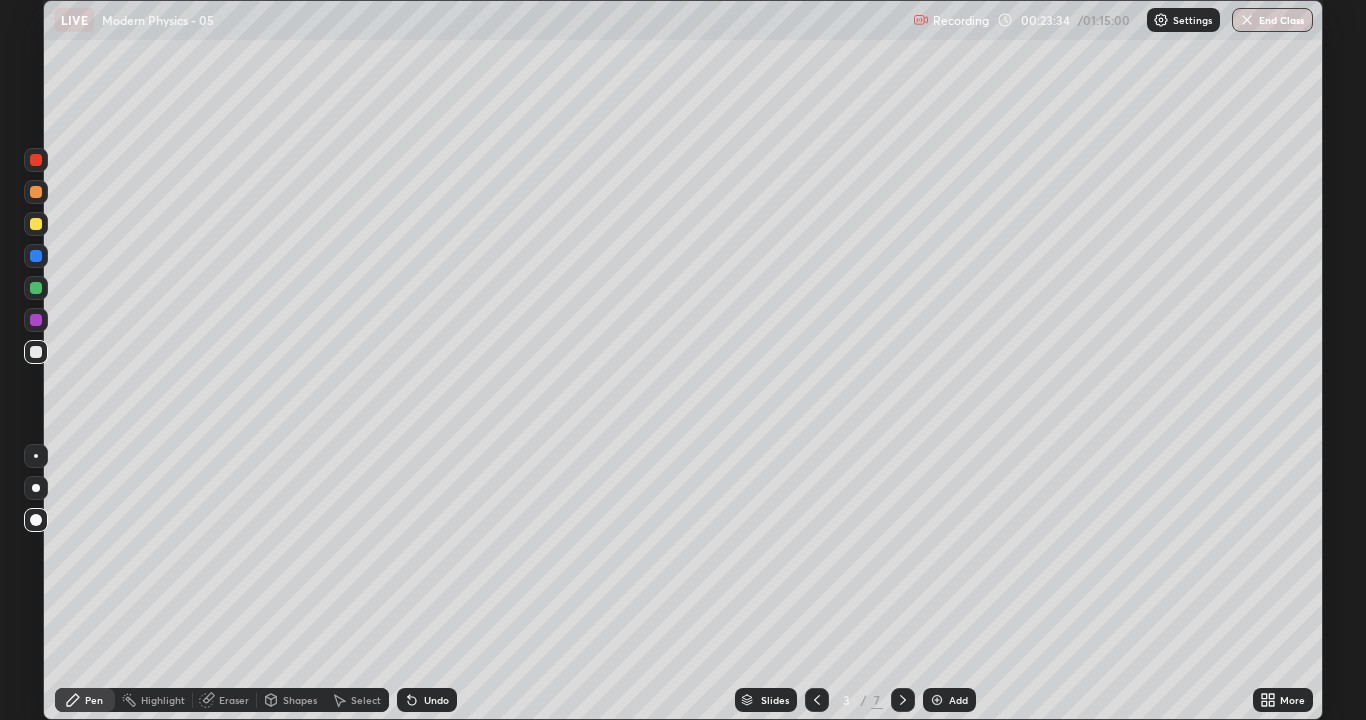 click 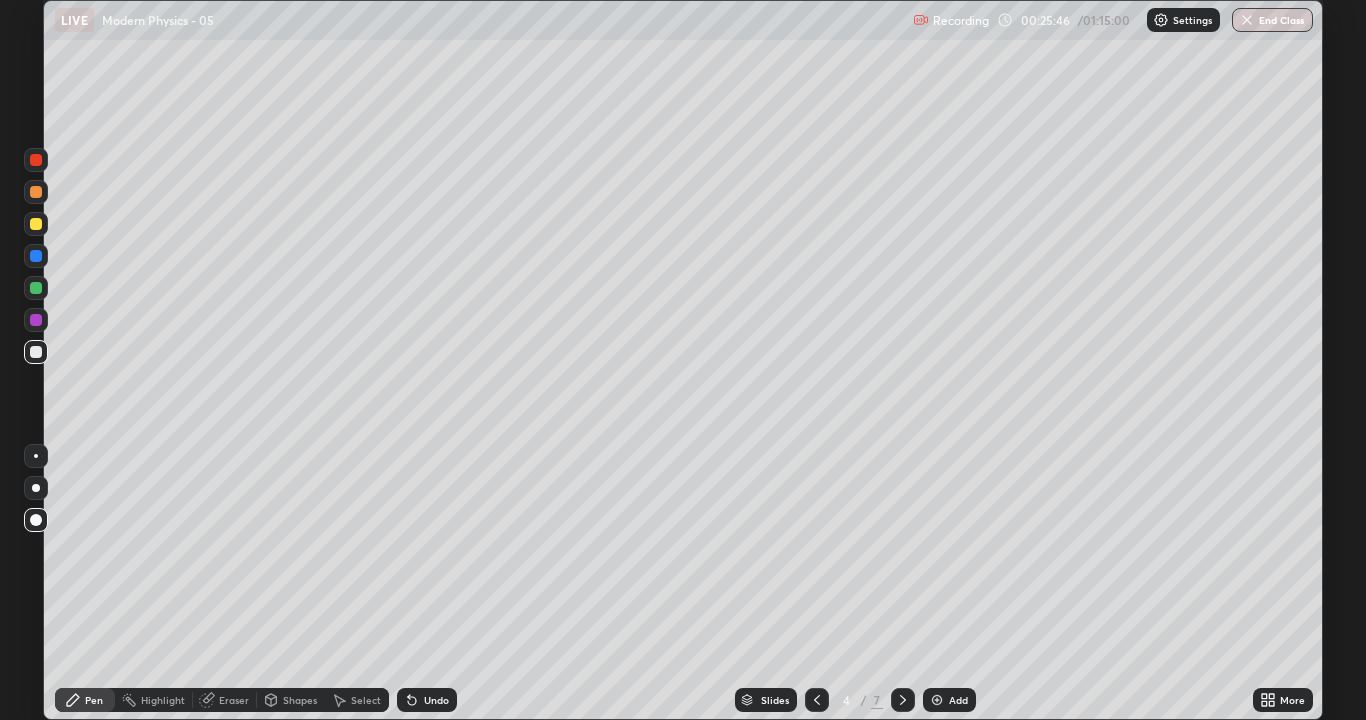click 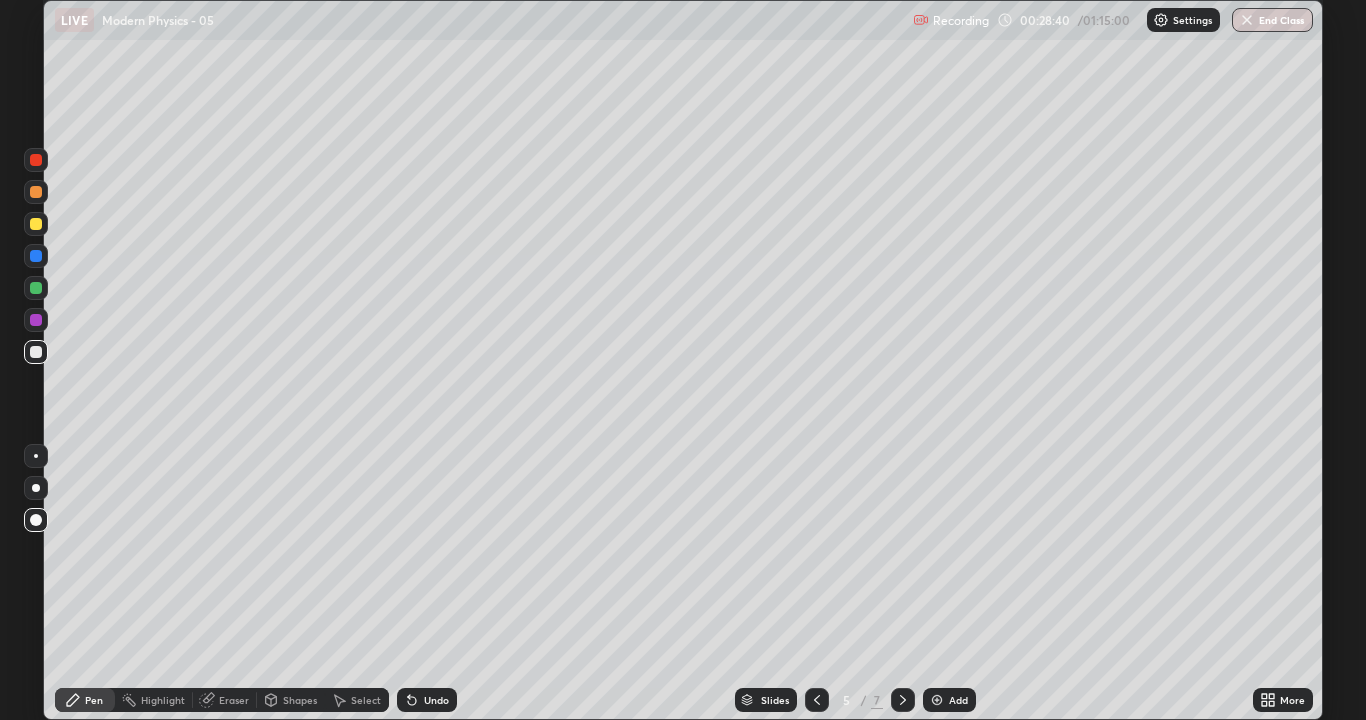 click 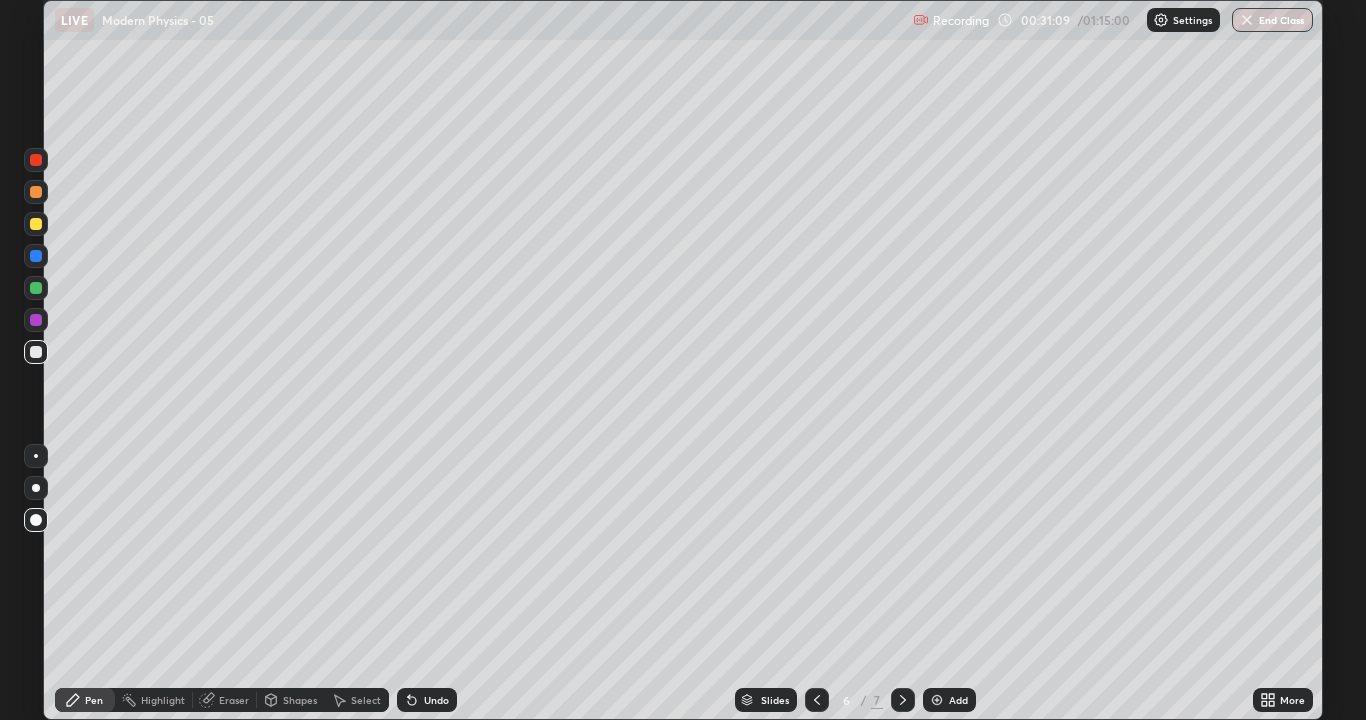 click at bounding box center [36, 288] 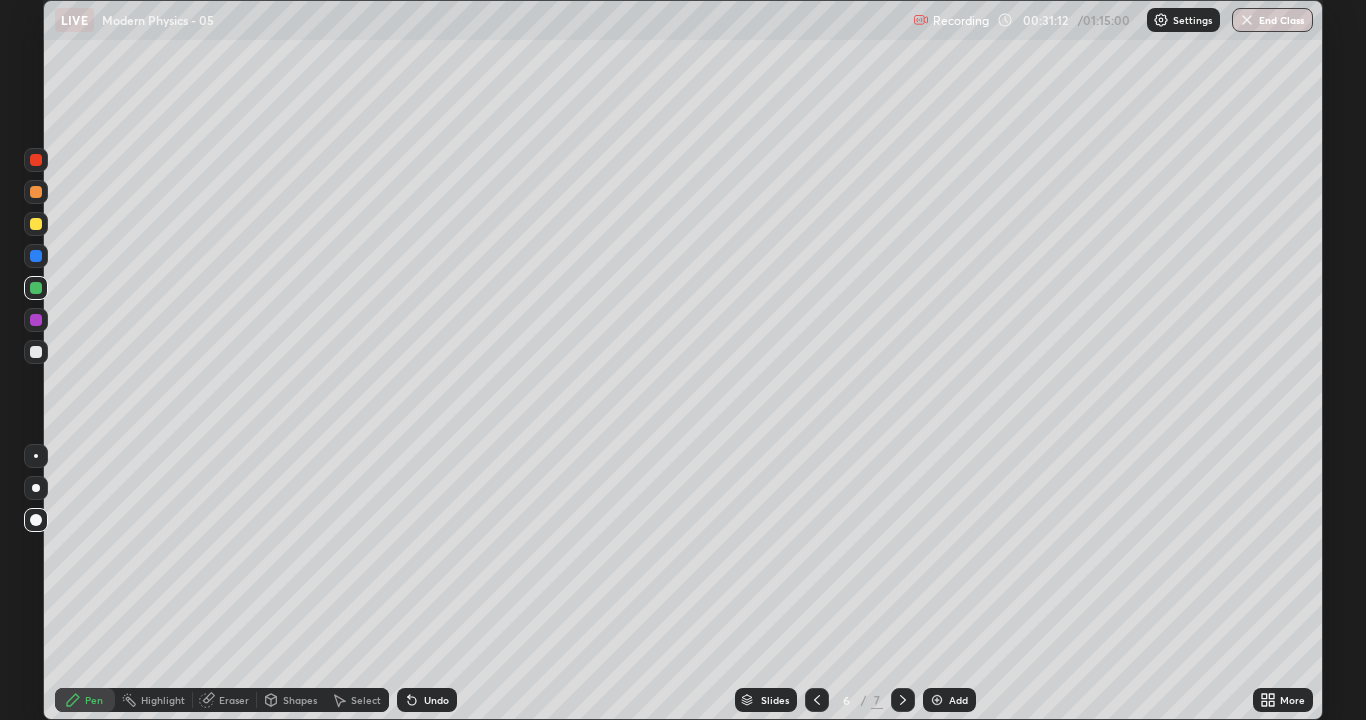click 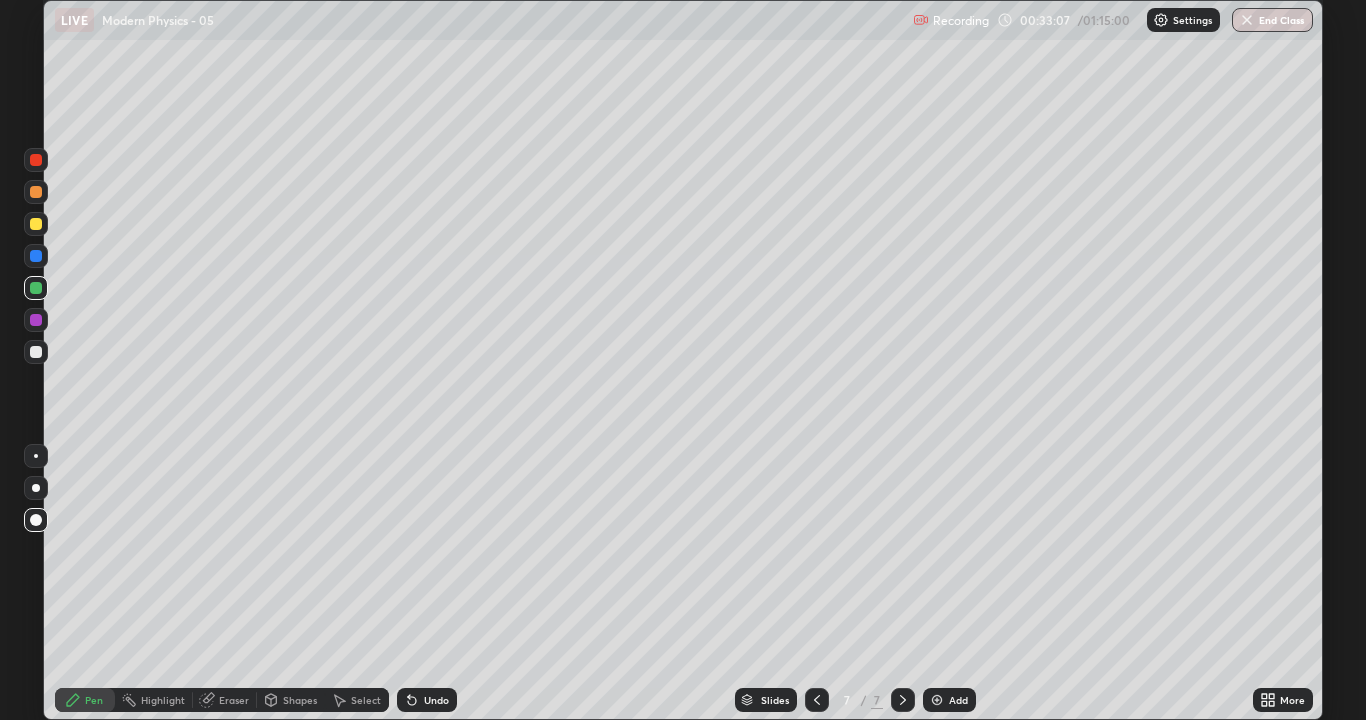 click at bounding box center [937, 700] 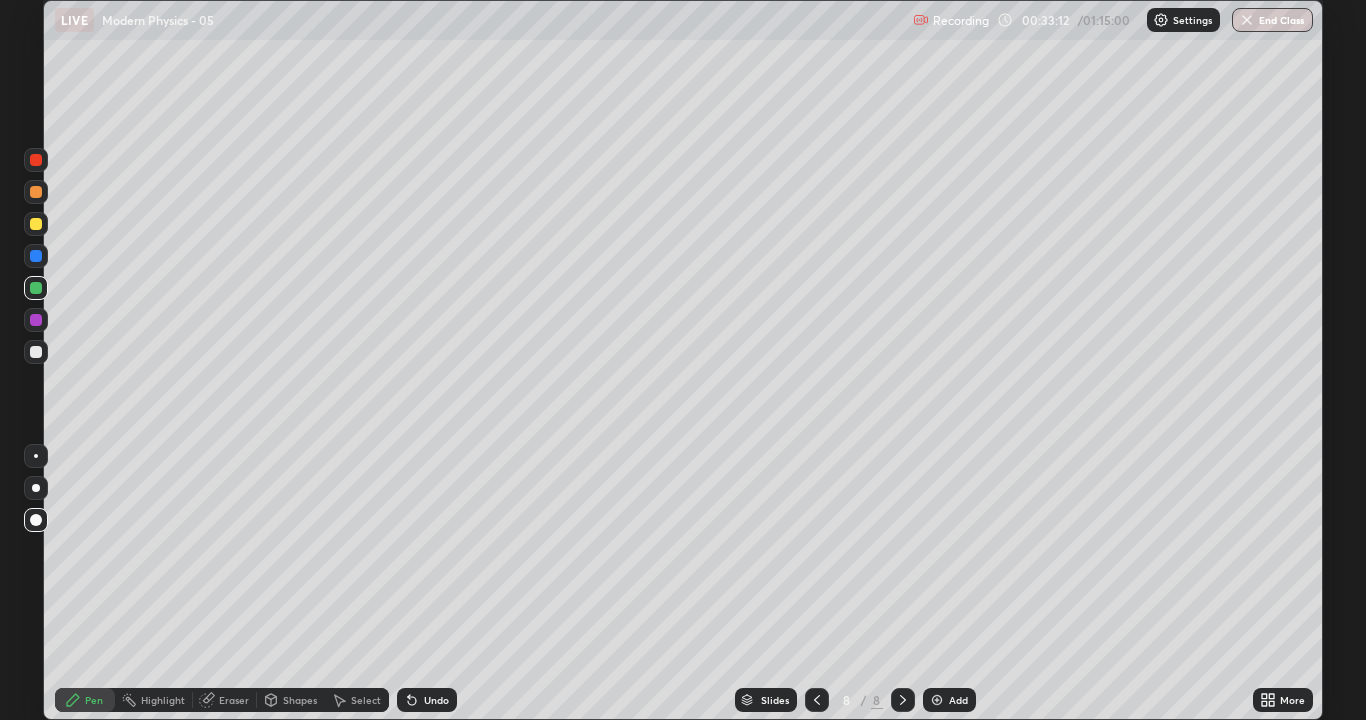 click at bounding box center (36, 352) 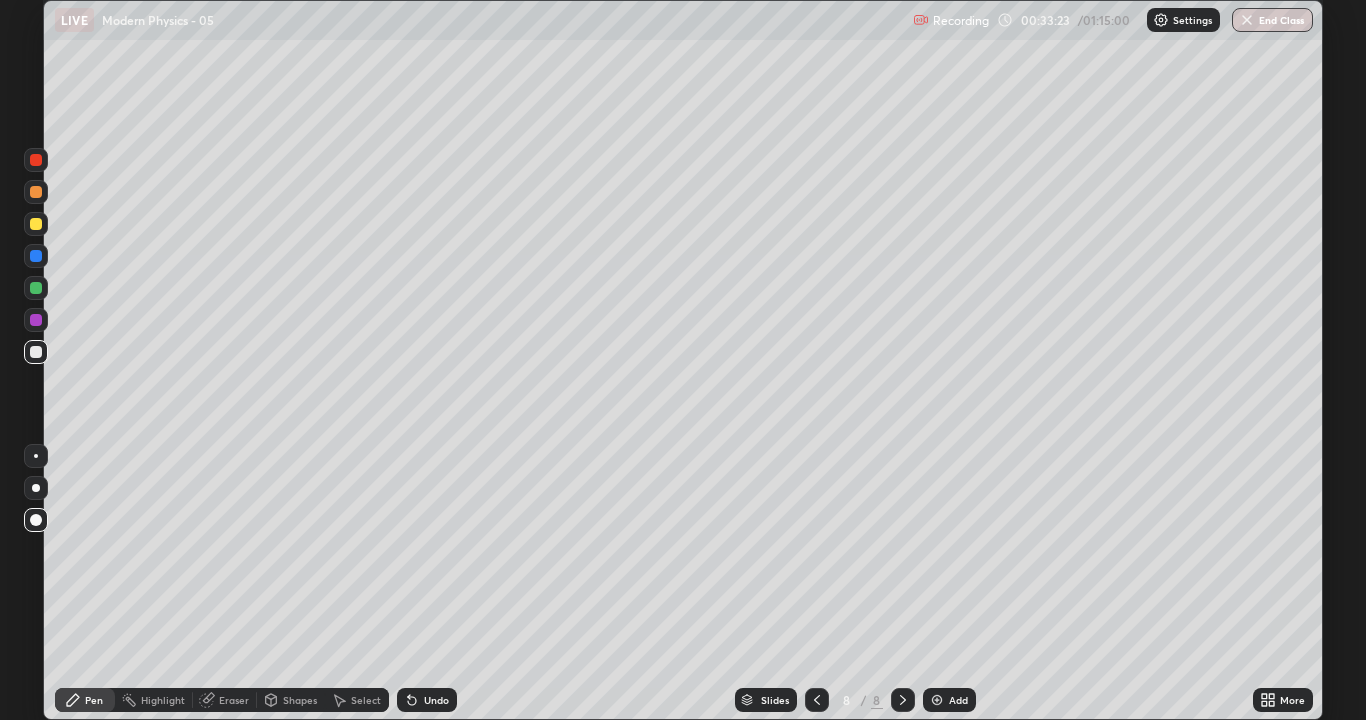 click 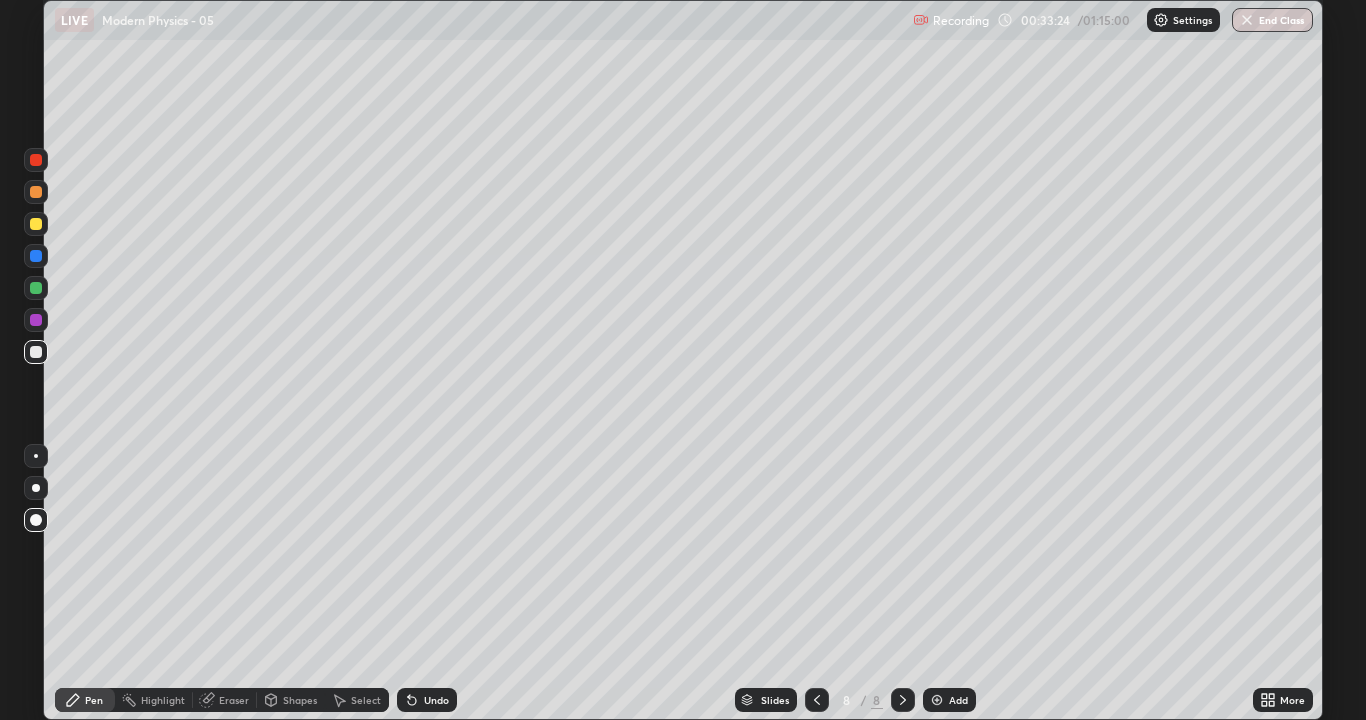 click 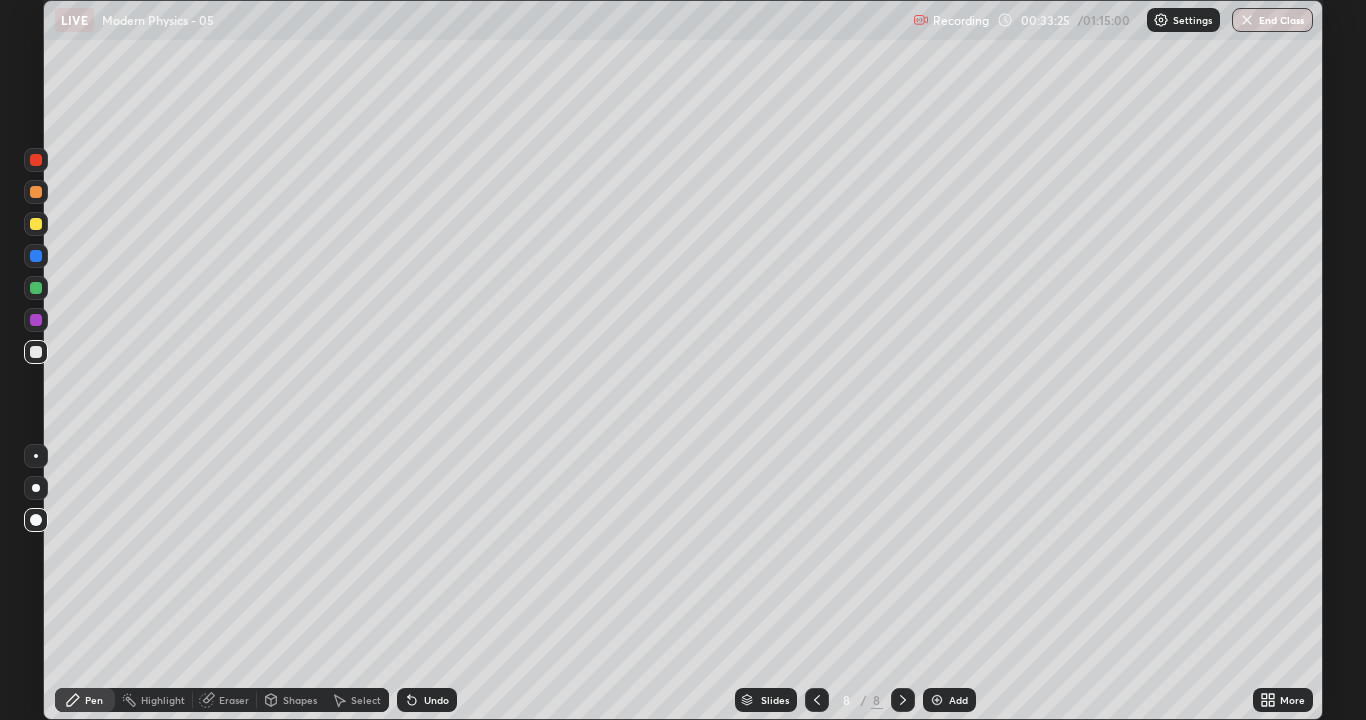 click 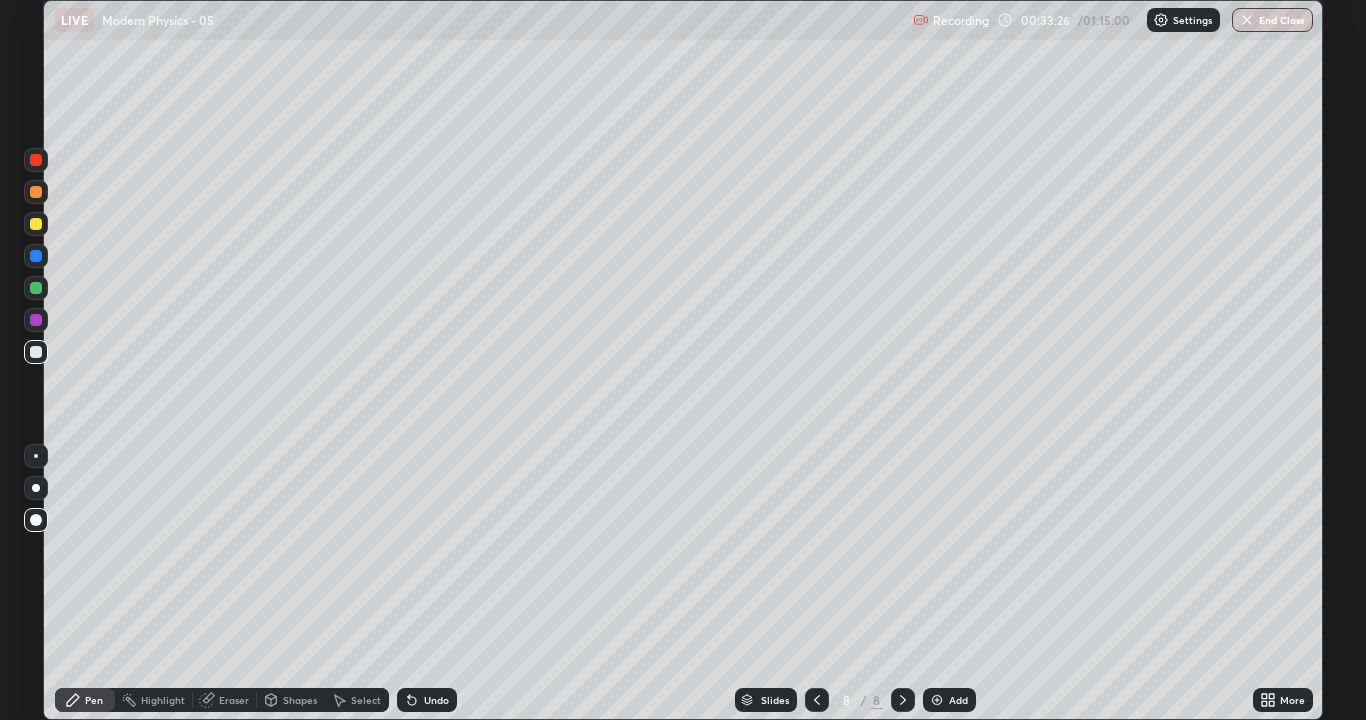 click 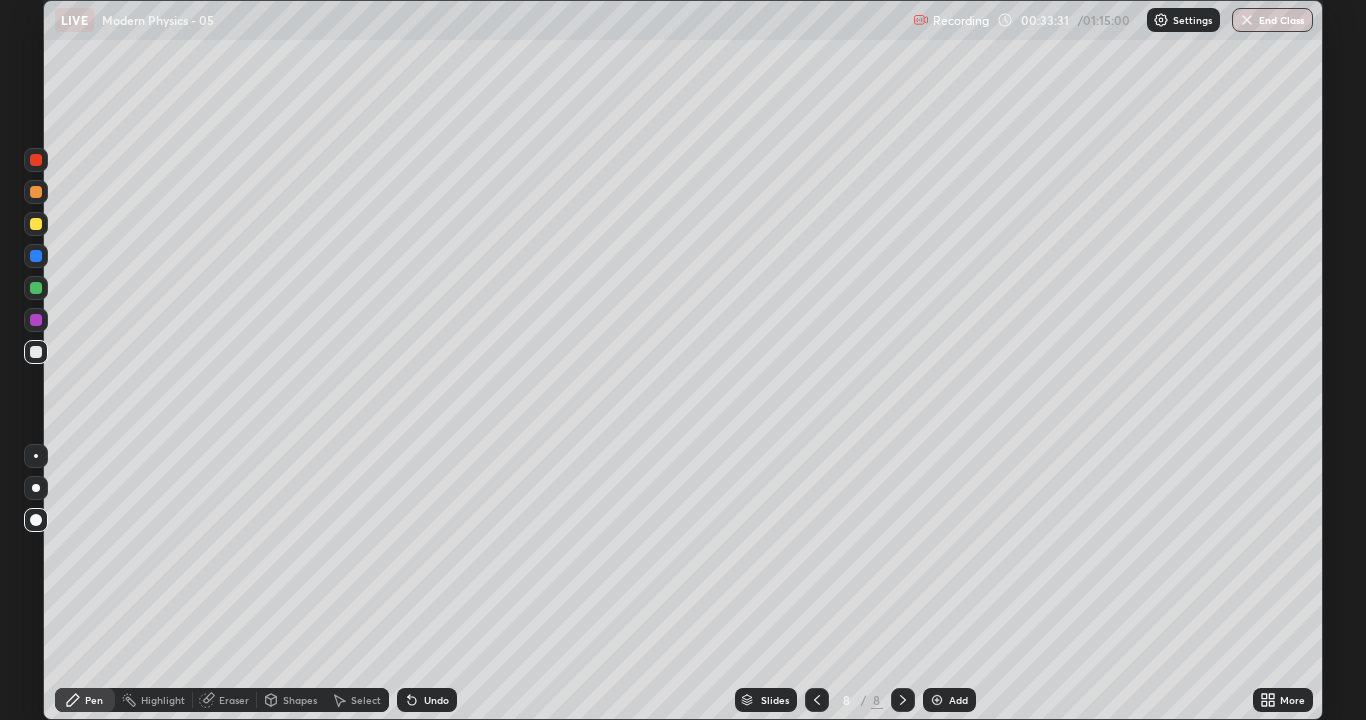 click 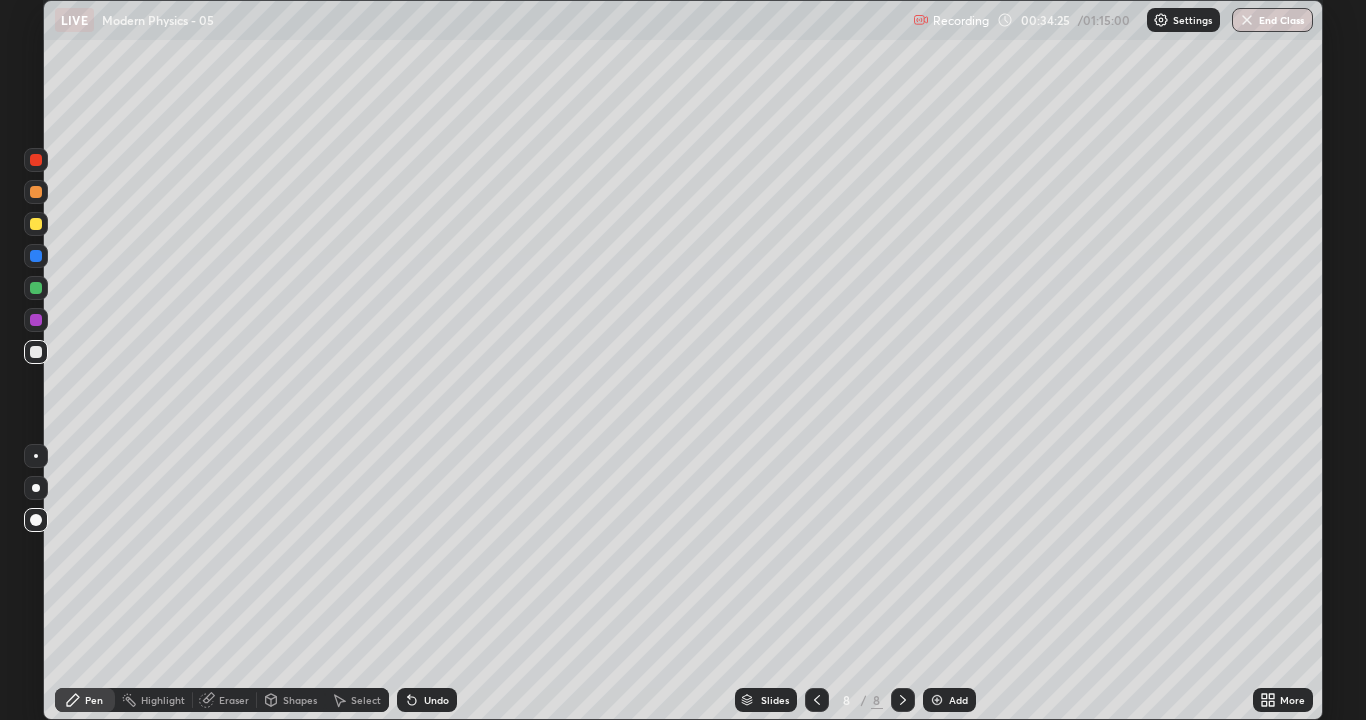 click at bounding box center (36, 320) 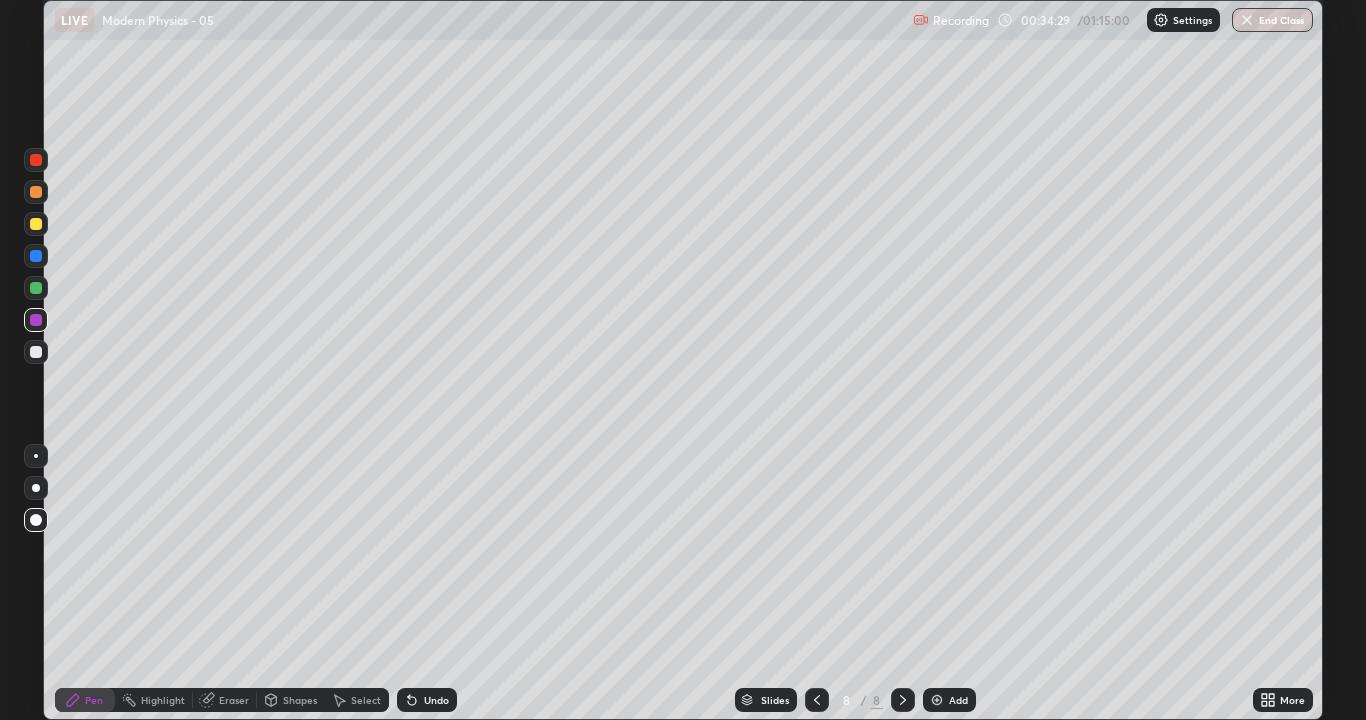 click 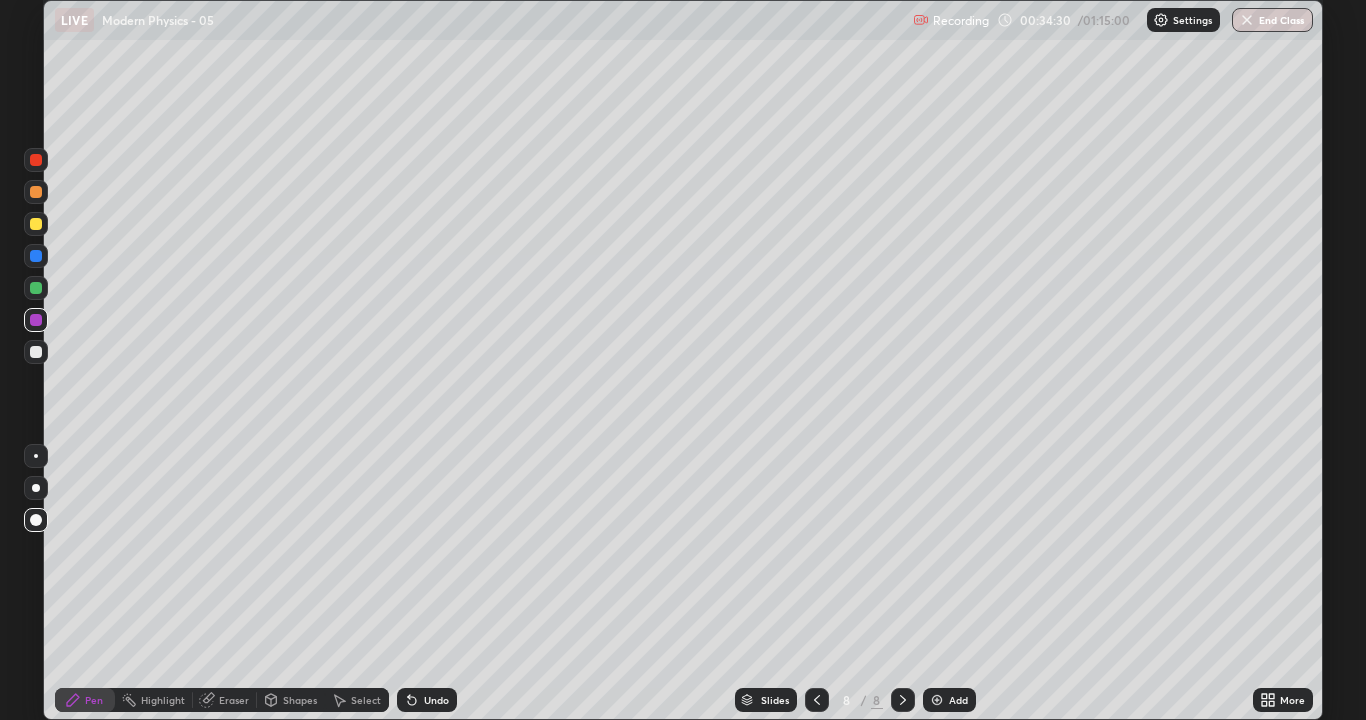 click at bounding box center (36, 352) 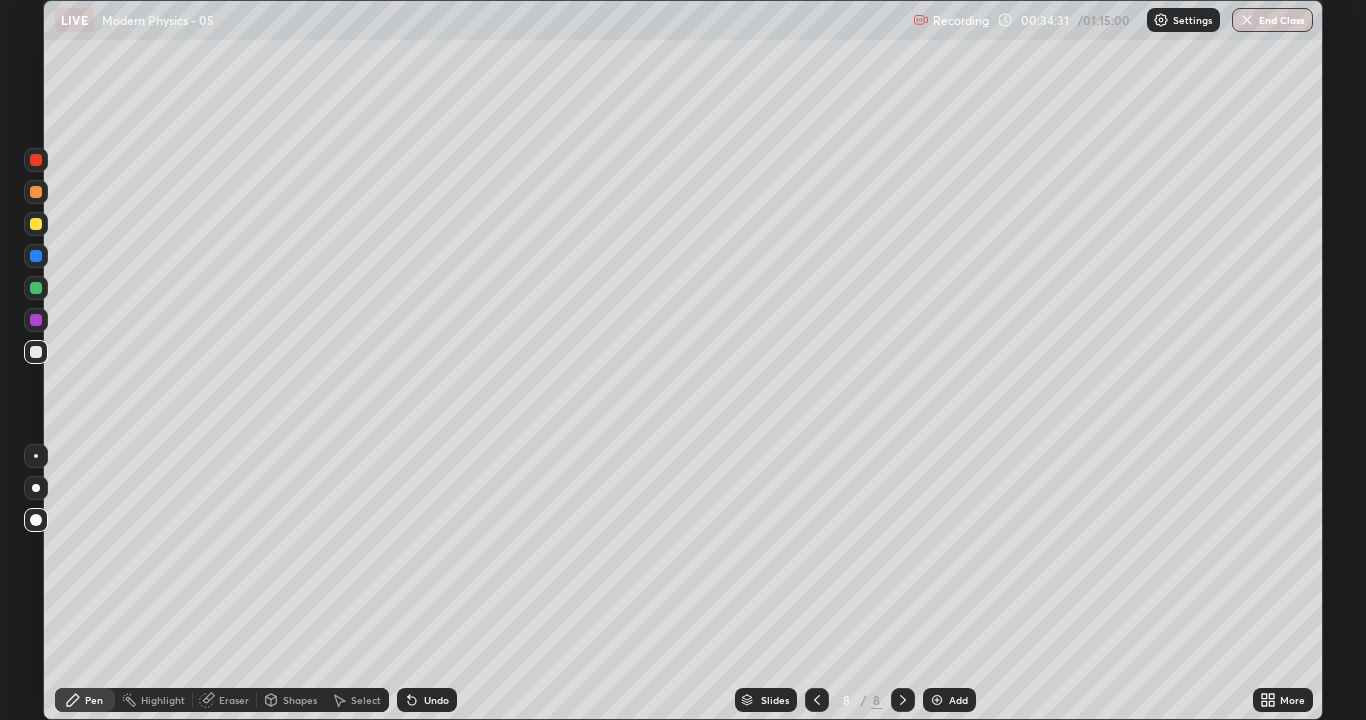 click on "Shapes" at bounding box center (300, 700) 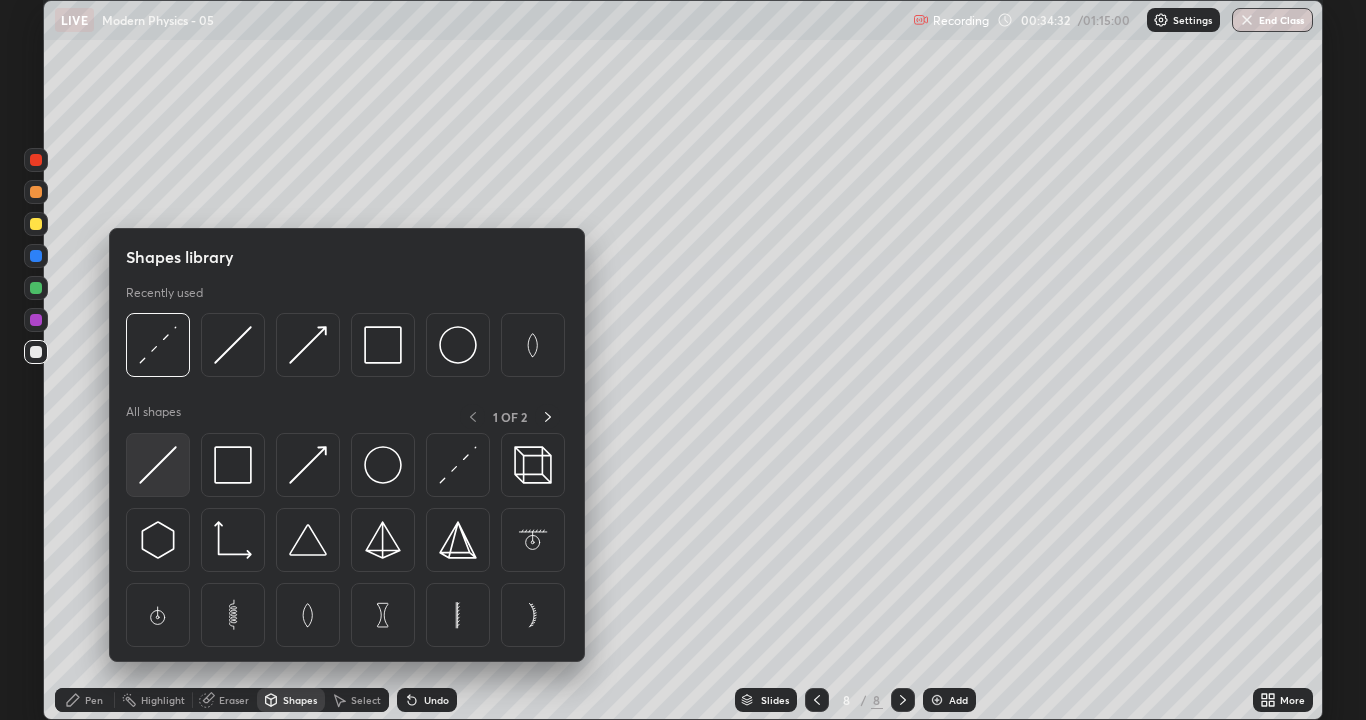 click at bounding box center [158, 465] 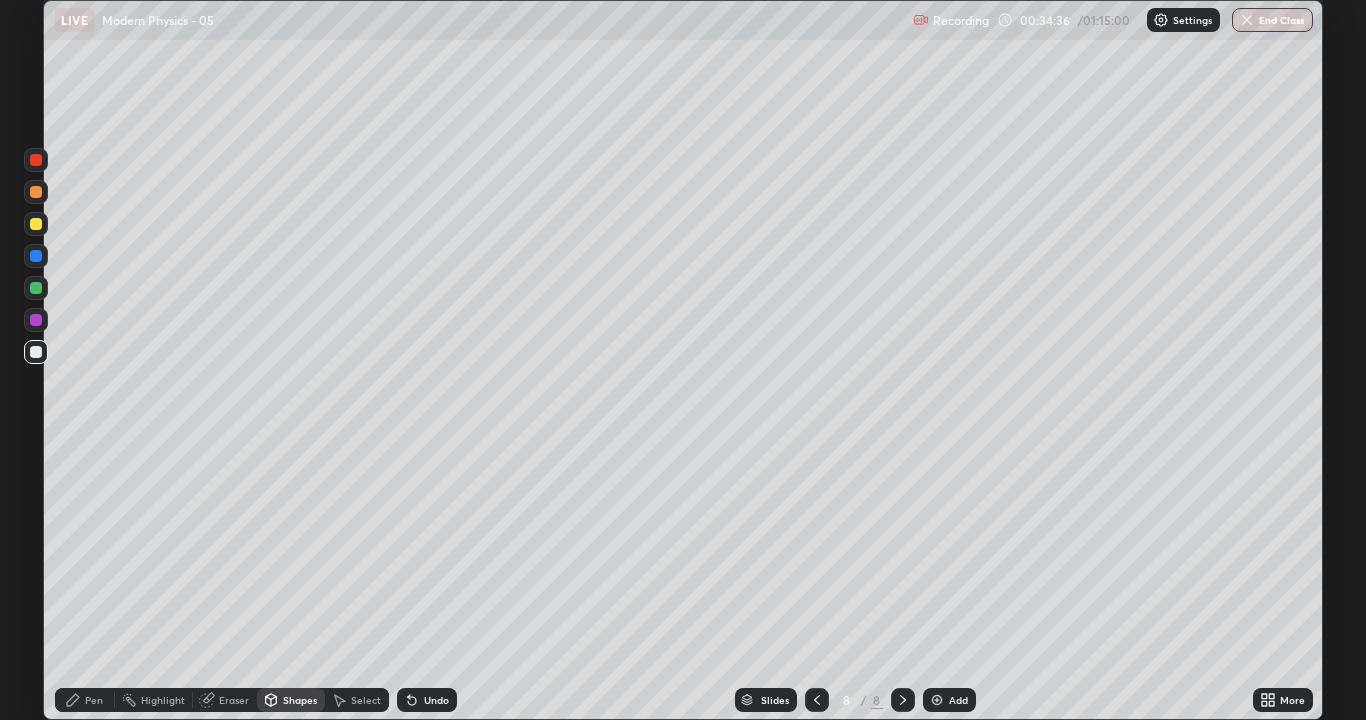 click on "Pen" at bounding box center (94, 700) 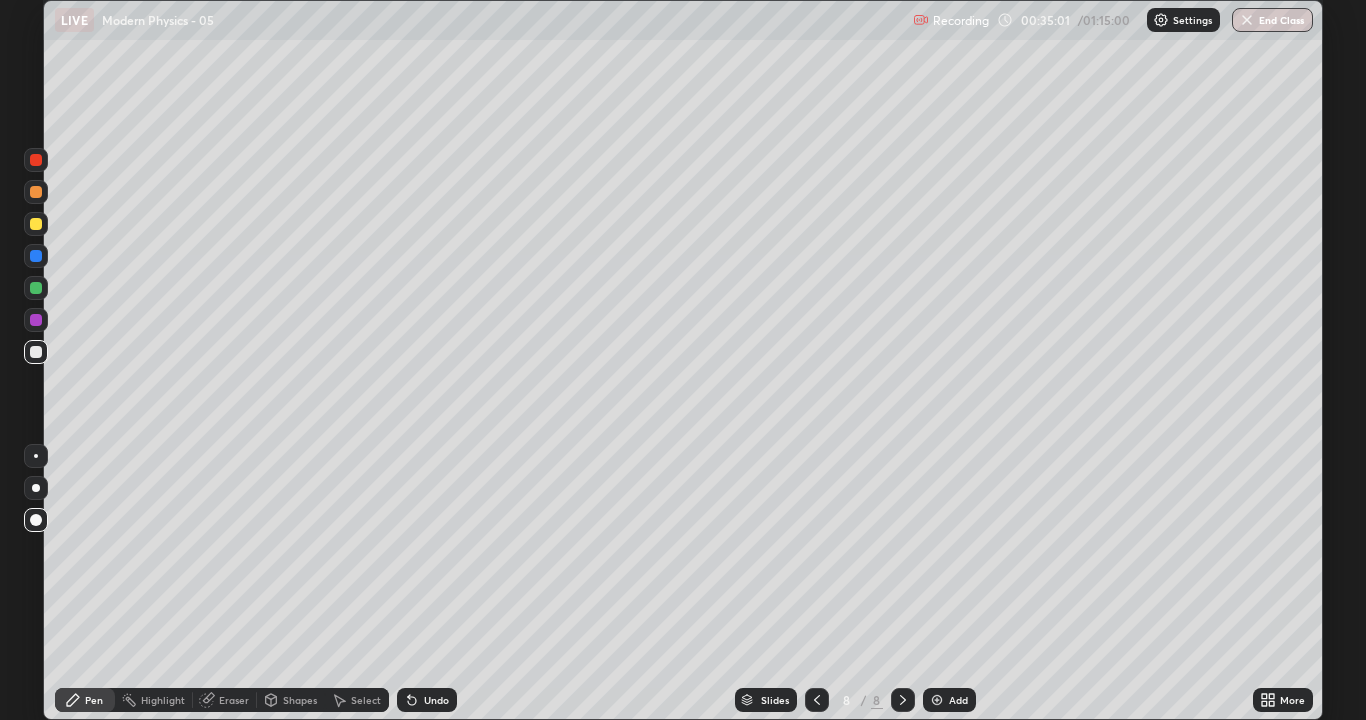 click on "Shapes" at bounding box center [291, 700] 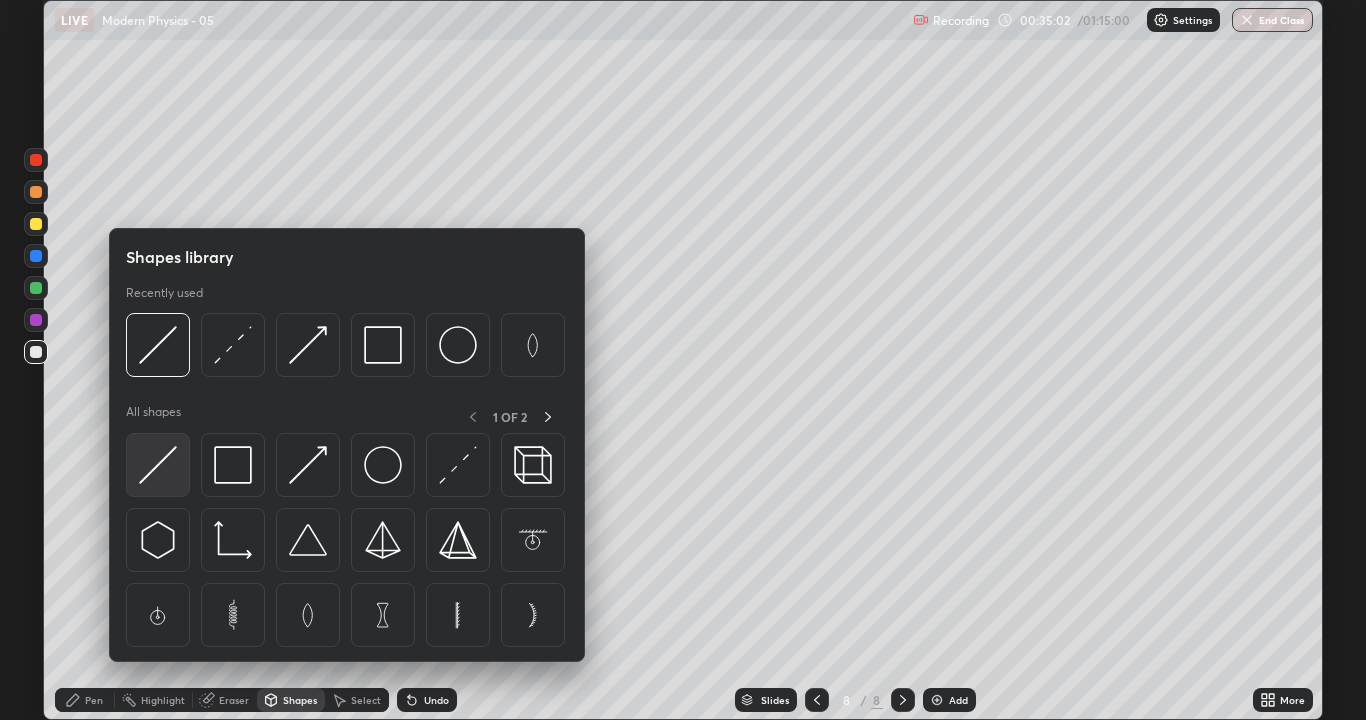 click at bounding box center [158, 465] 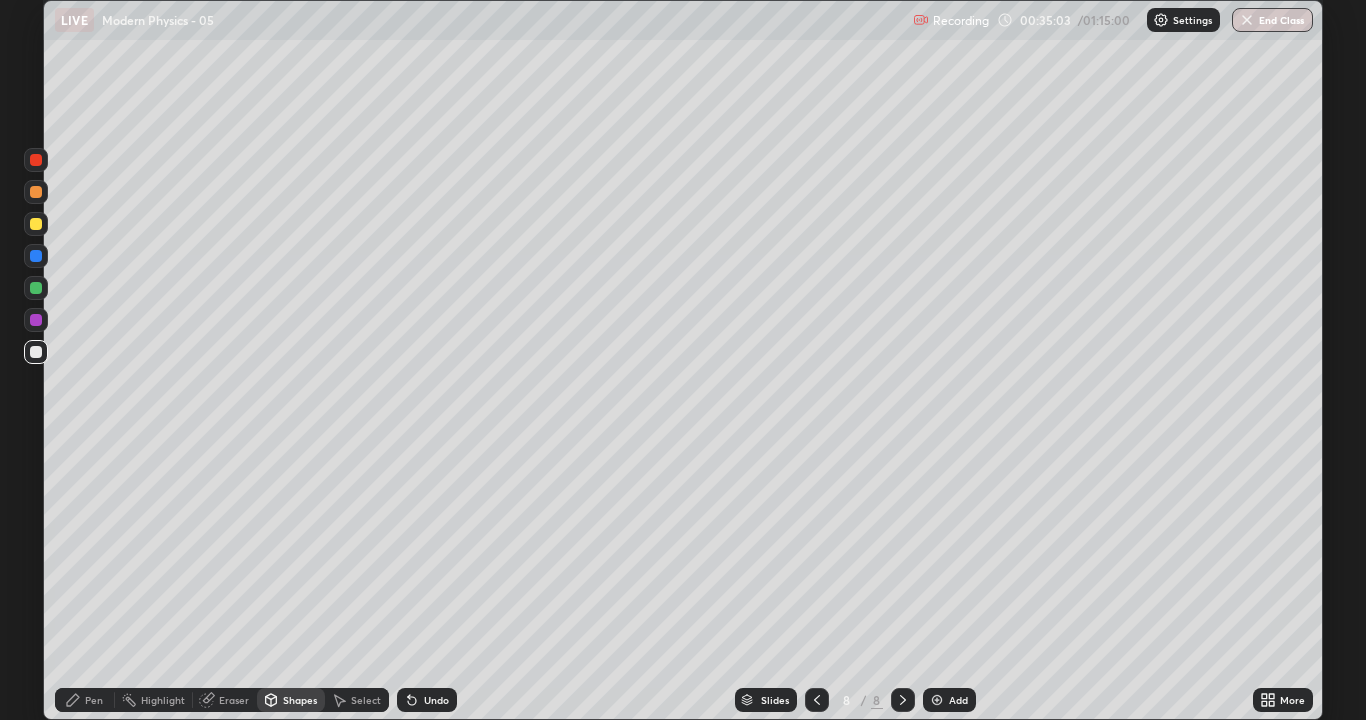 click at bounding box center [36, 192] 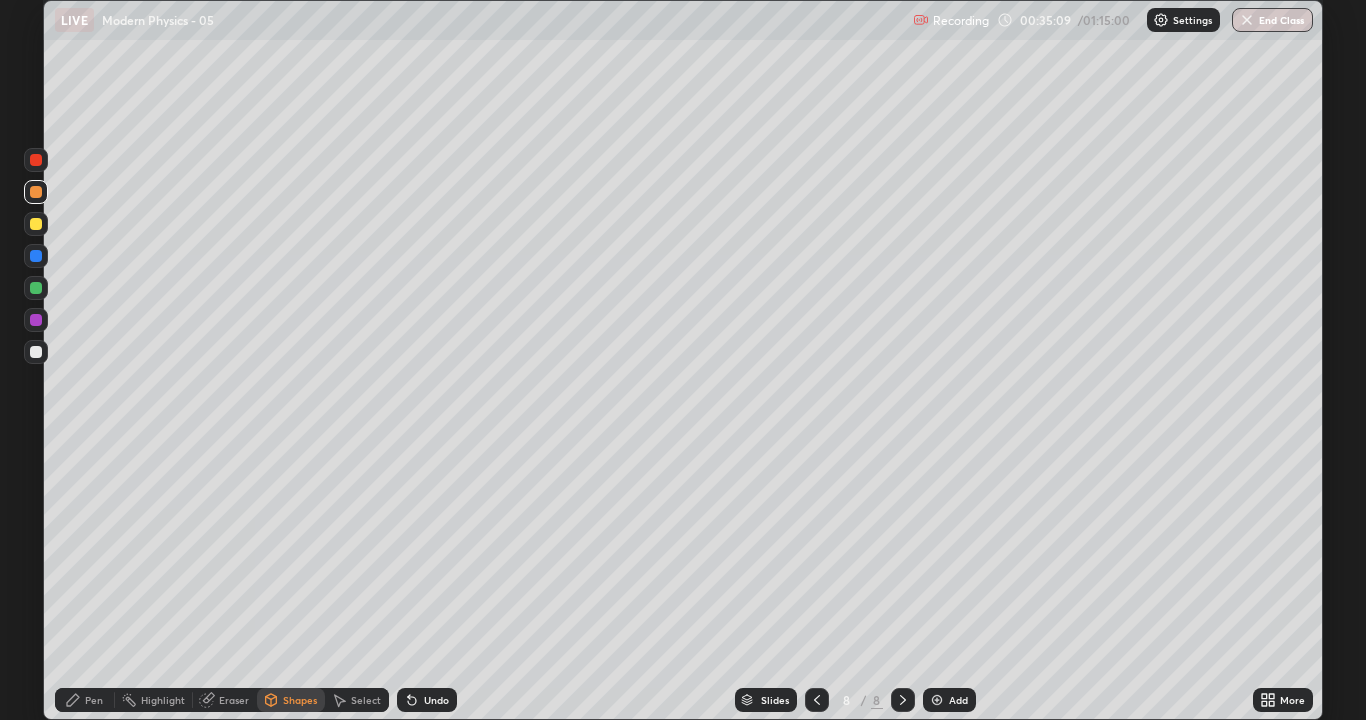 click 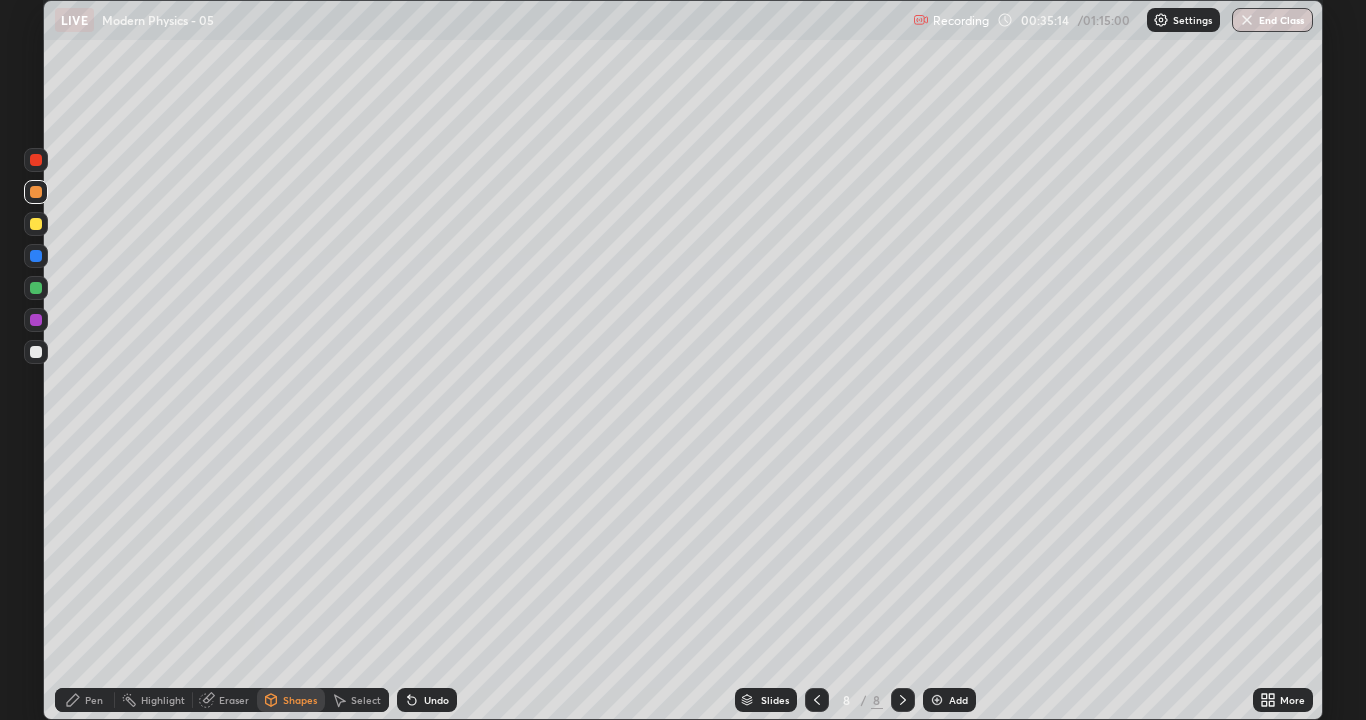 click 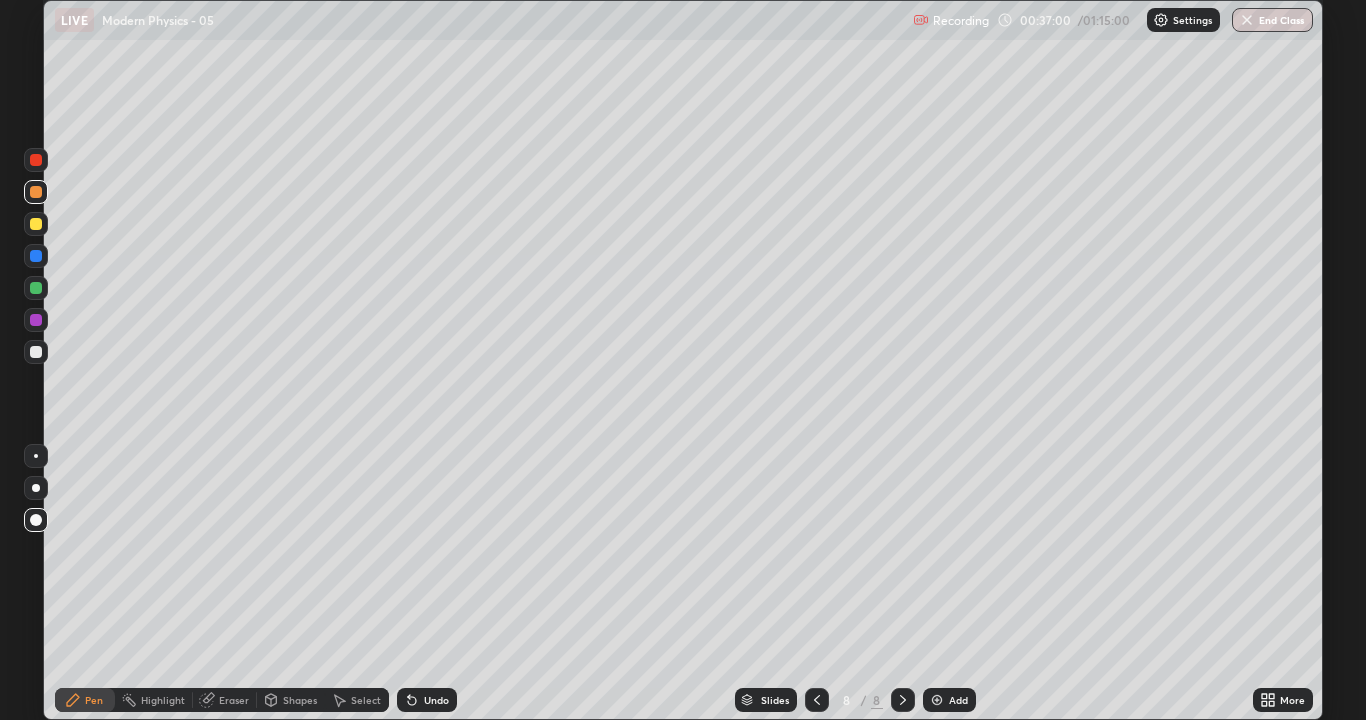click at bounding box center (36, 160) 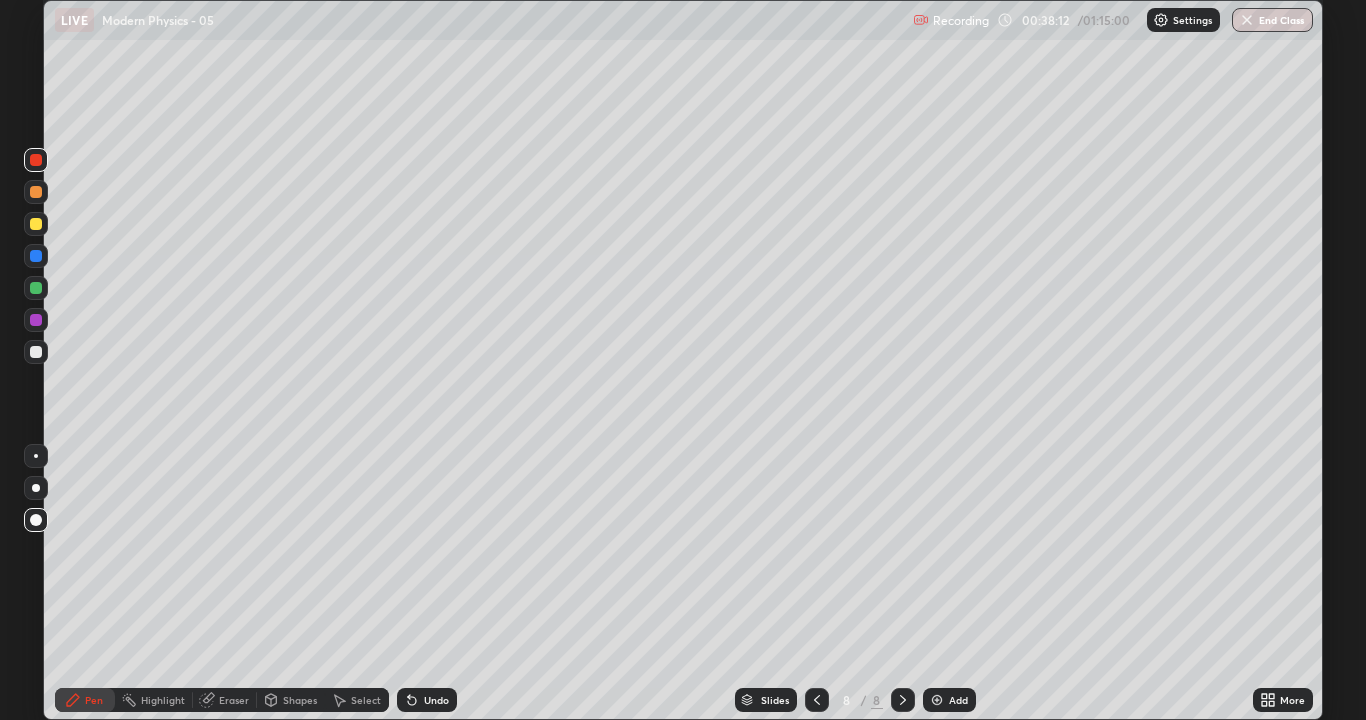 click 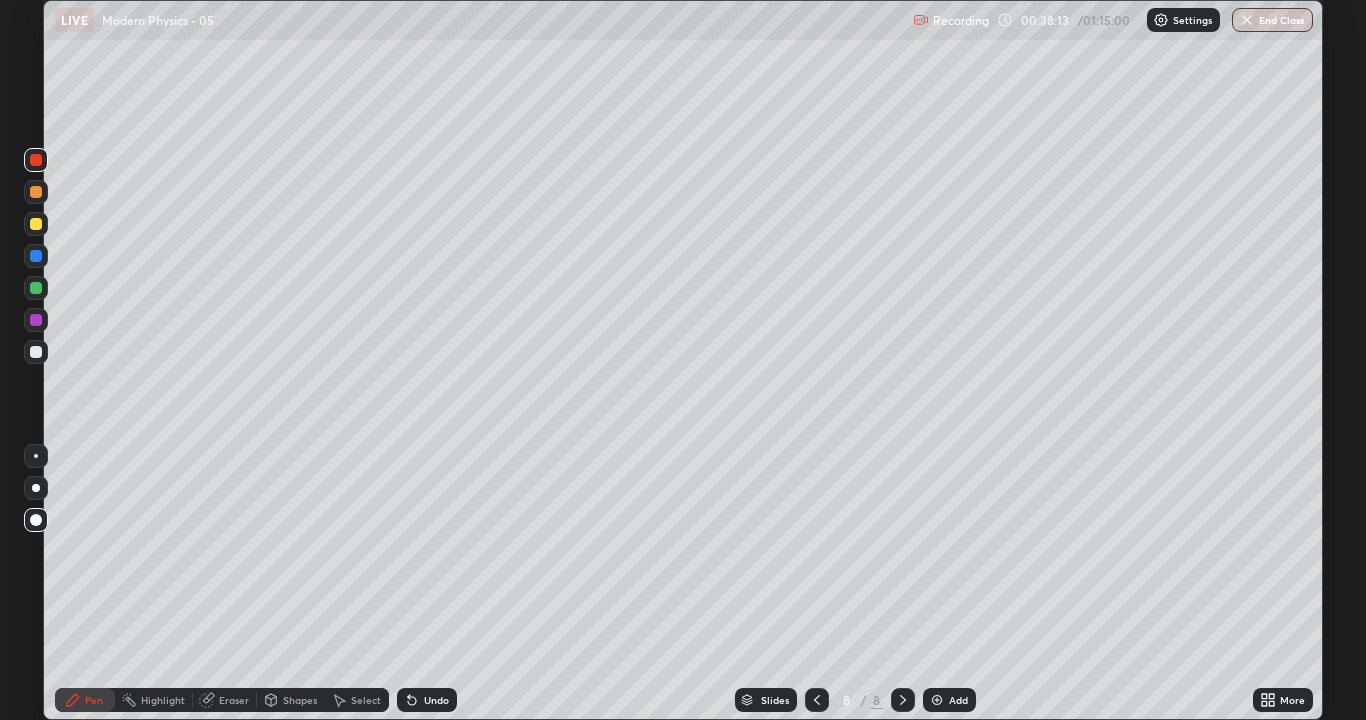 click on "Select" at bounding box center (357, 700) 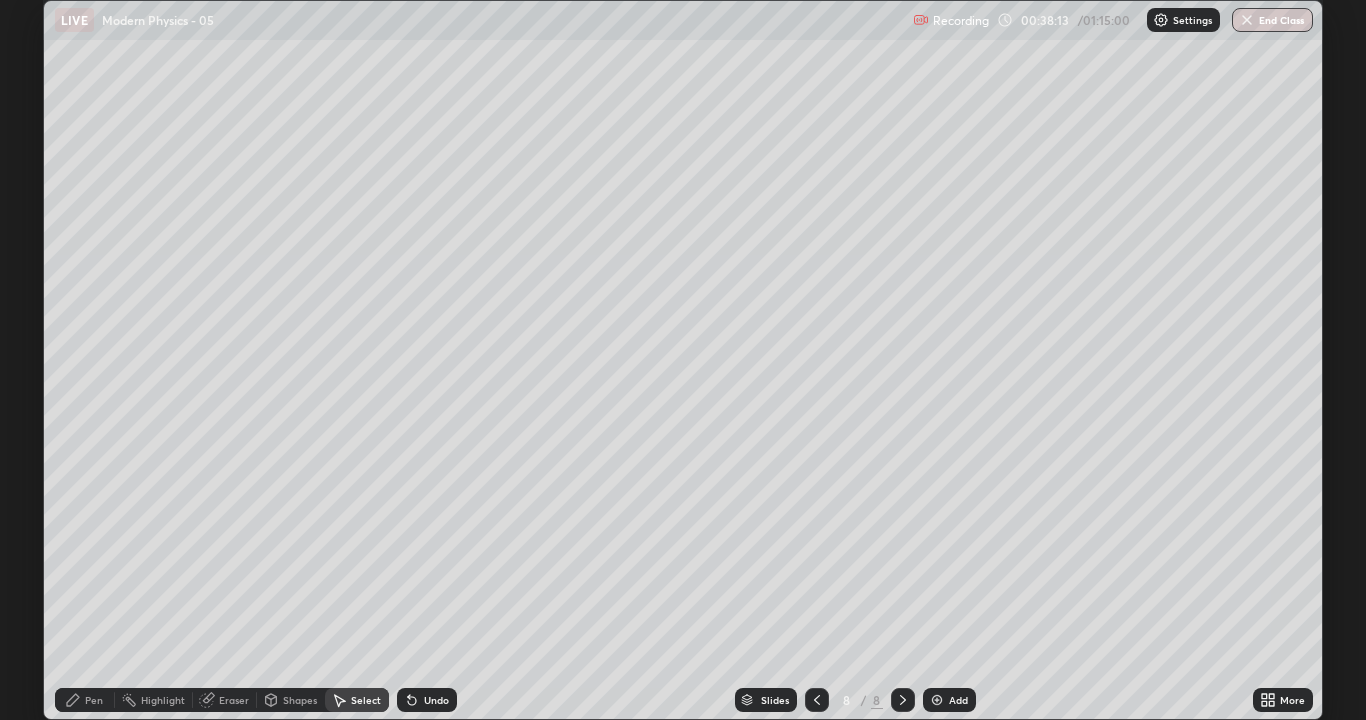 click on "Undo" at bounding box center (427, 700) 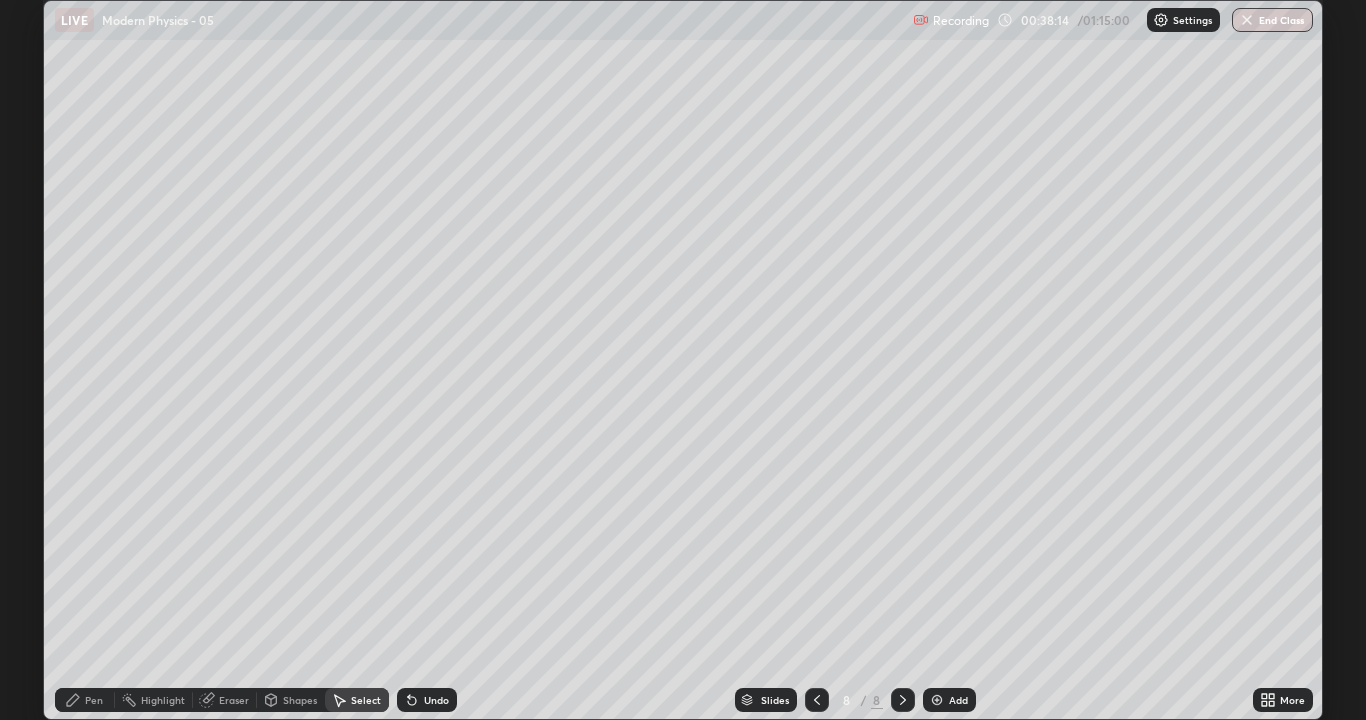 click on "Undo" at bounding box center (427, 700) 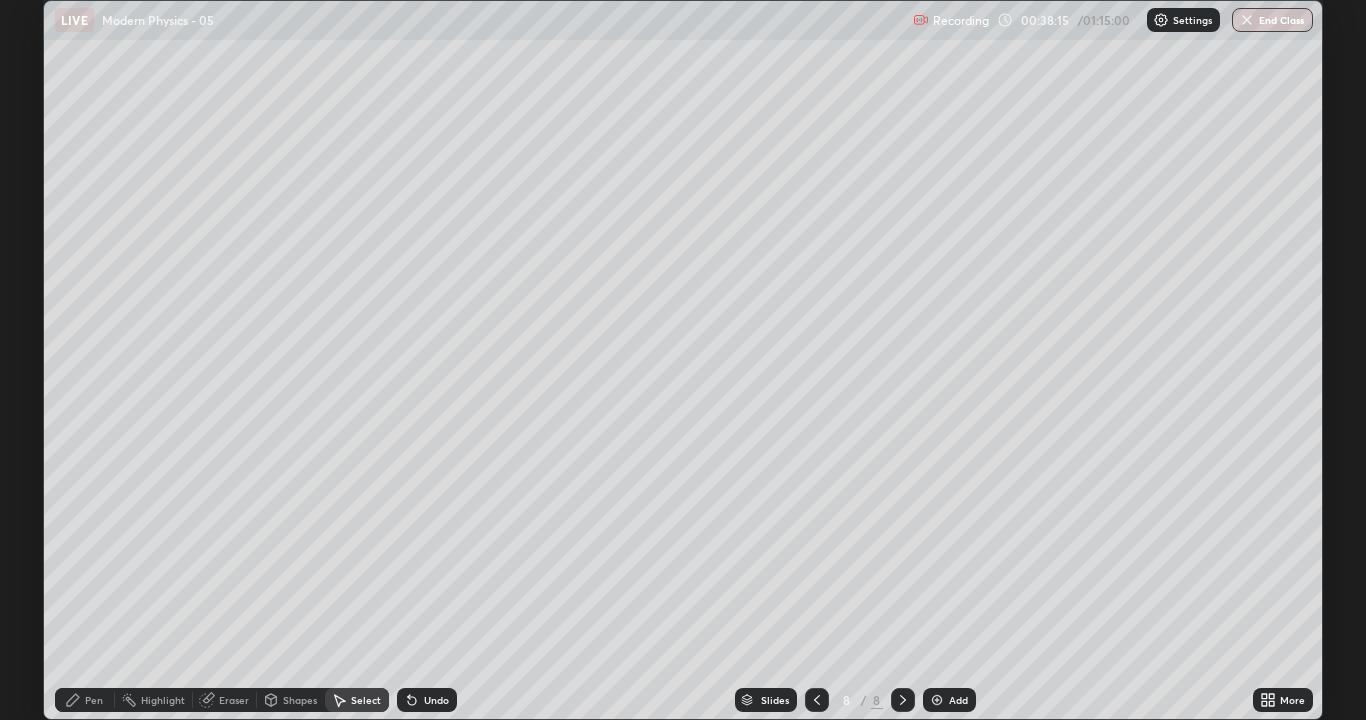click on "Select" at bounding box center (357, 700) 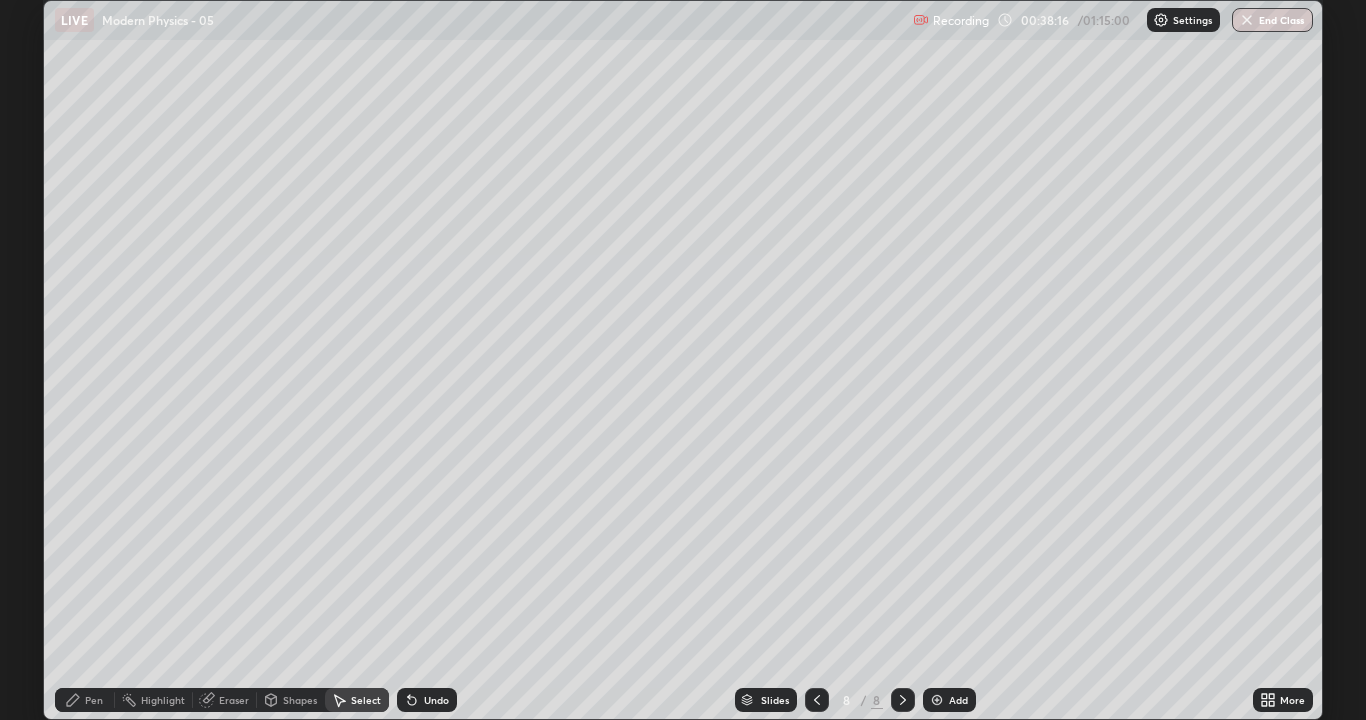 click 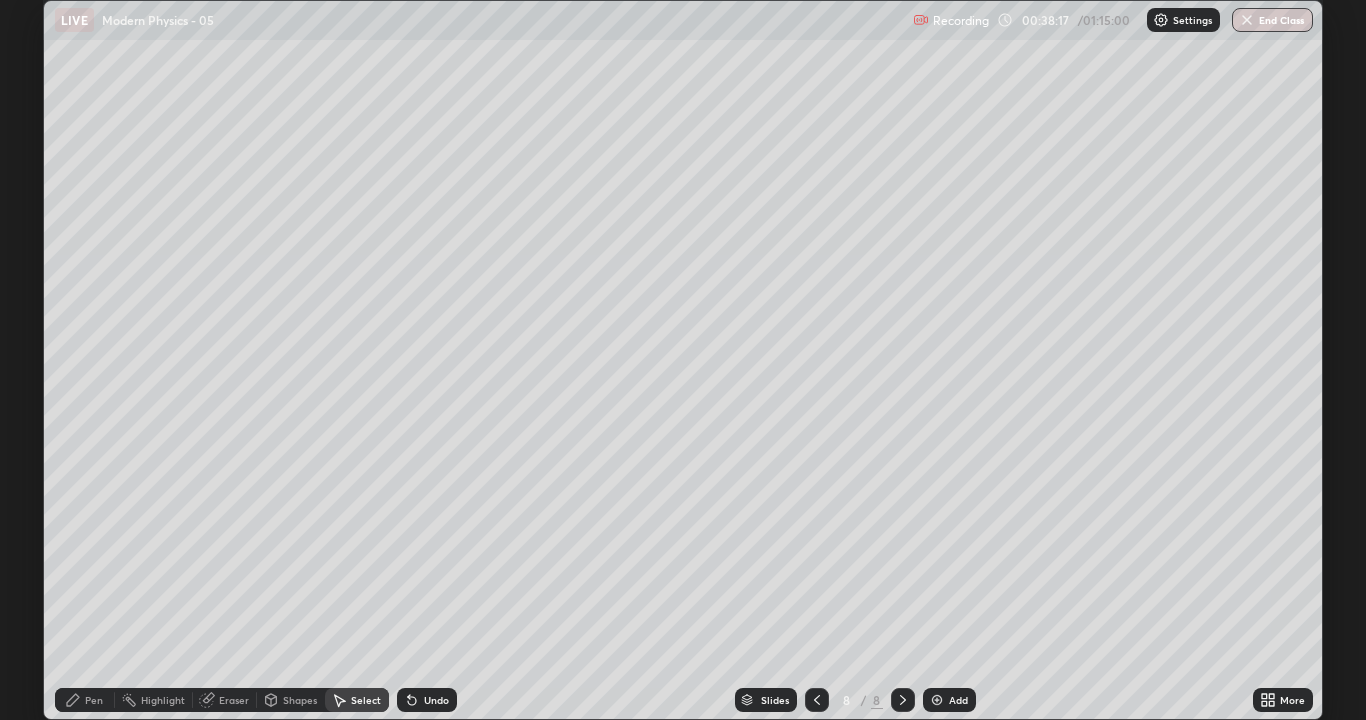 click 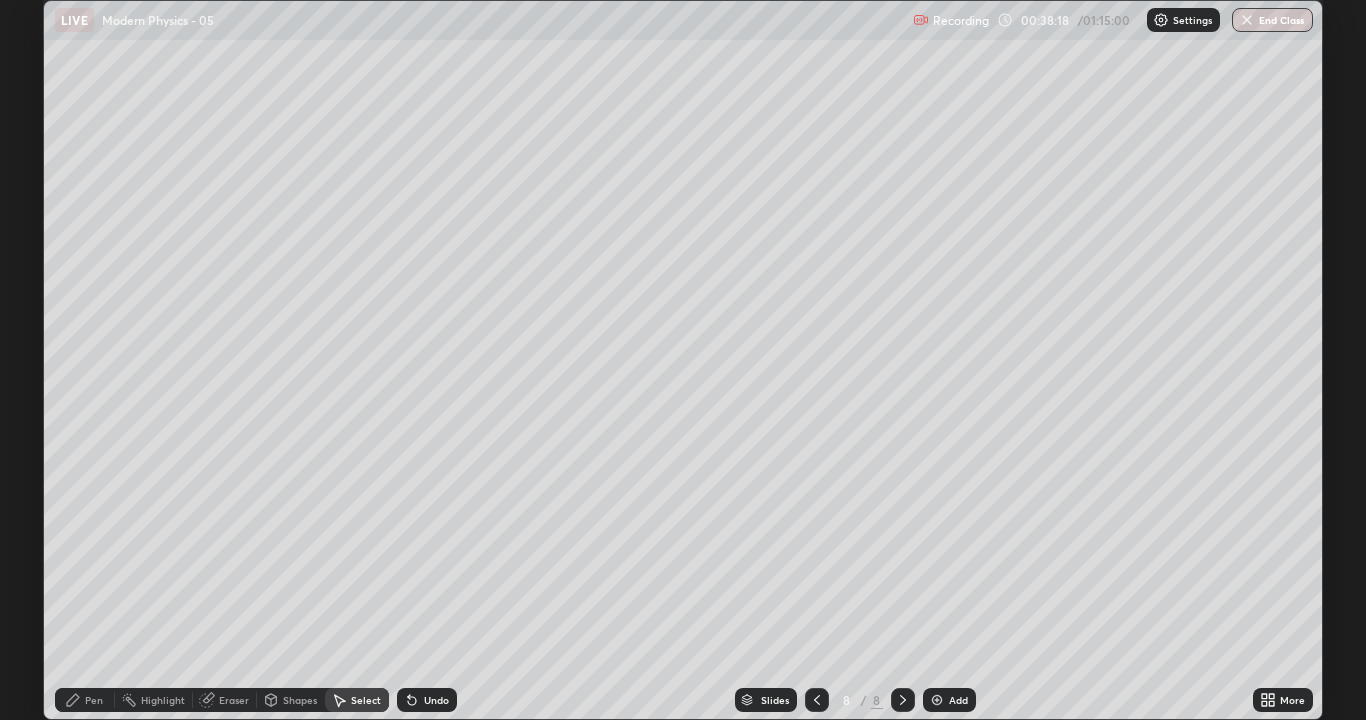 click 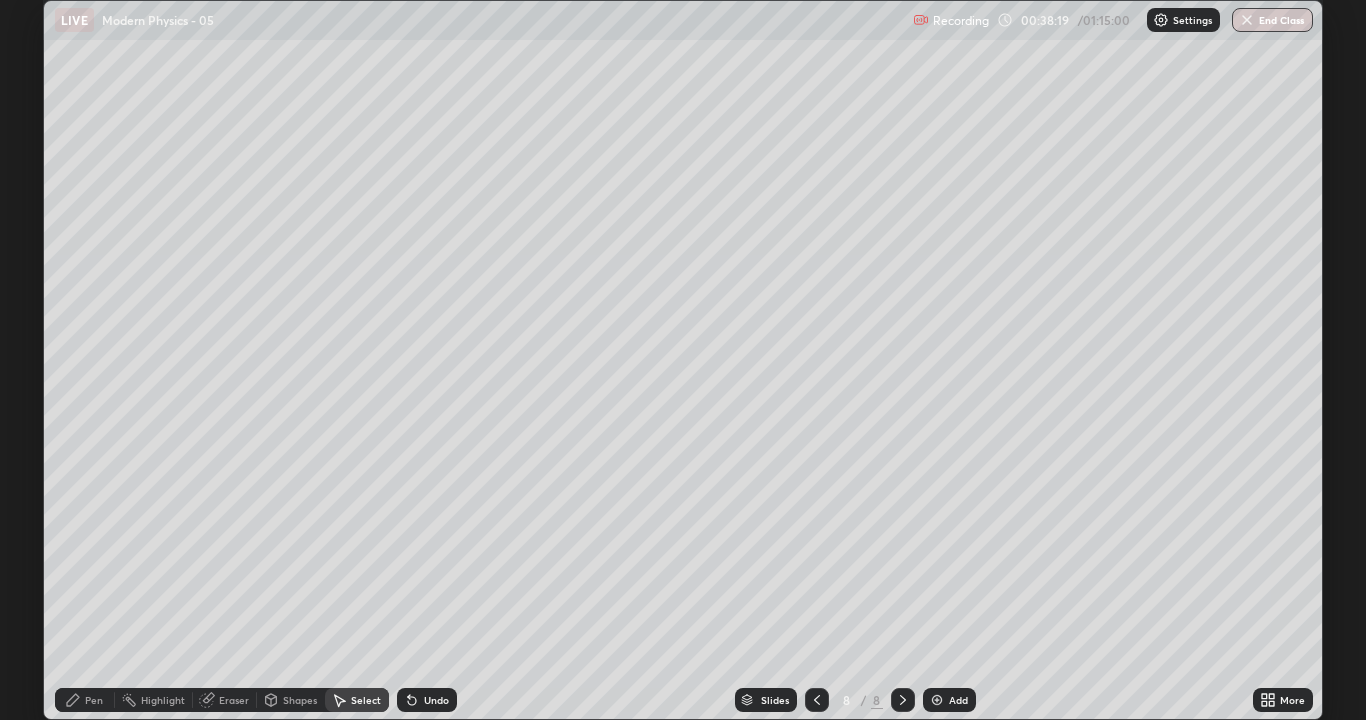 click on "Undo" at bounding box center (427, 700) 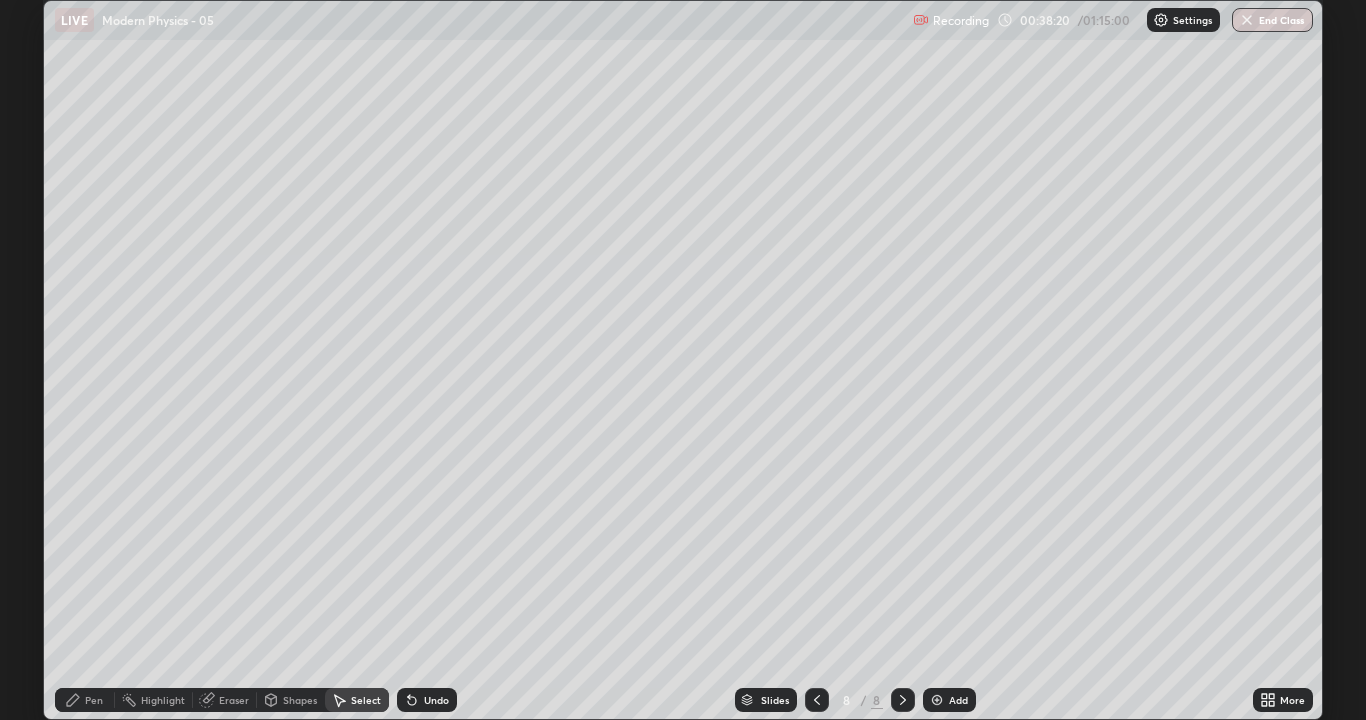 click 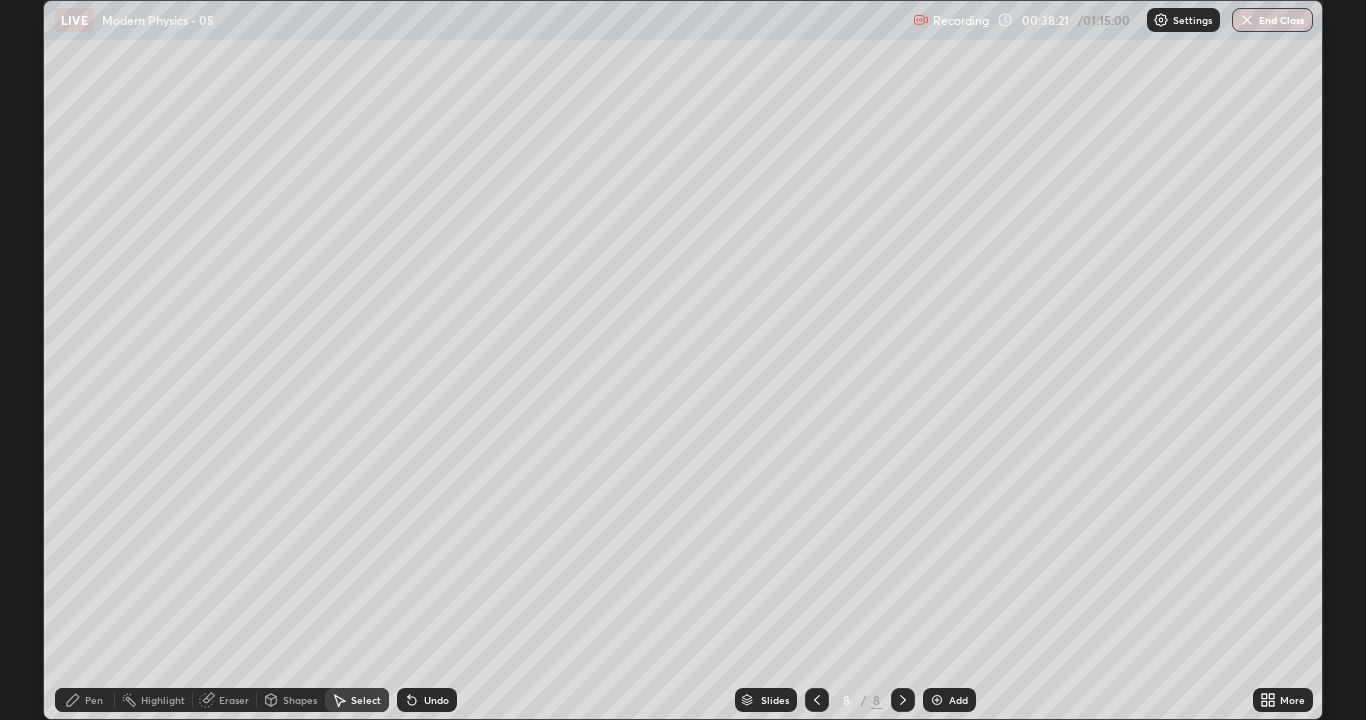 click 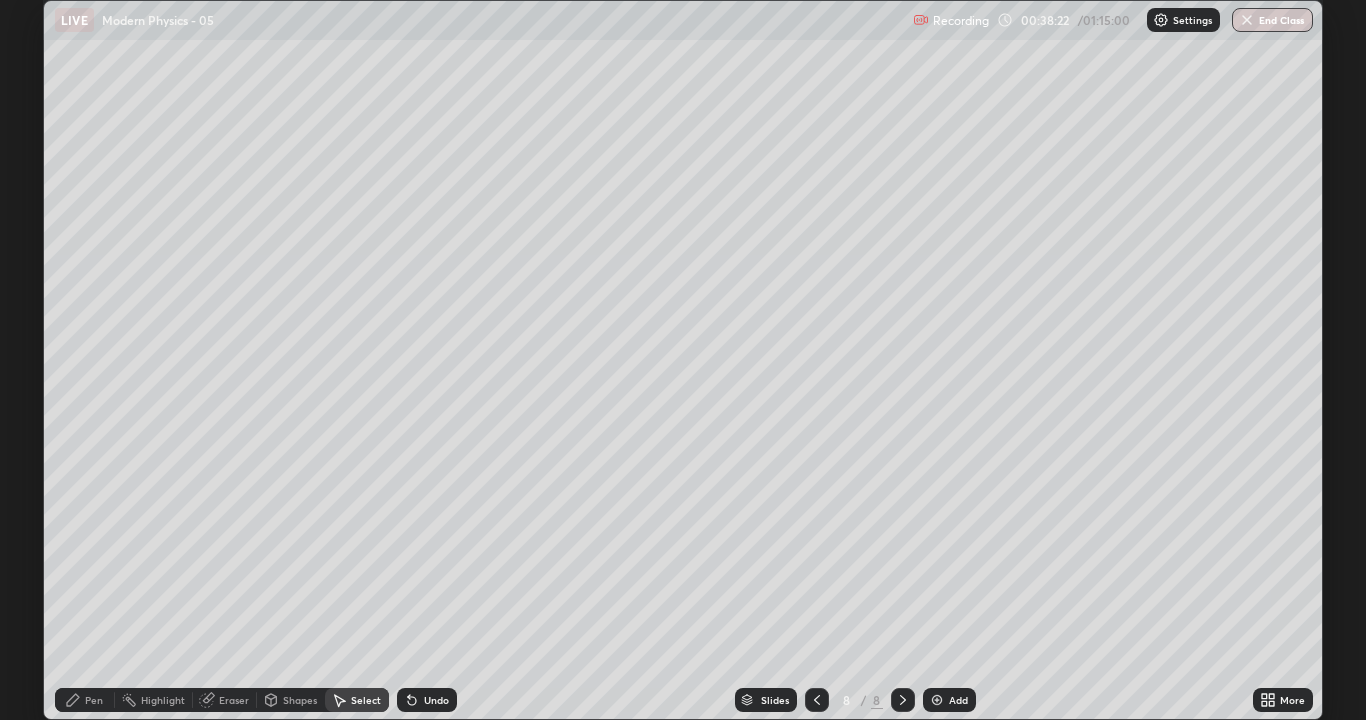 click 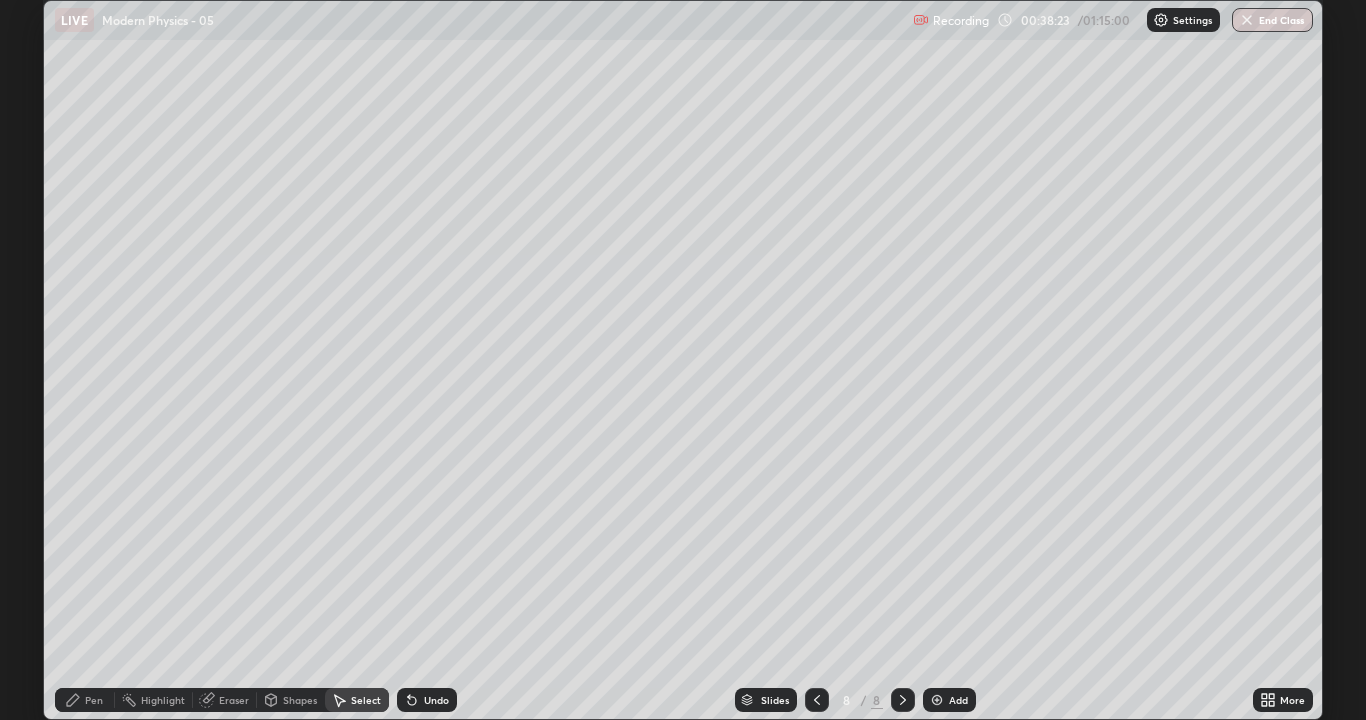 click 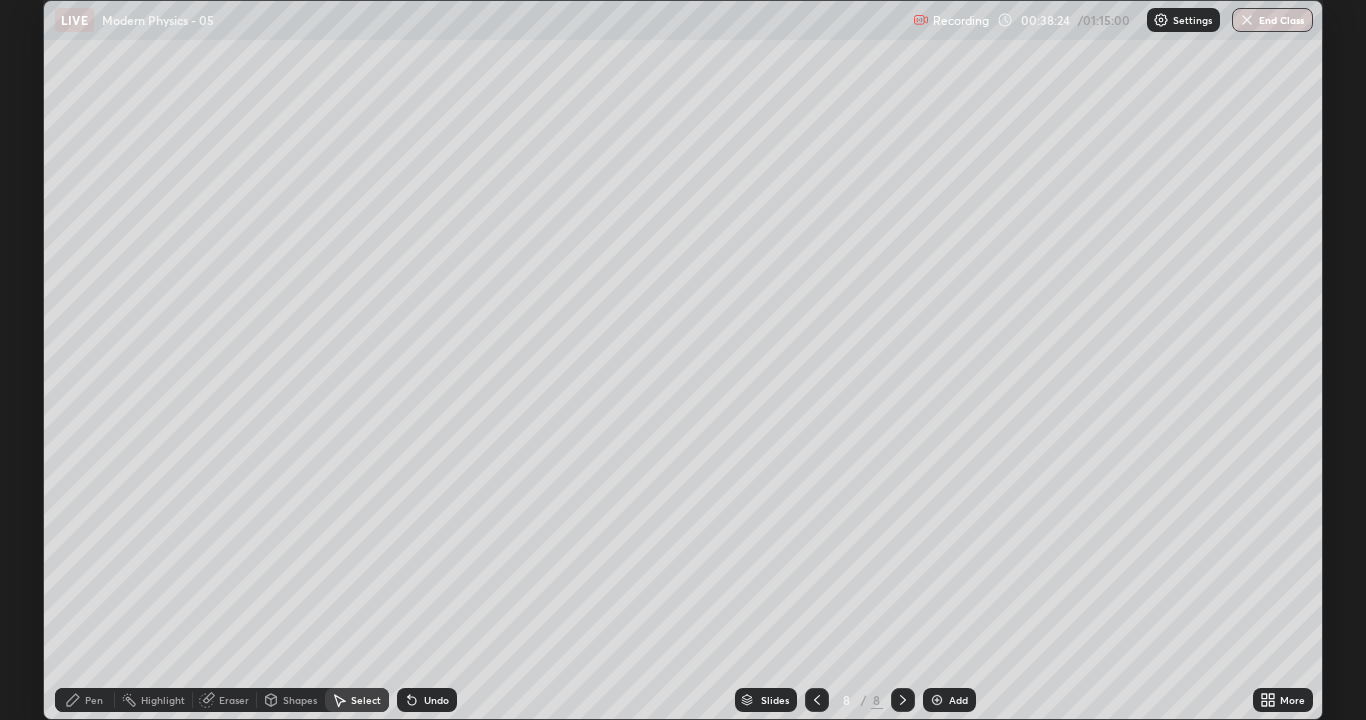 click 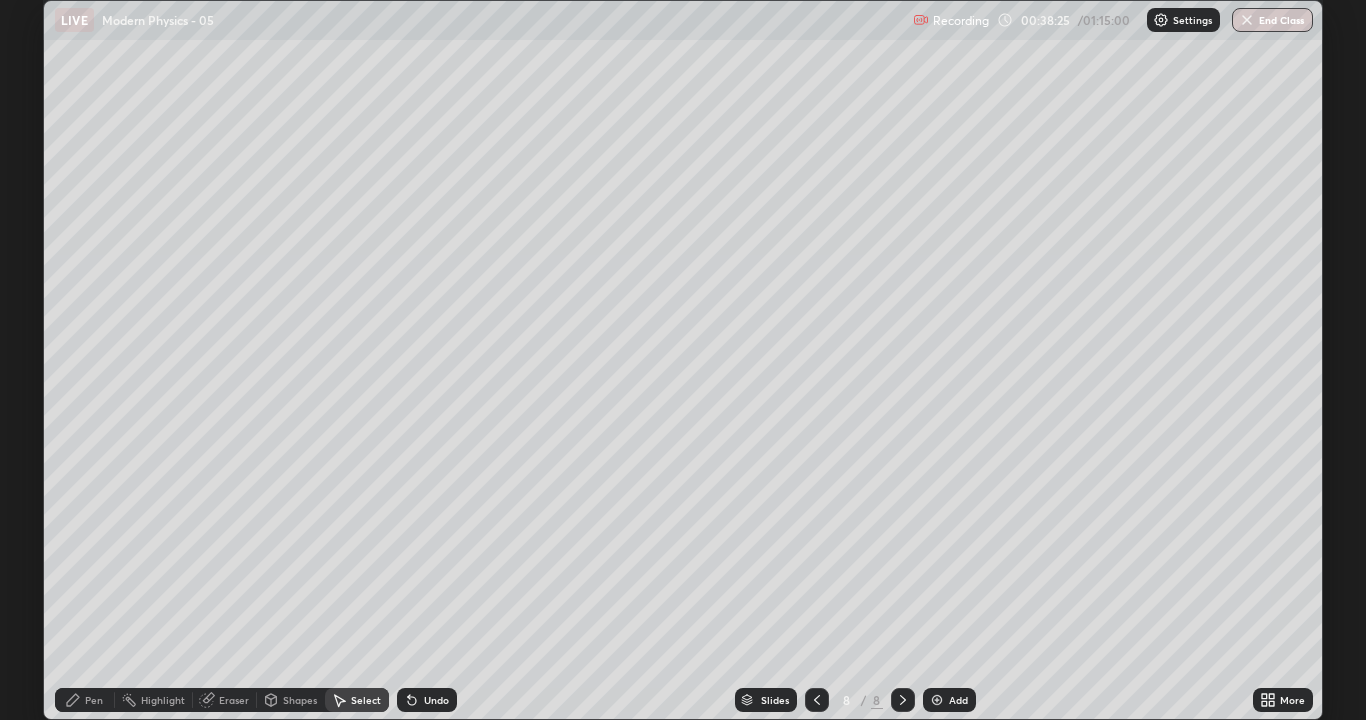 click 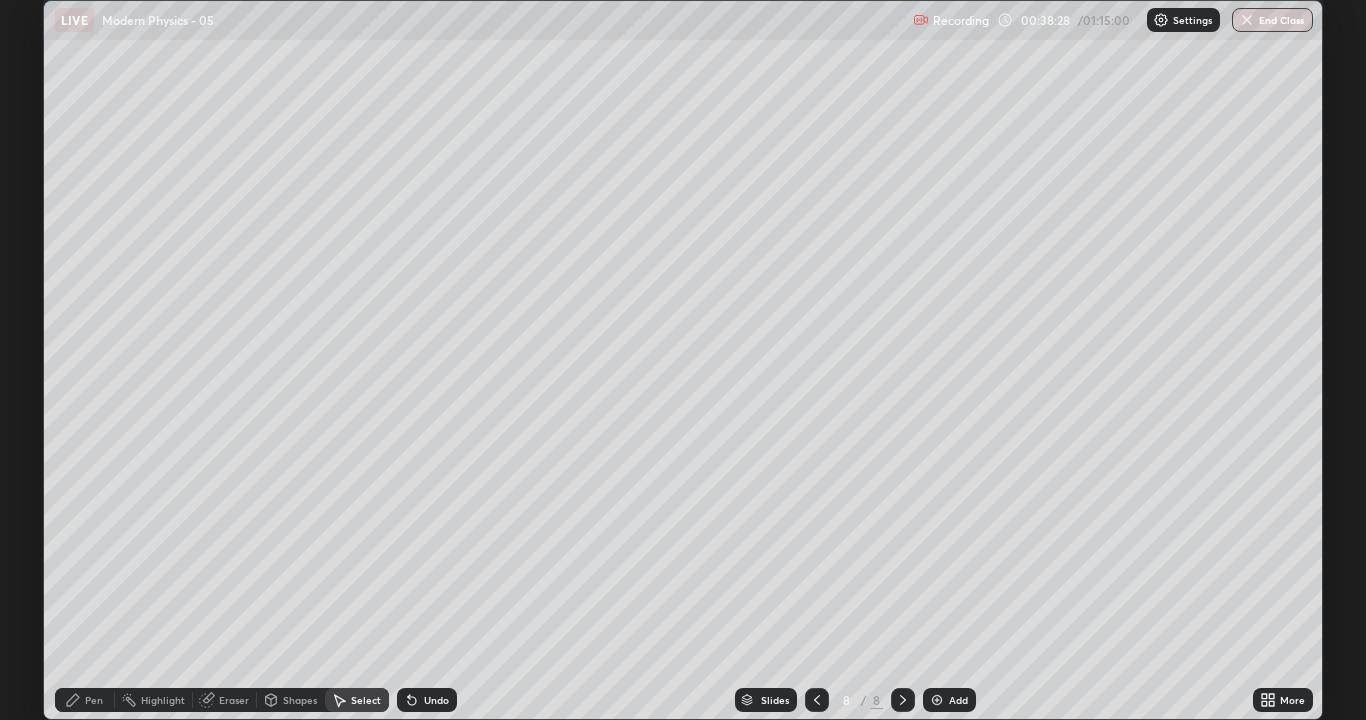 click 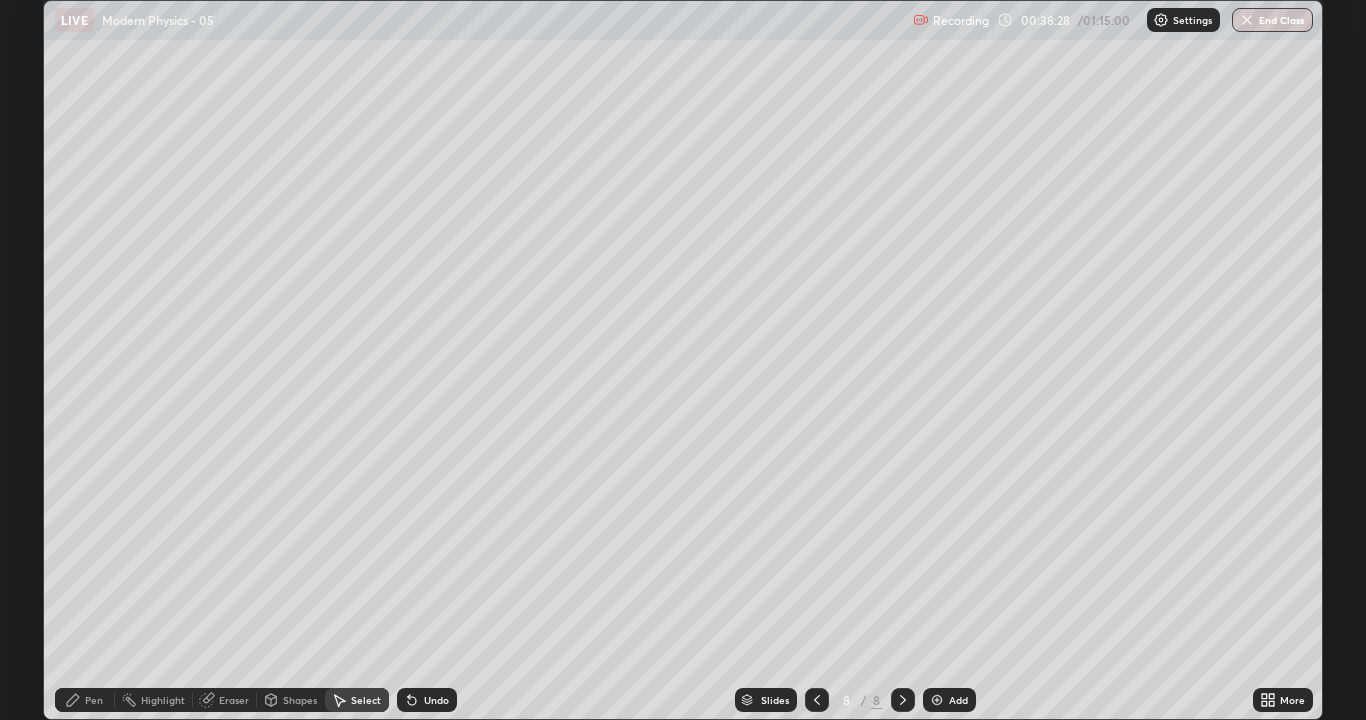 click 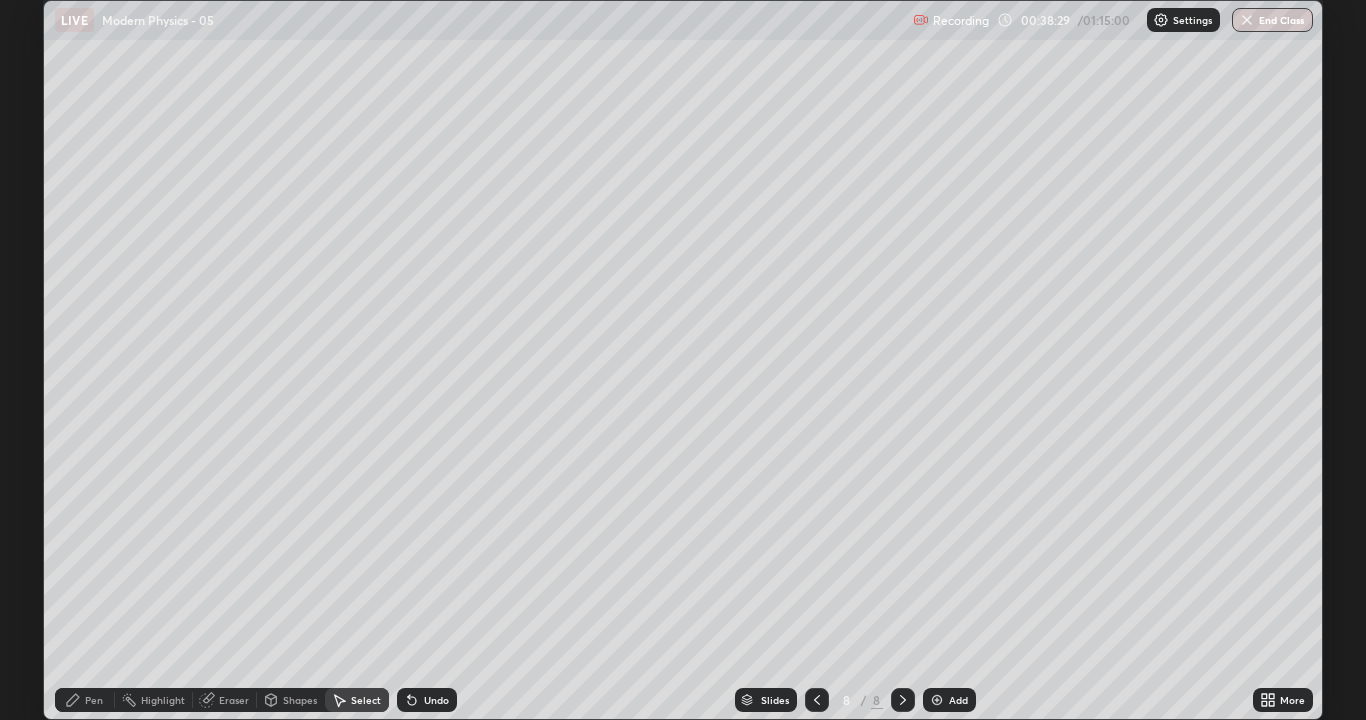 click 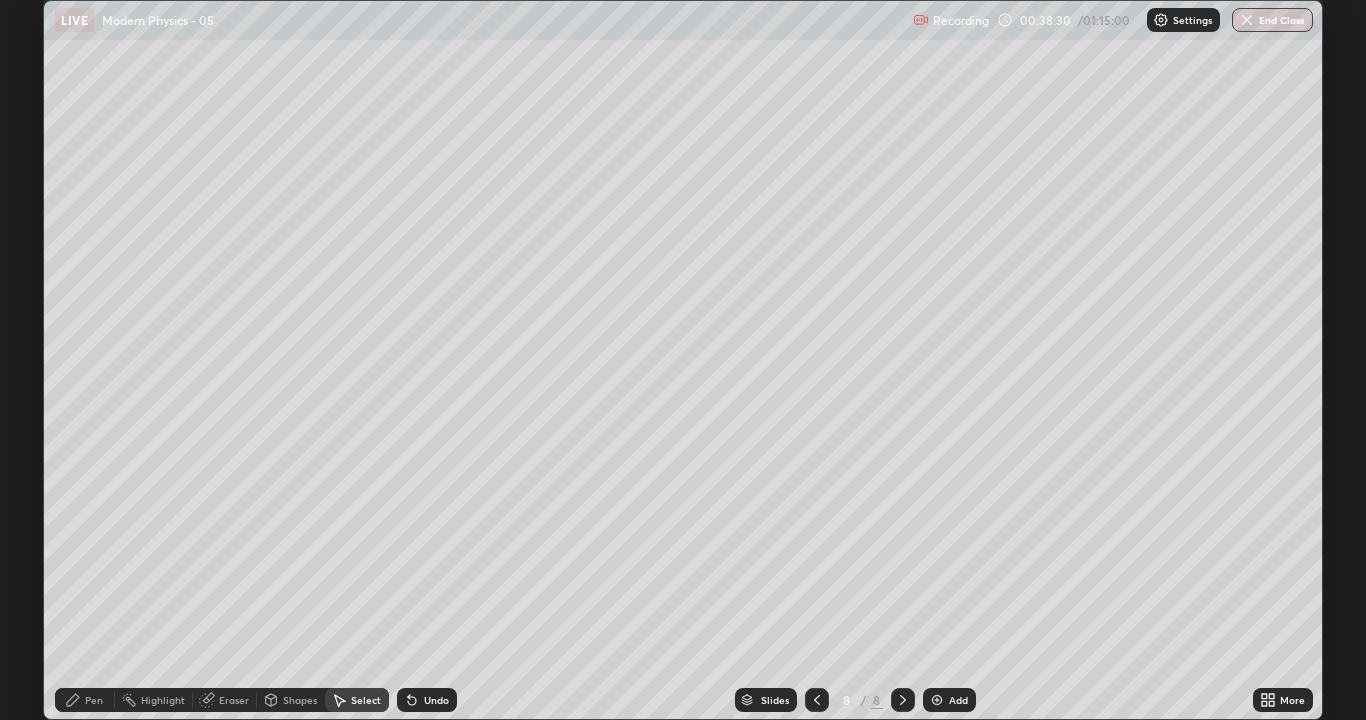 click 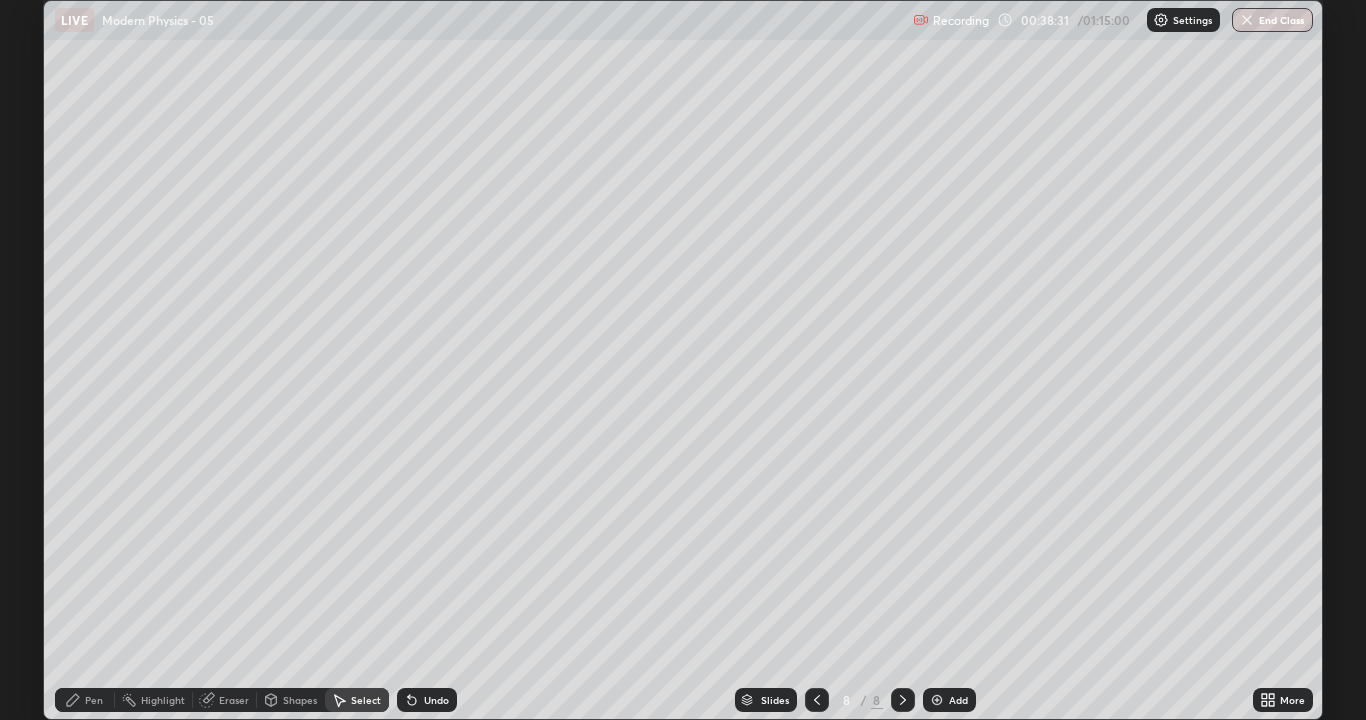 click 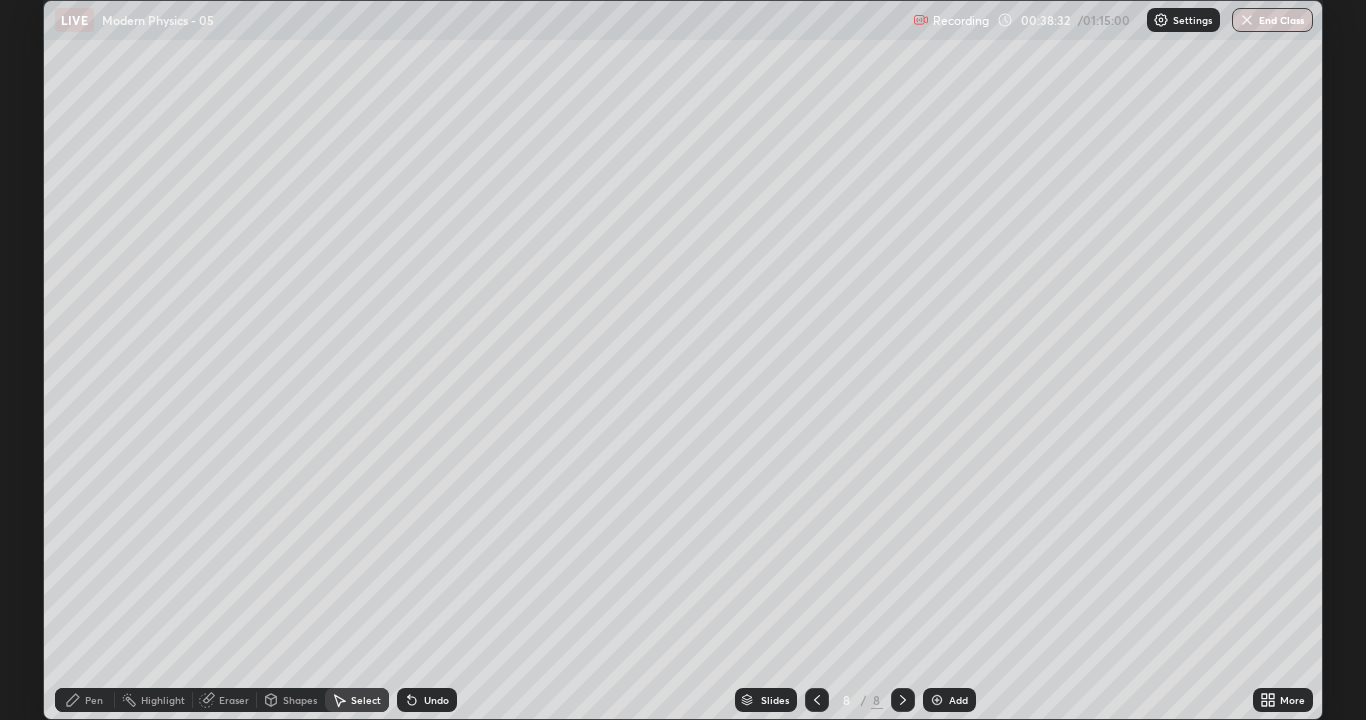 click on "Undo" at bounding box center (427, 700) 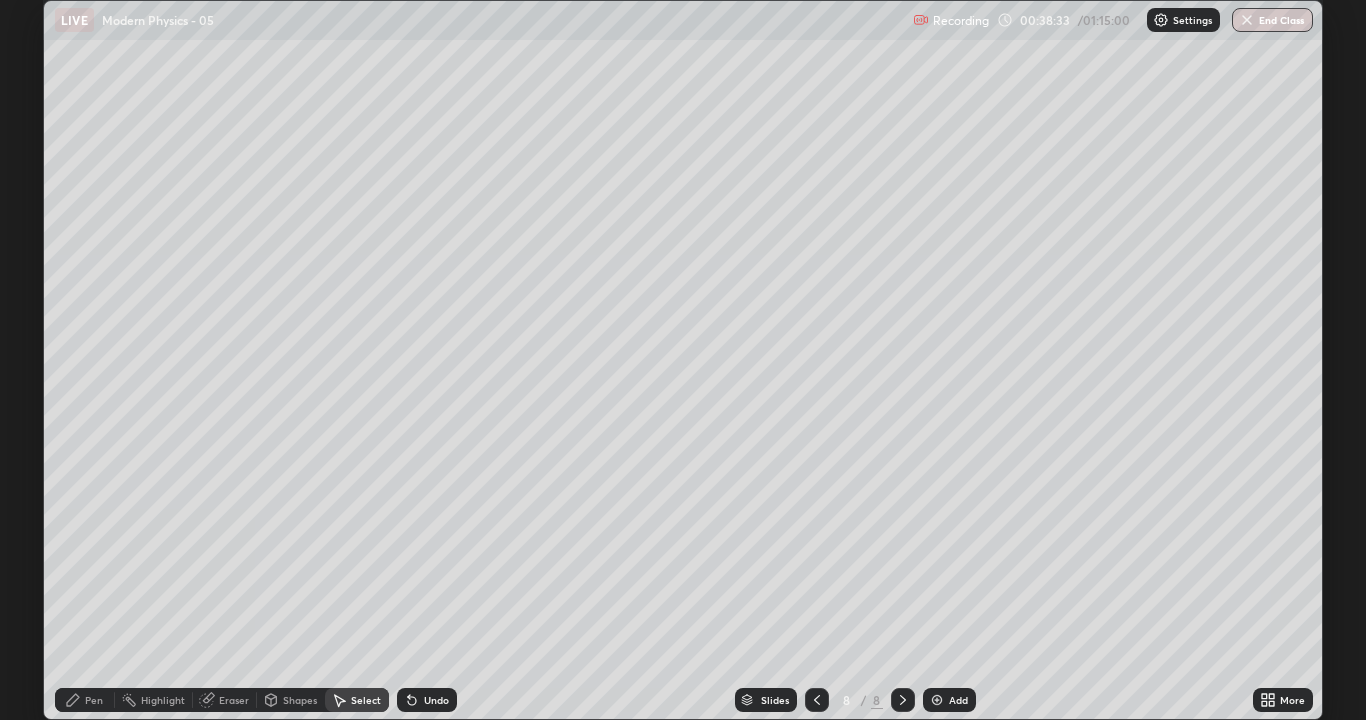 click on "Undo" at bounding box center [427, 700] 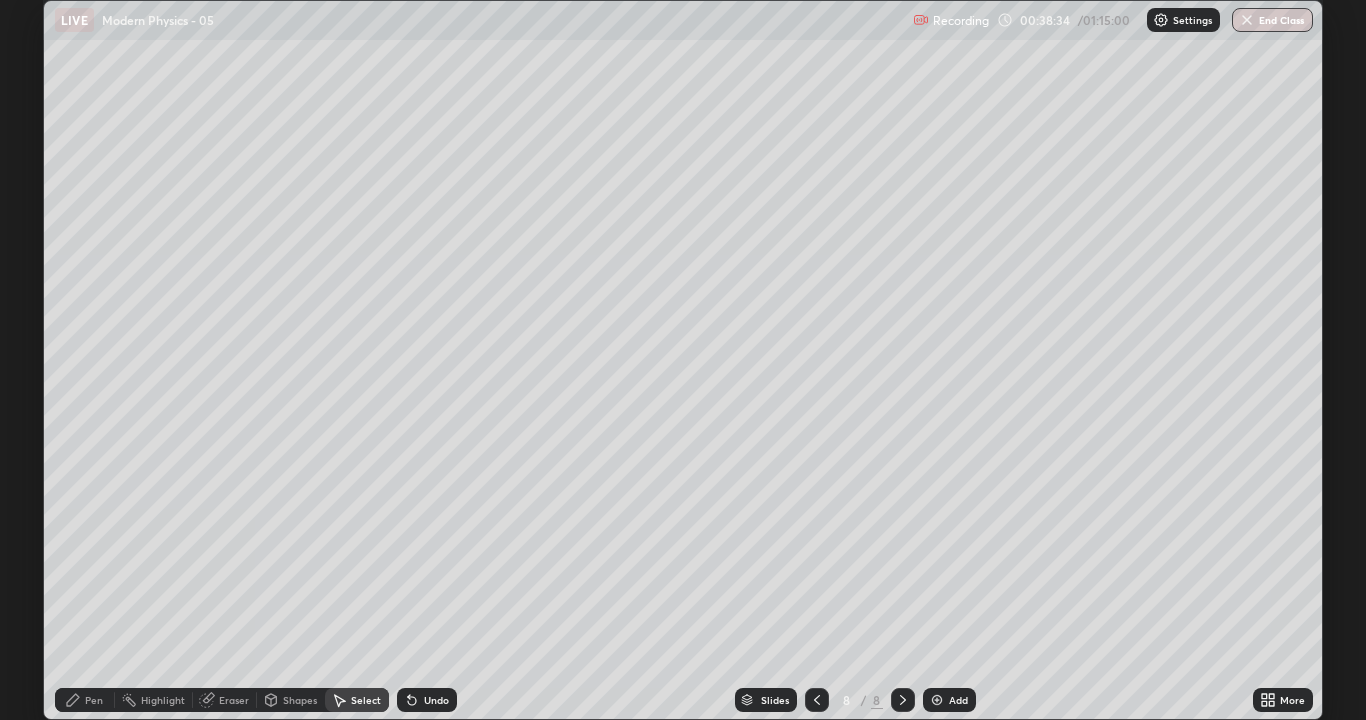 click on "Undo" at bounding box center [427, 700] 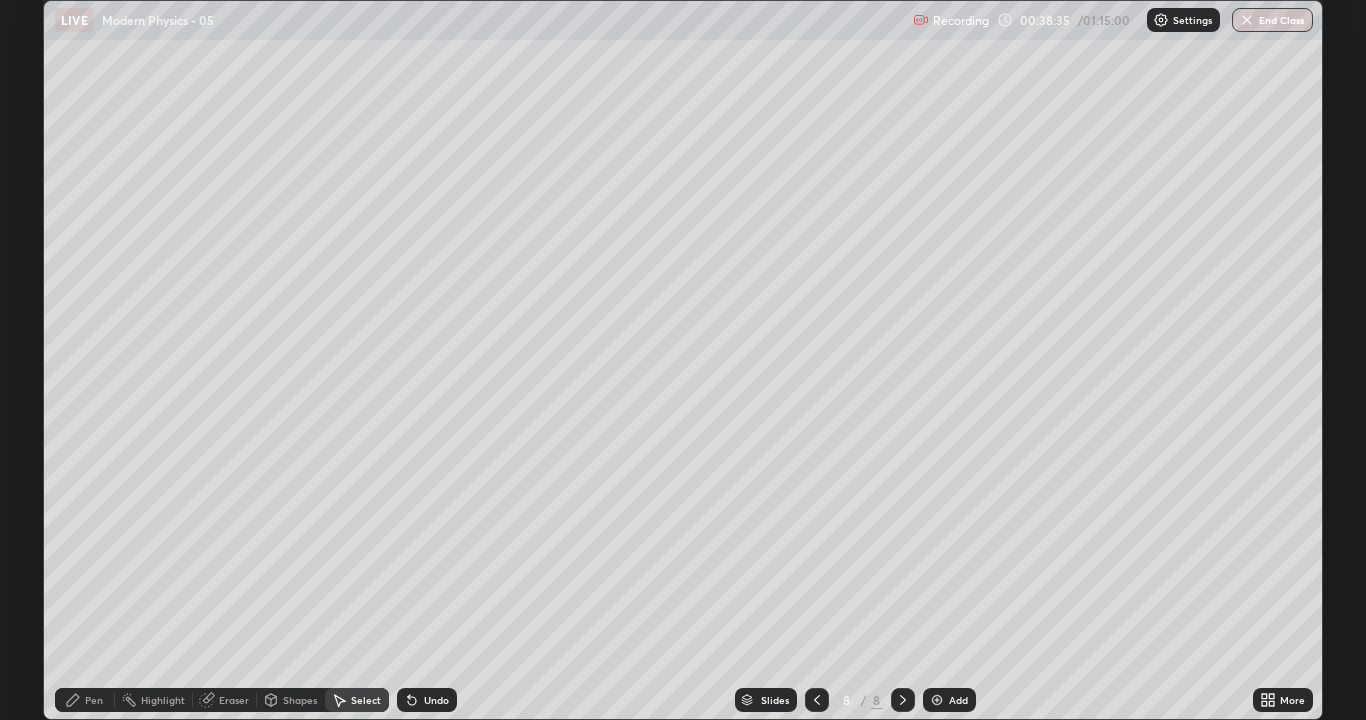 click on "Undo" at bounding box center [427, 700] 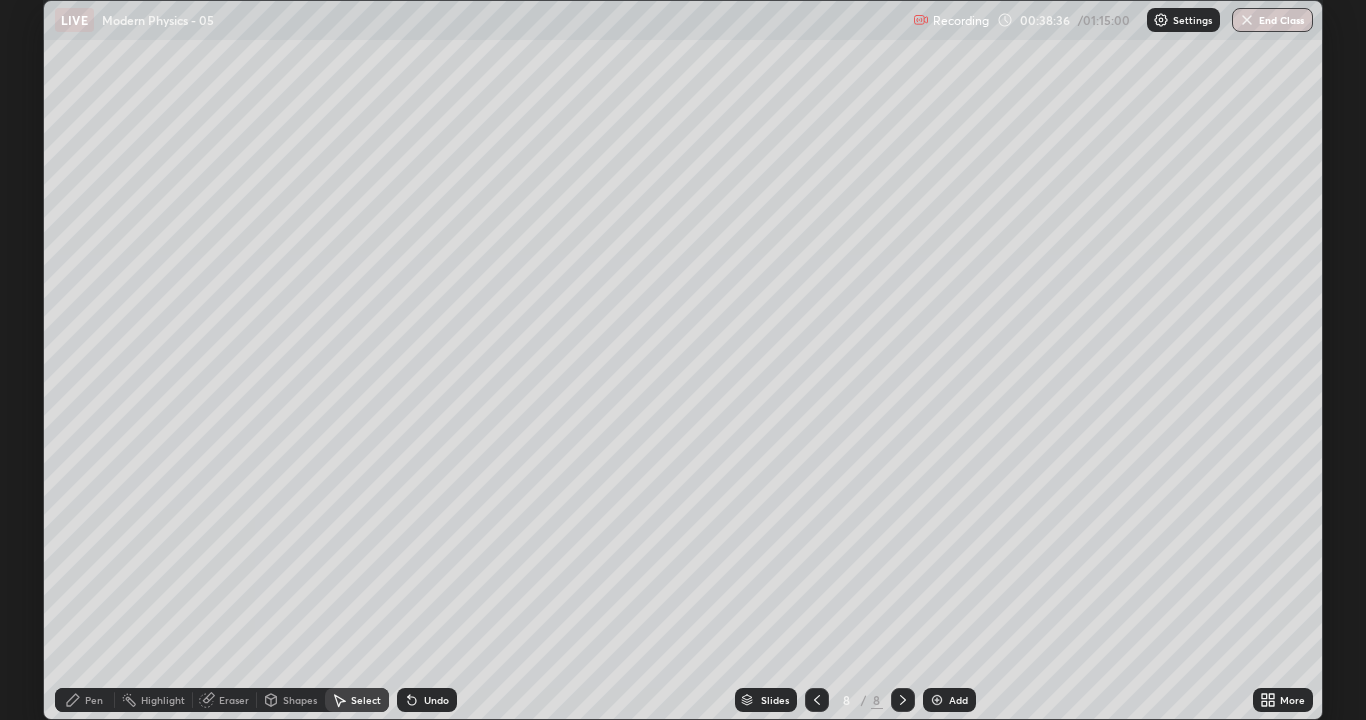 click on "Undo" at bounding box center (427, 700) 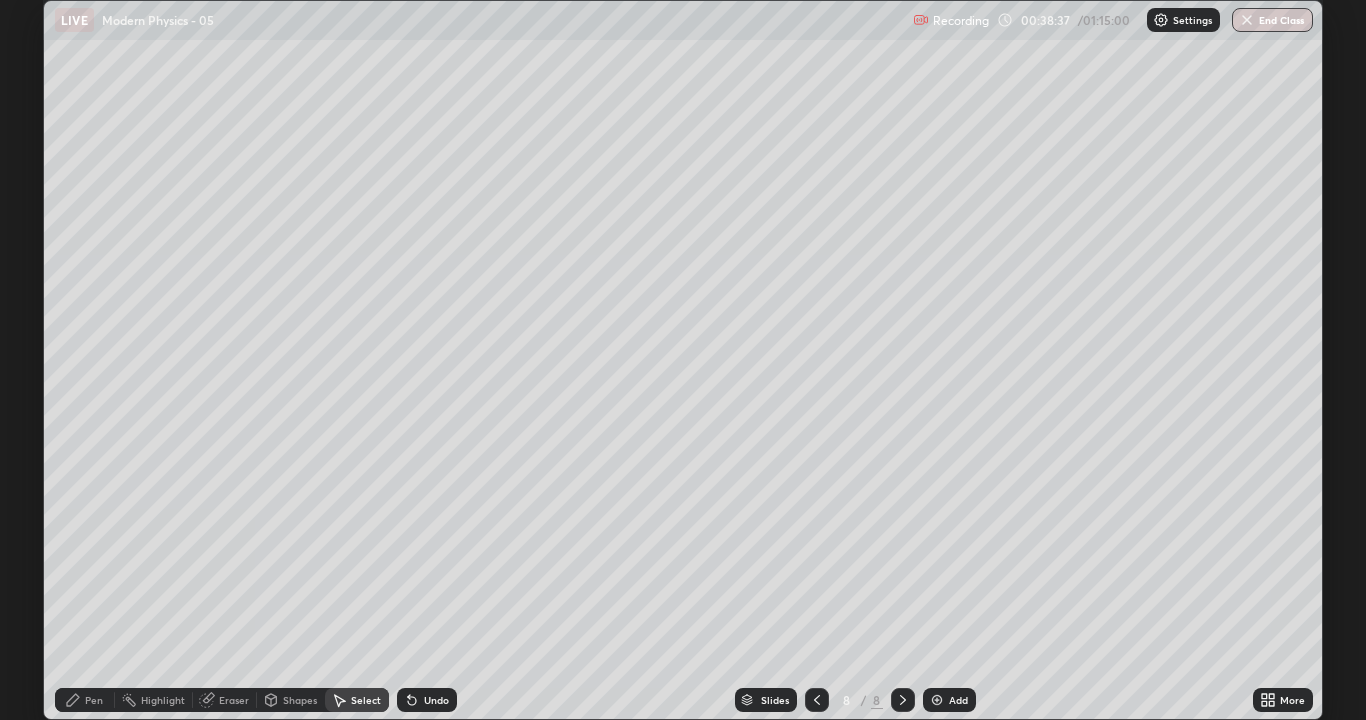 click on "Undo" at bounding box center (427, 700) 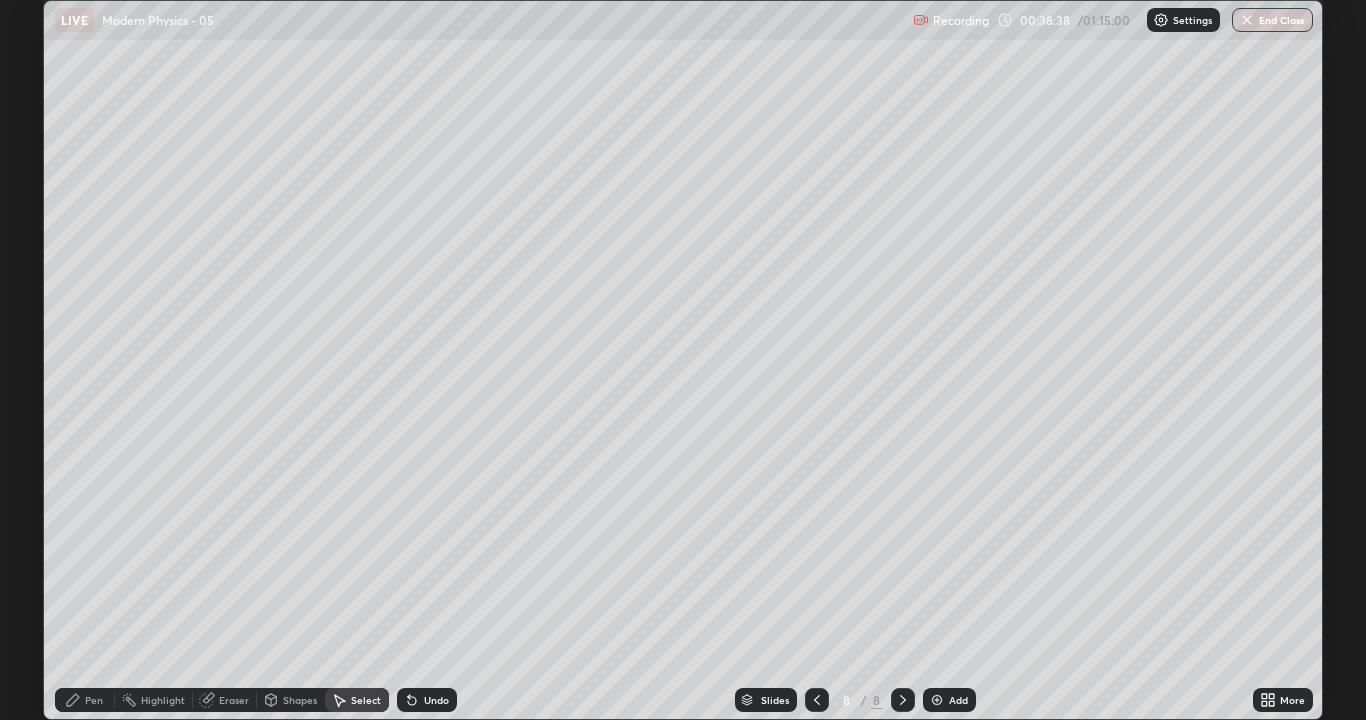 click on "Undo" at bounding box center [427, 700] 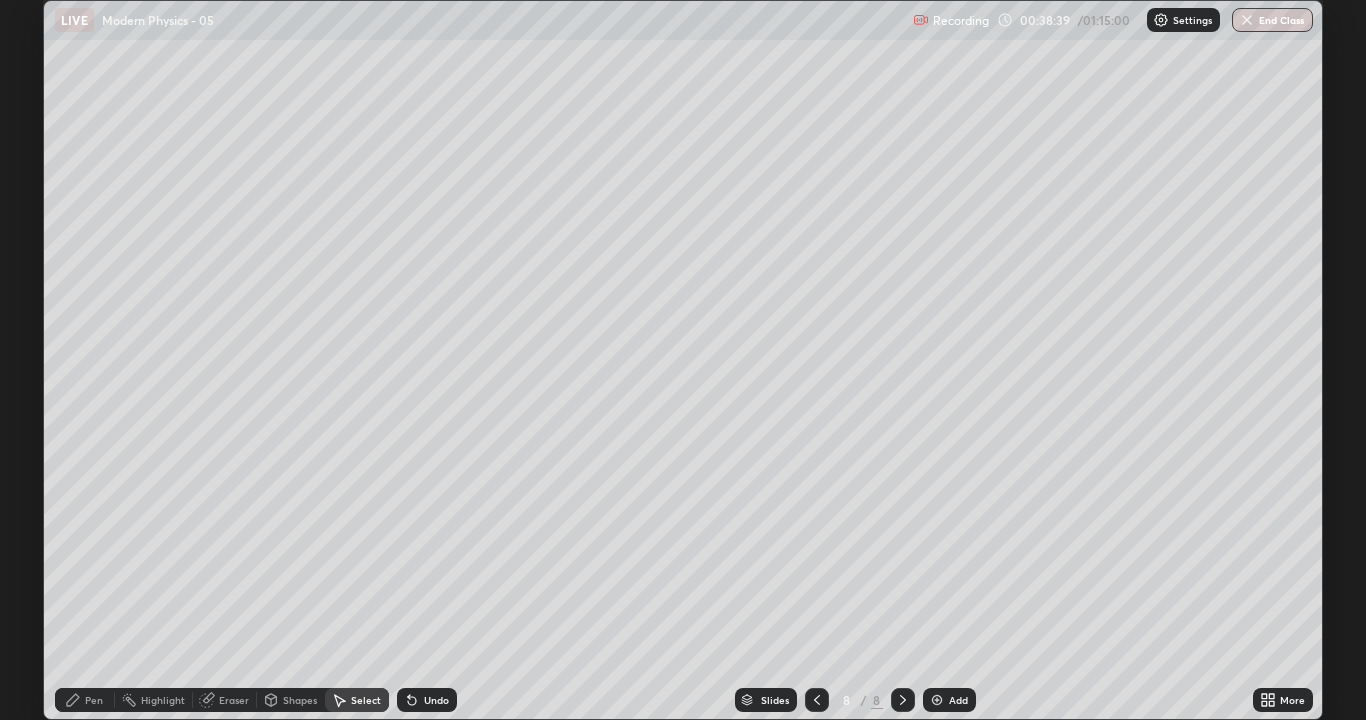 click on "Undo" at bounding box center (427, 700) 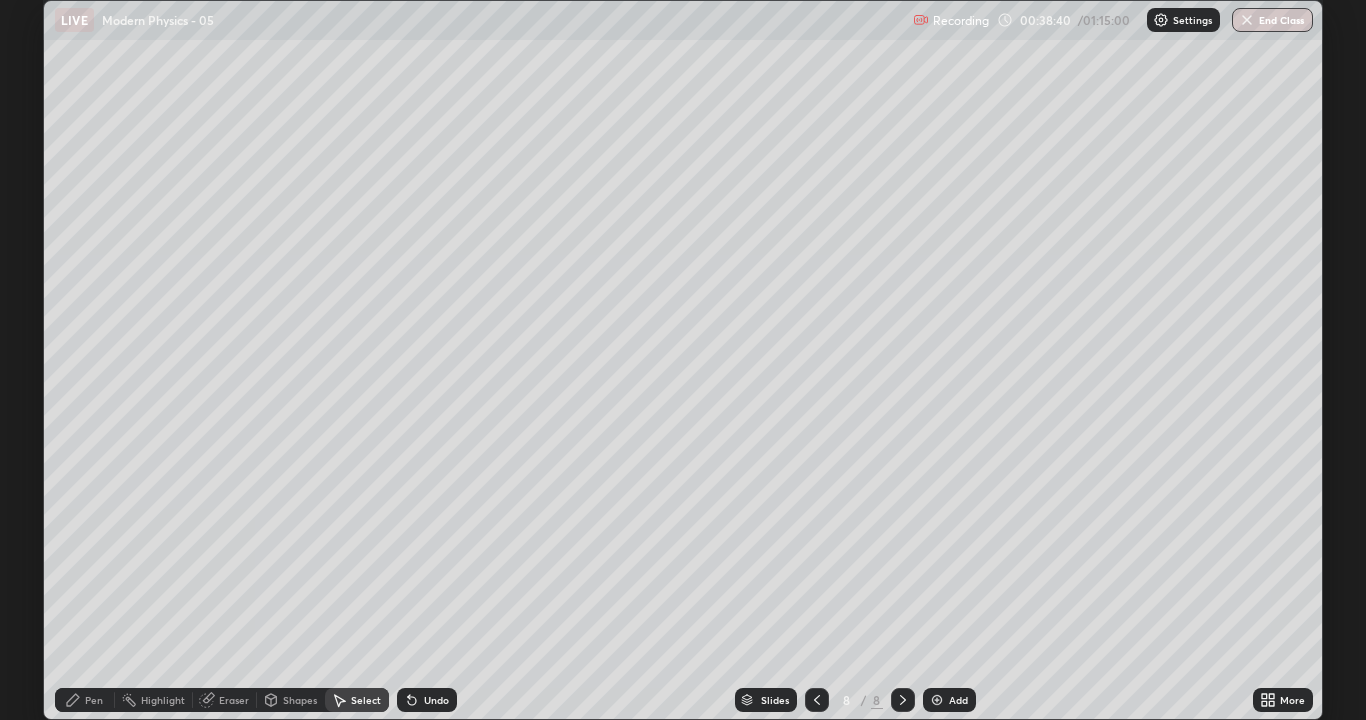 click on "Undo" at bounding box center [427, 700] 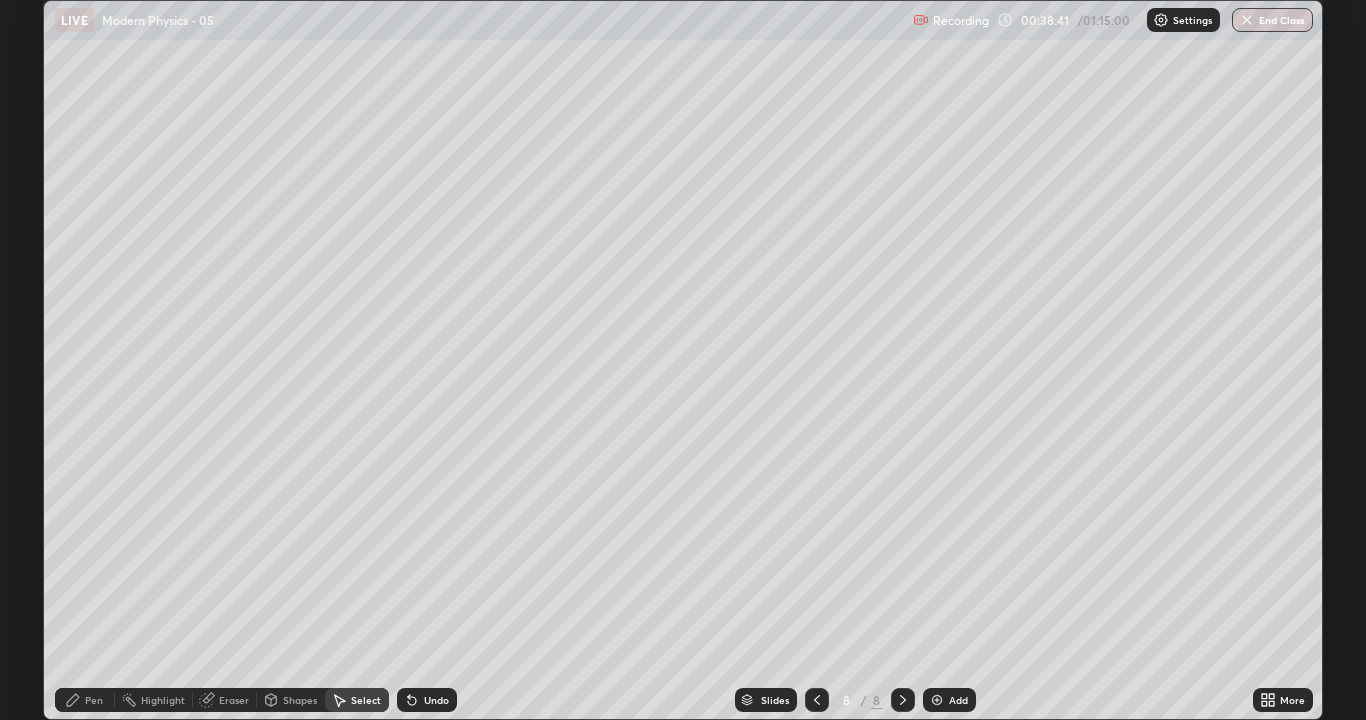 click on "Undo" at bounding box center [427, 700] 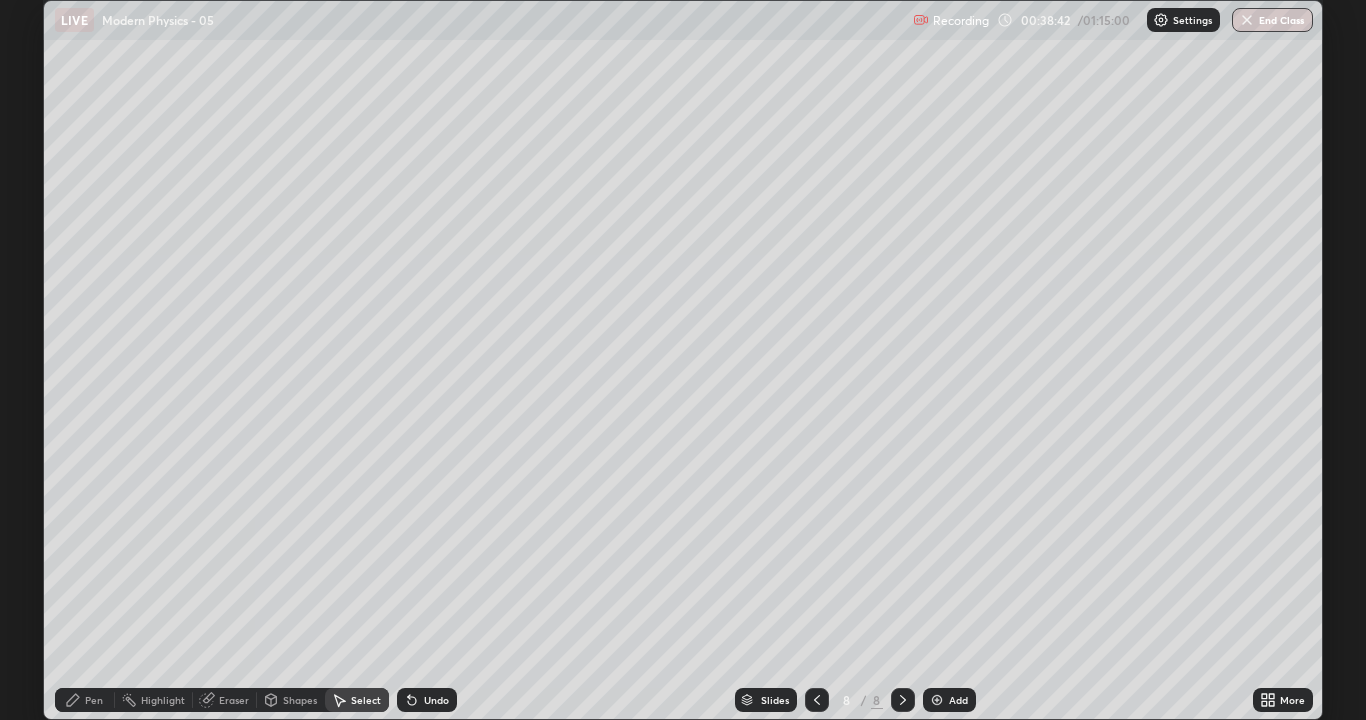 click on "Undo" at bounding box center [427, 700] 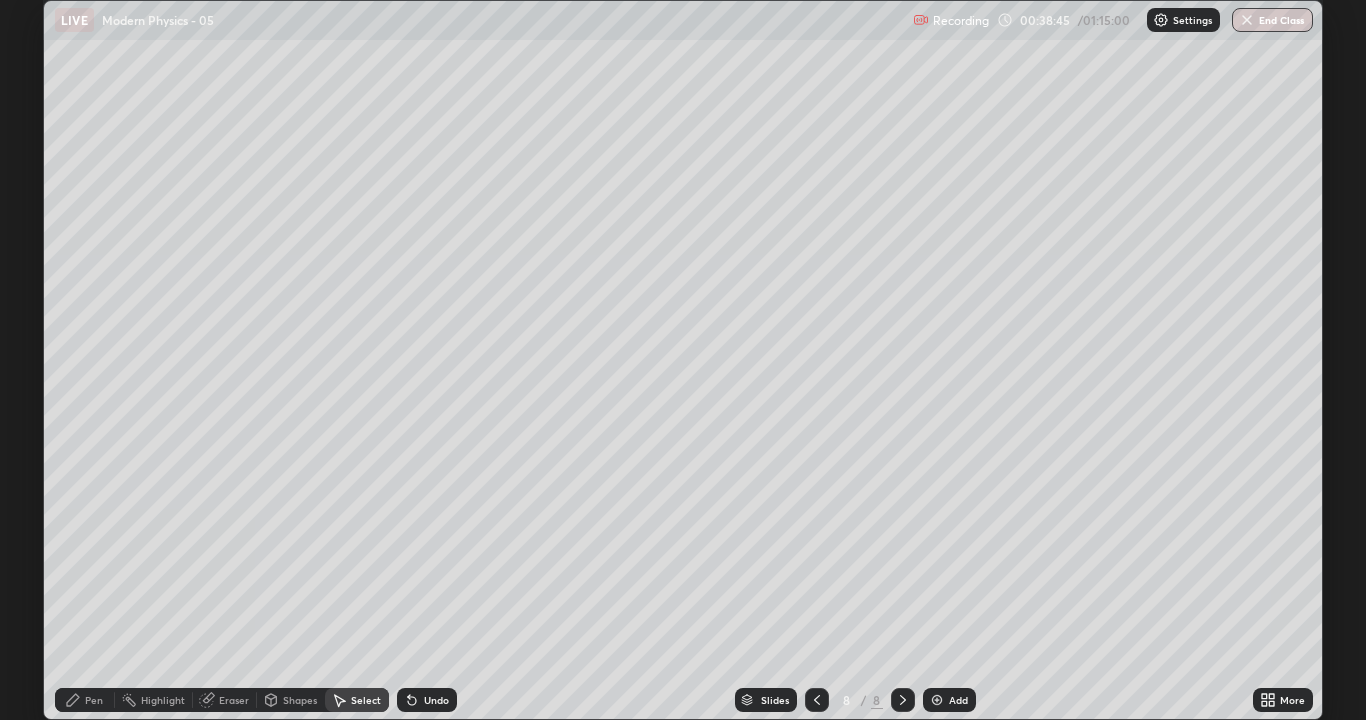 click 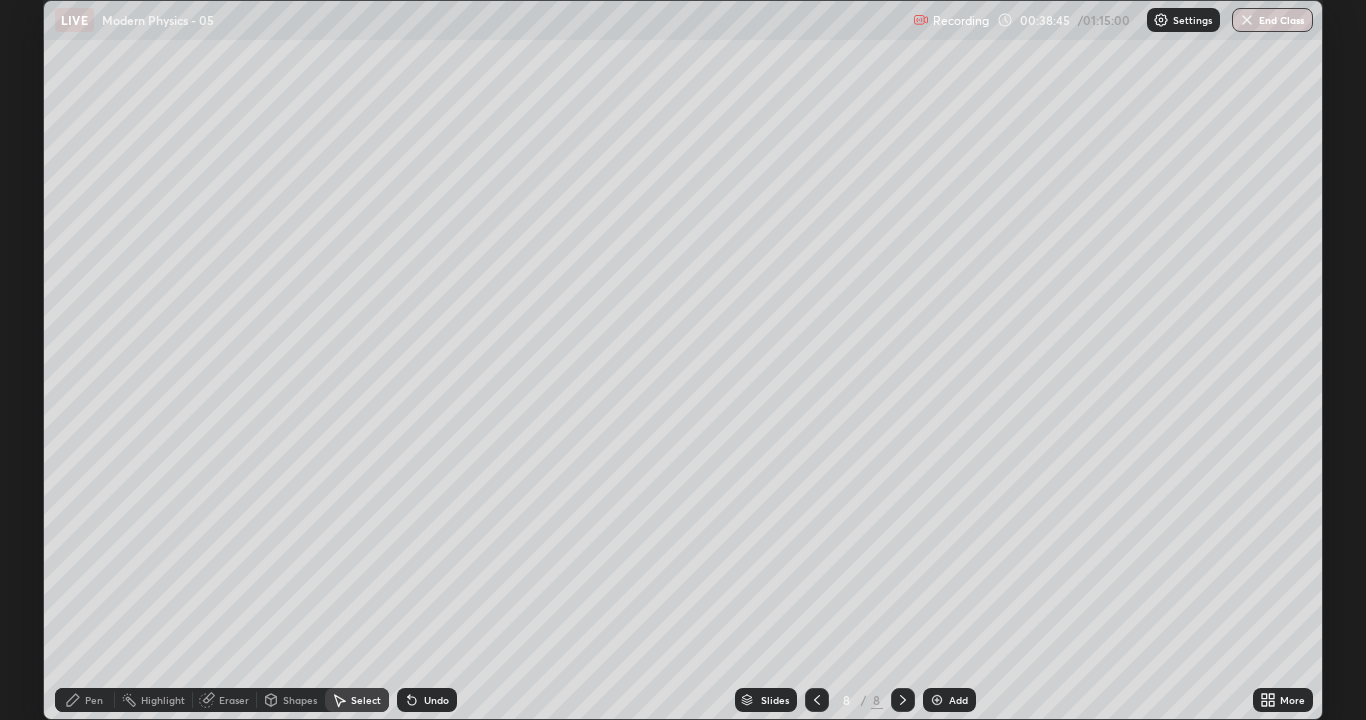 click 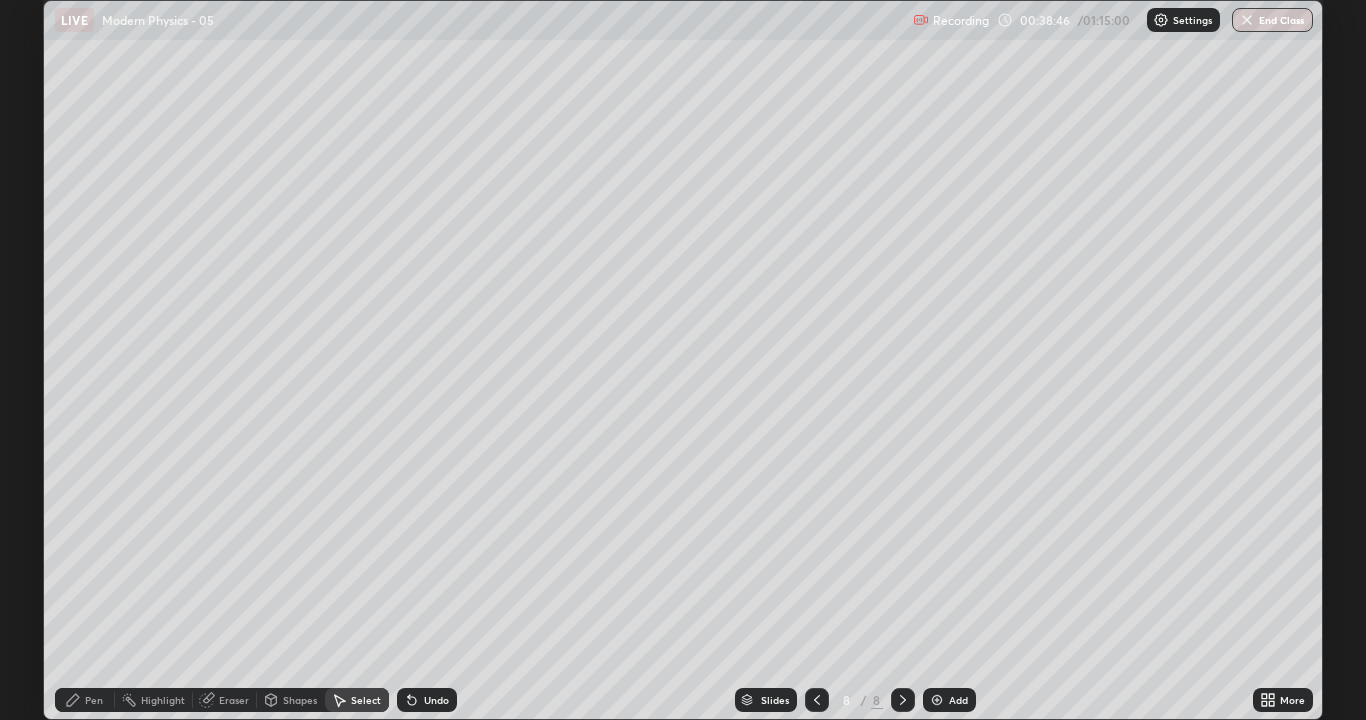 click 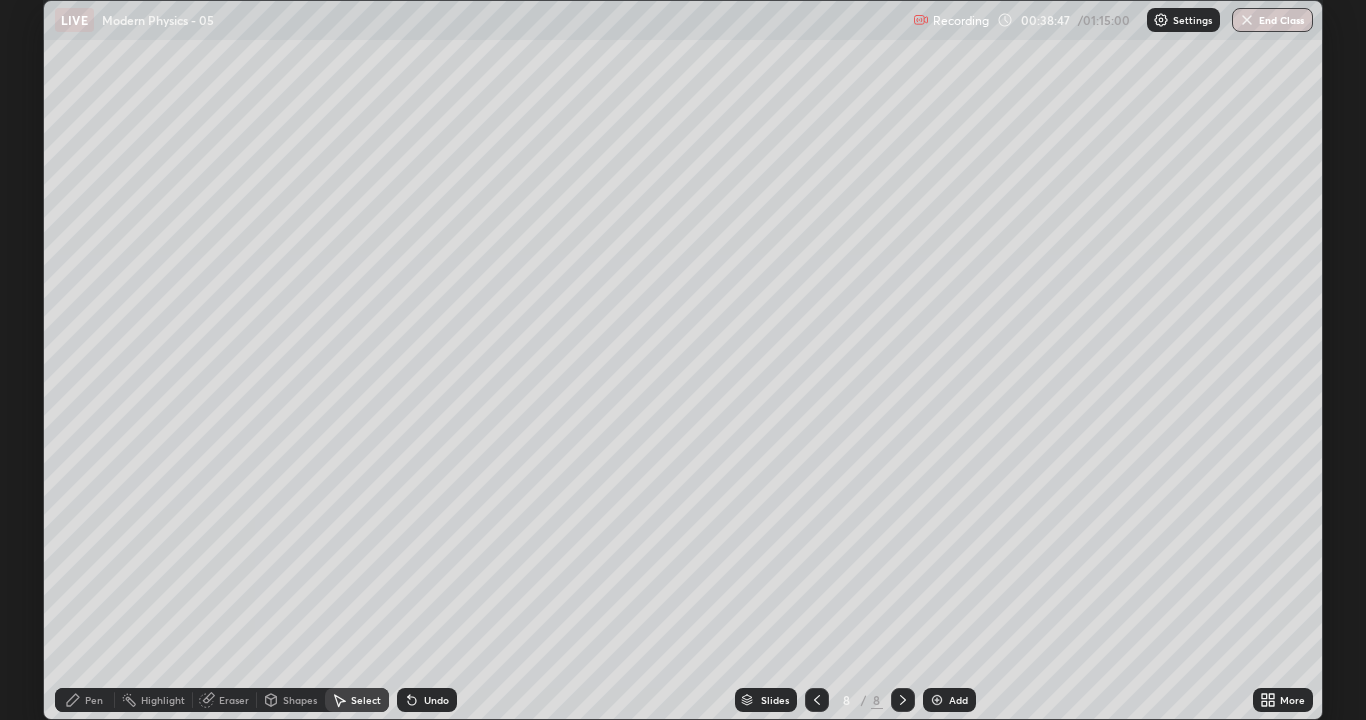 click 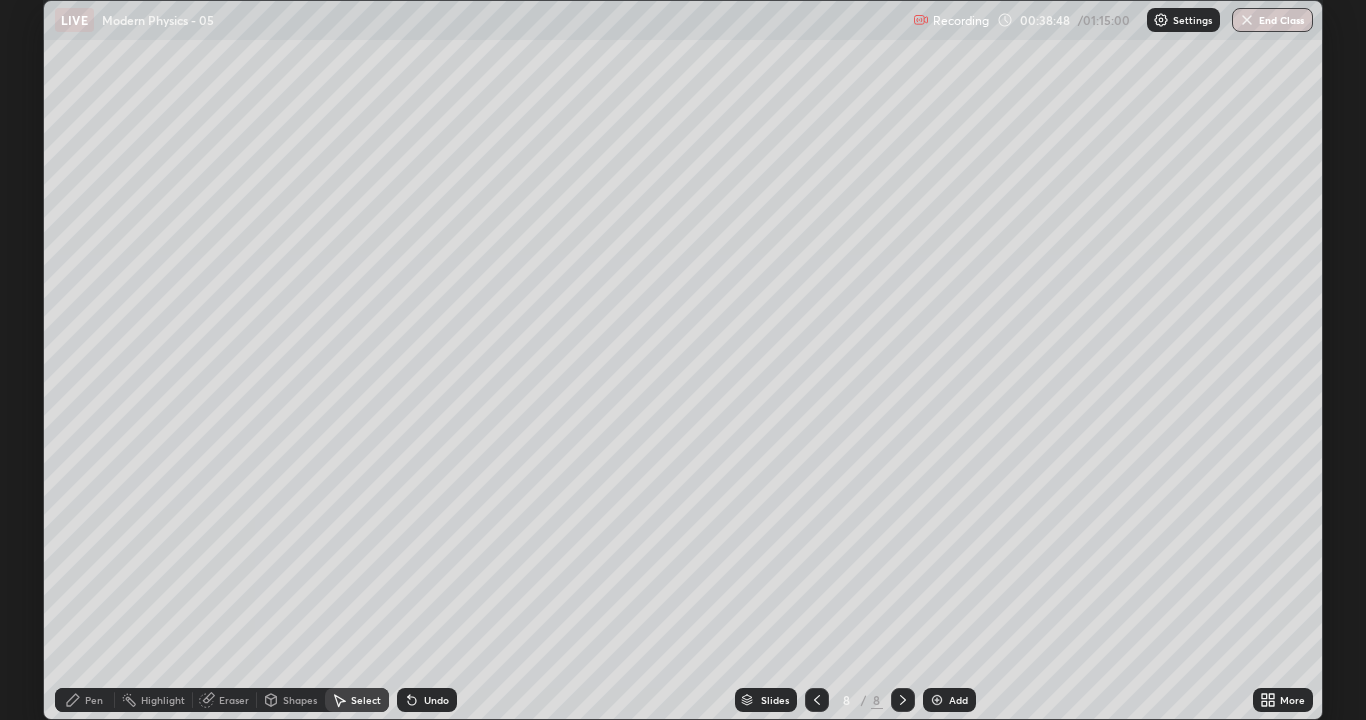 click on "Undo" at bounding box center (427, 700) 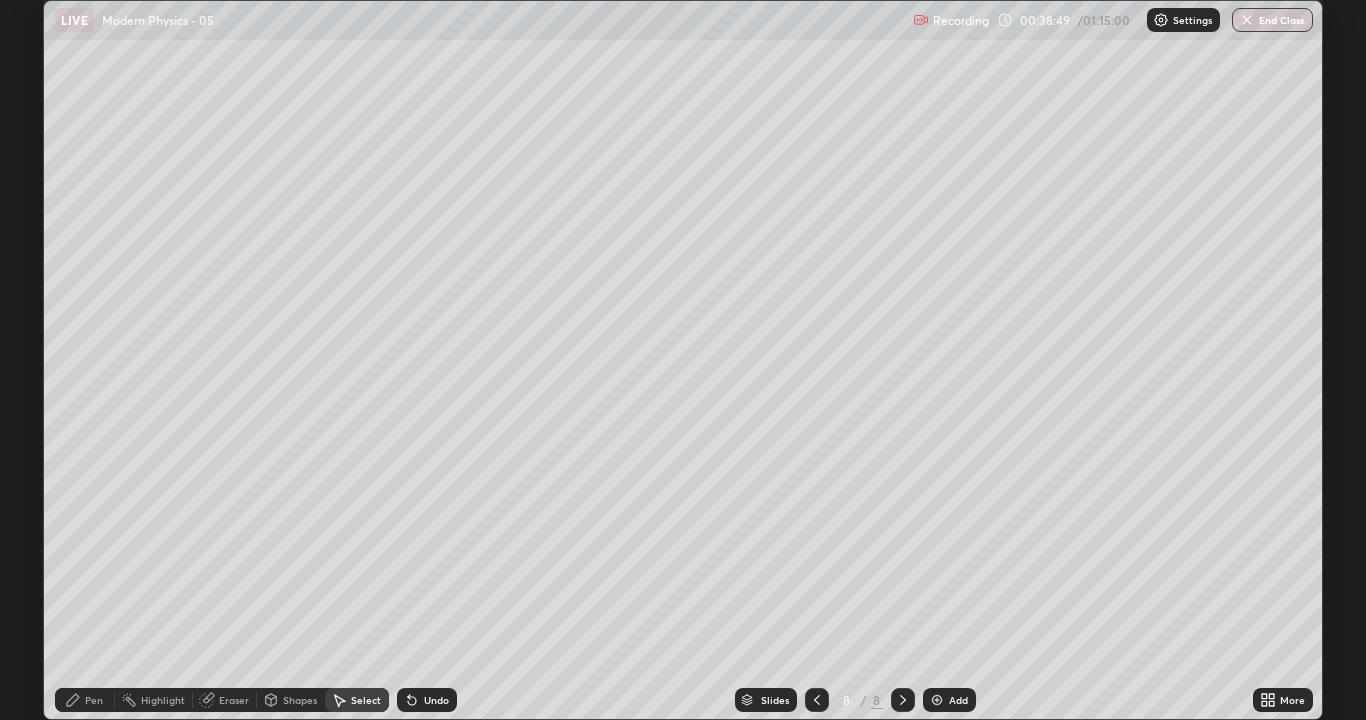 click on "Undo" at bounding box center [436, 700] 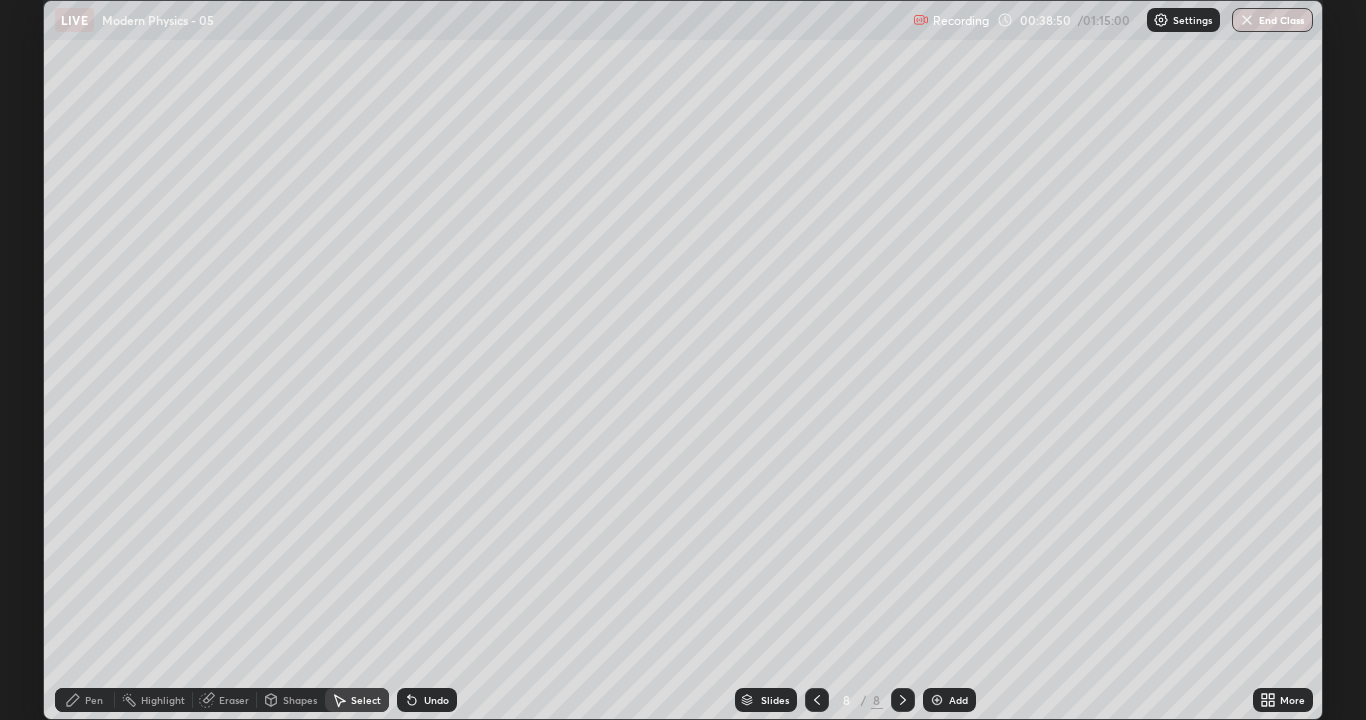 click on "Undo" at bounding box center [436, 700] 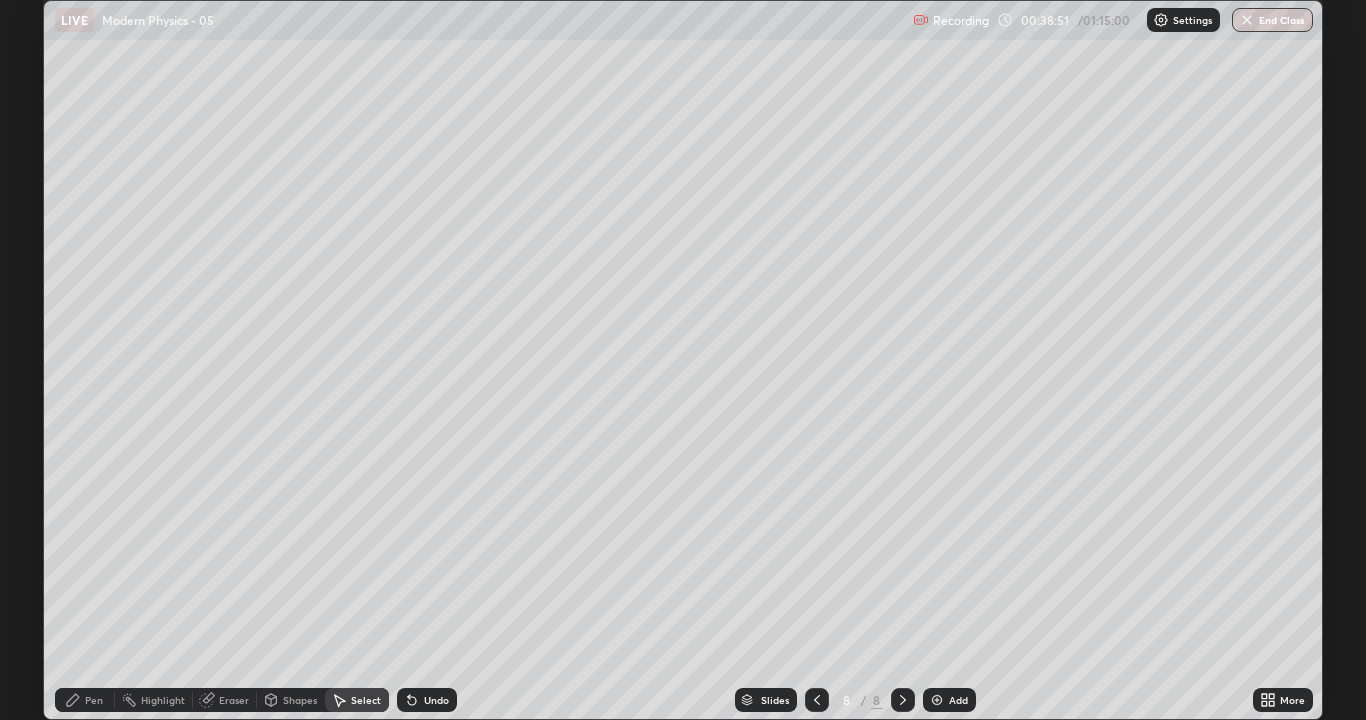 click on "Undo" at bounding box center (436, 700) 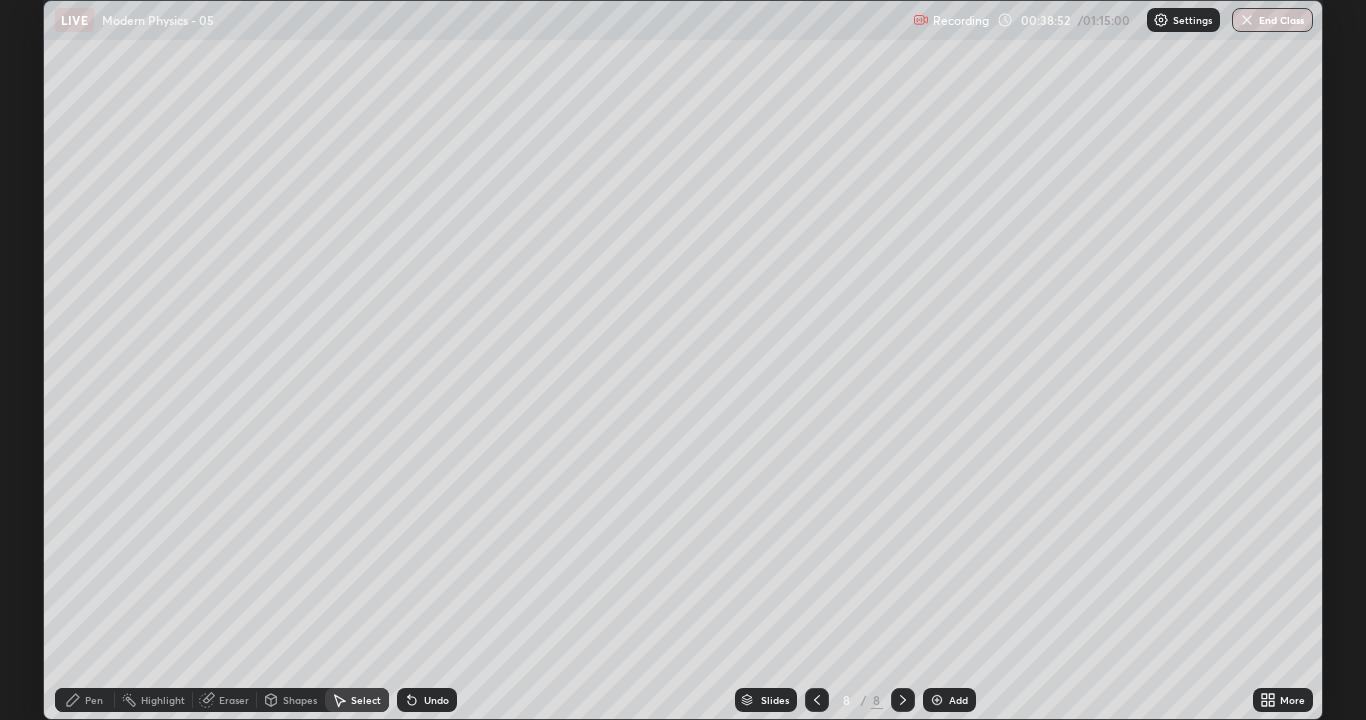 click on "Undo" at bounding box center [436, 700] 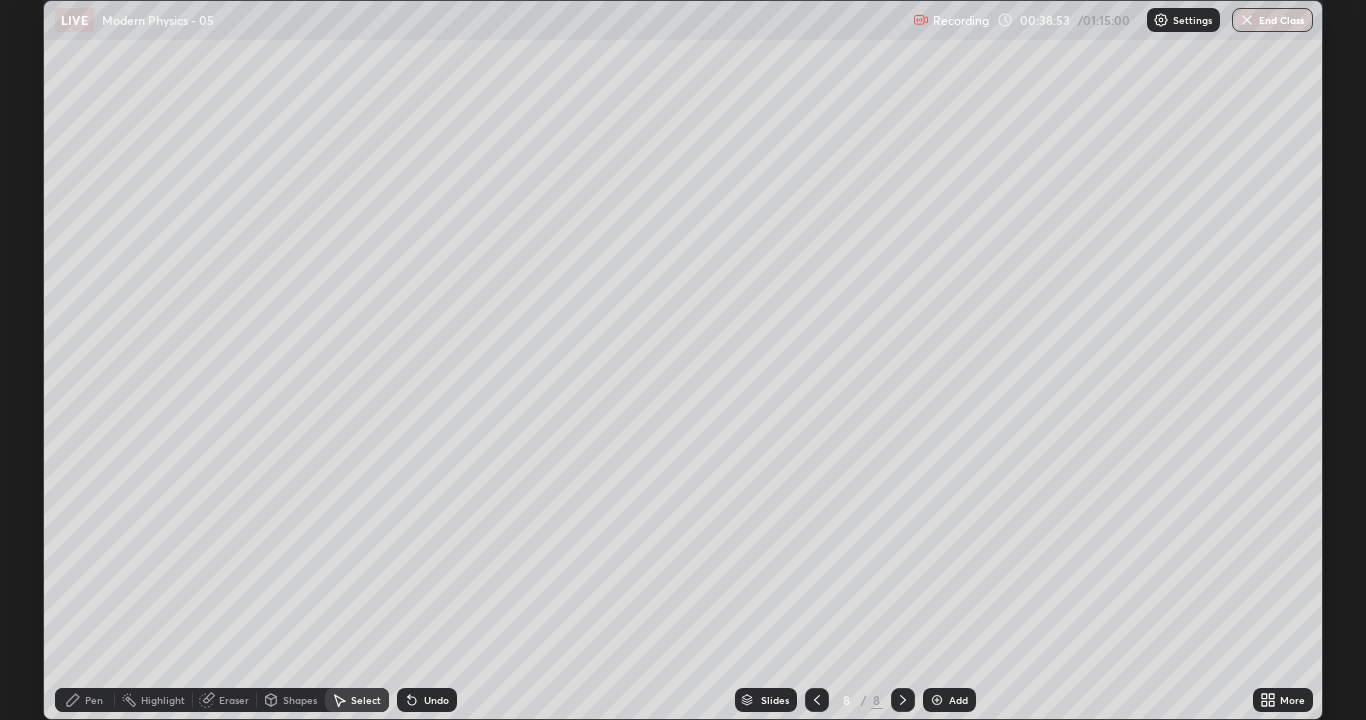 click on "Undo" at bounding box center (427, 700) 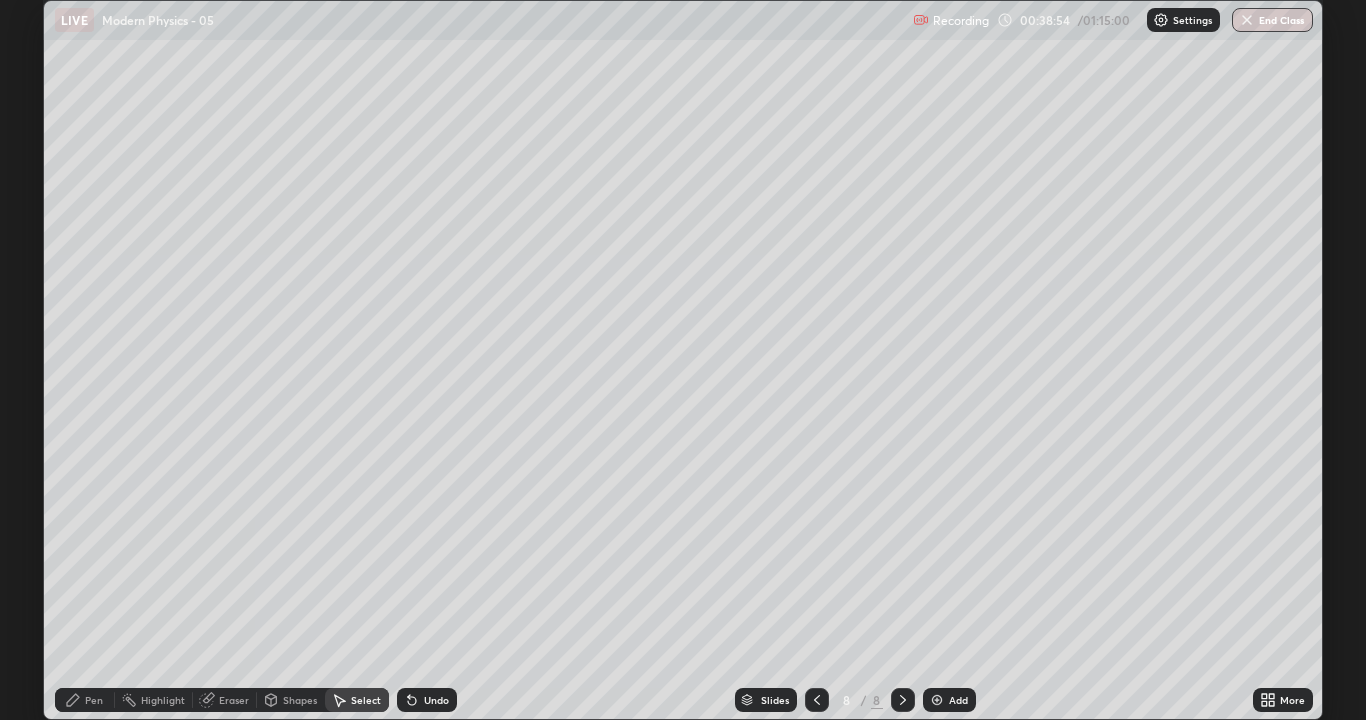 click on "Undo" at bounding box center (427, 700) 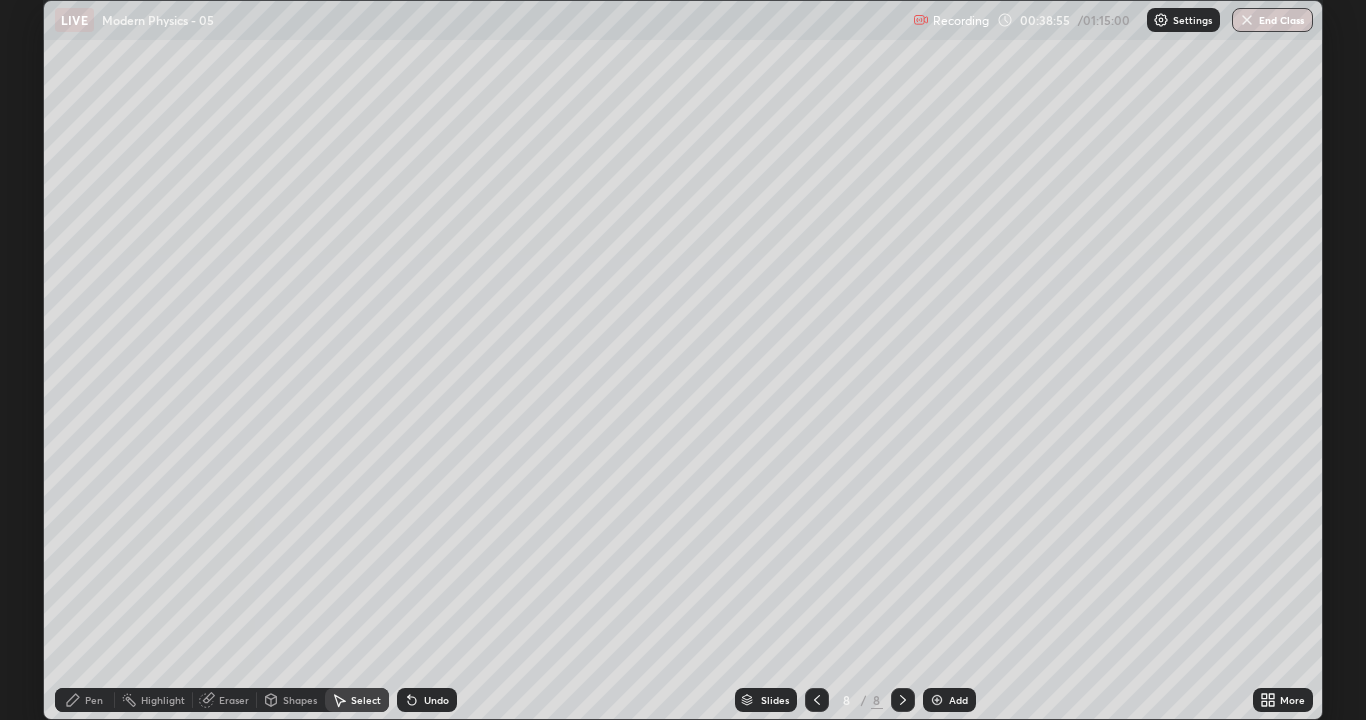 click on "Pen" at bounding box center (94, 700) 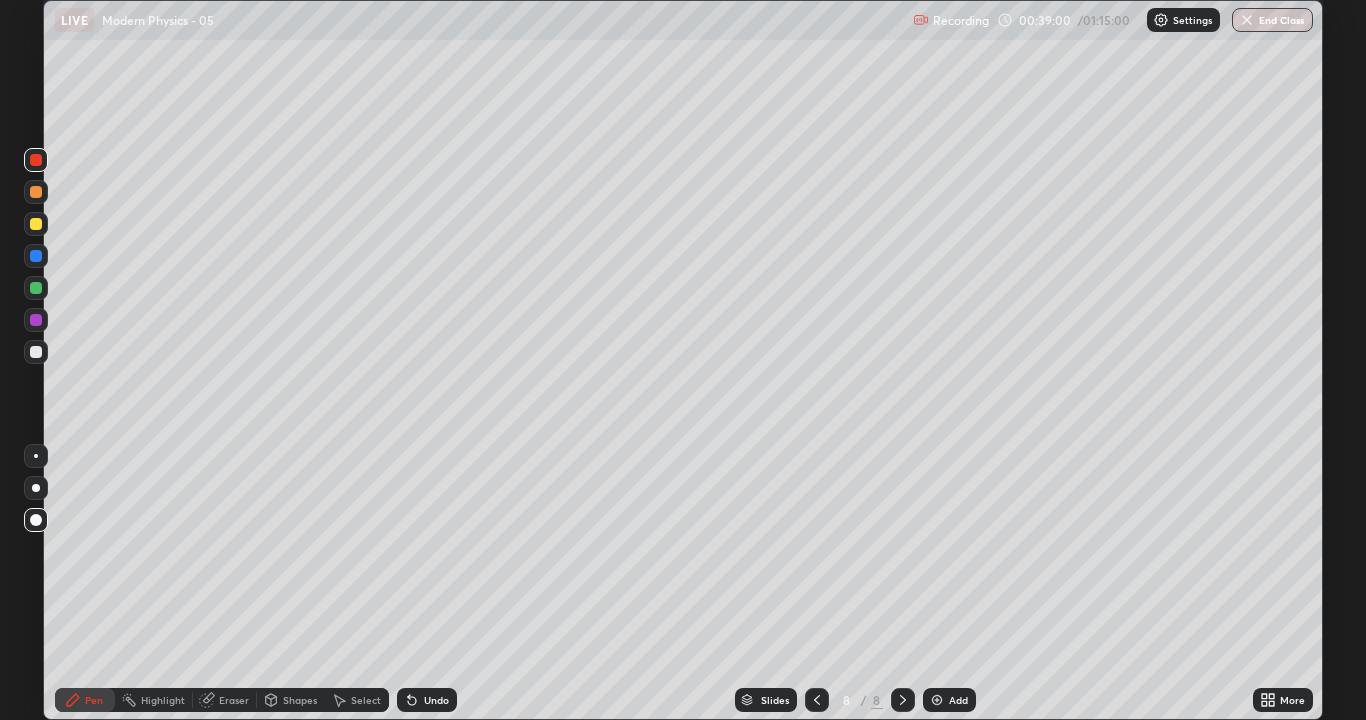 click on "Undo" at bounding box center (436, 700) 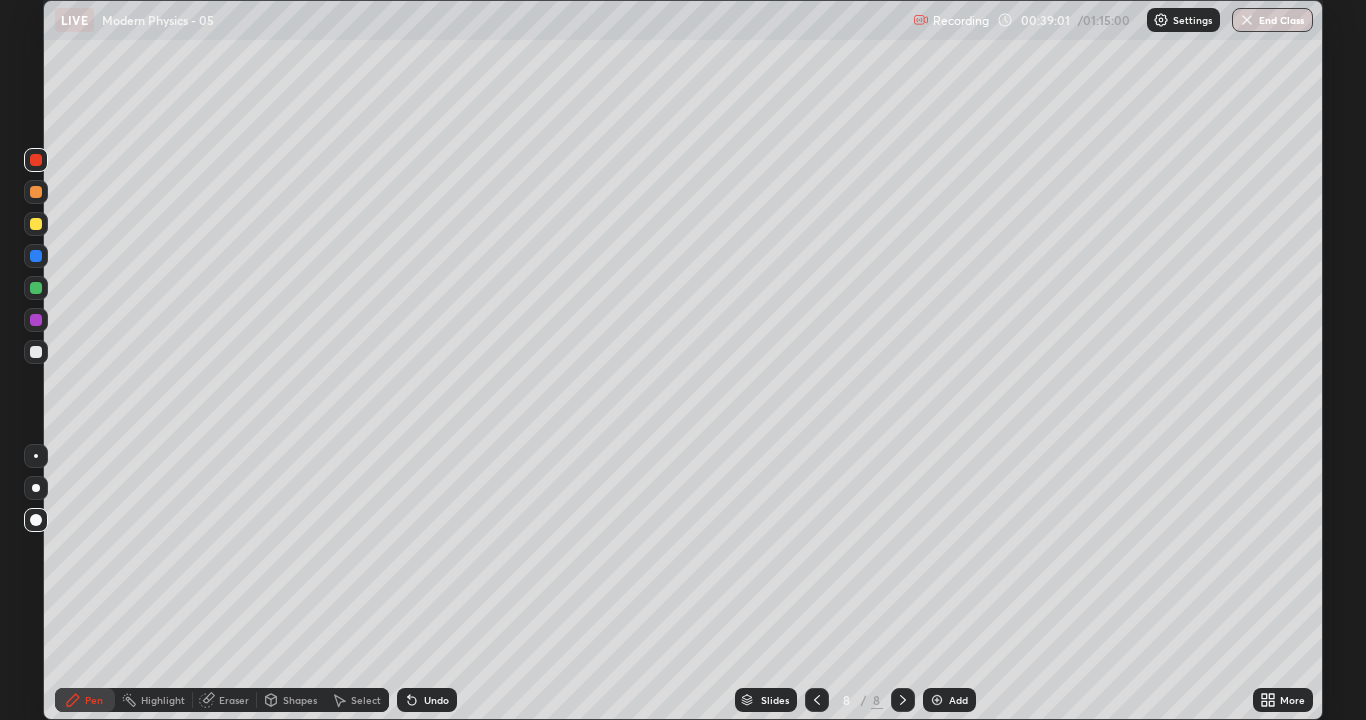 click at bounding box center (36, 352) 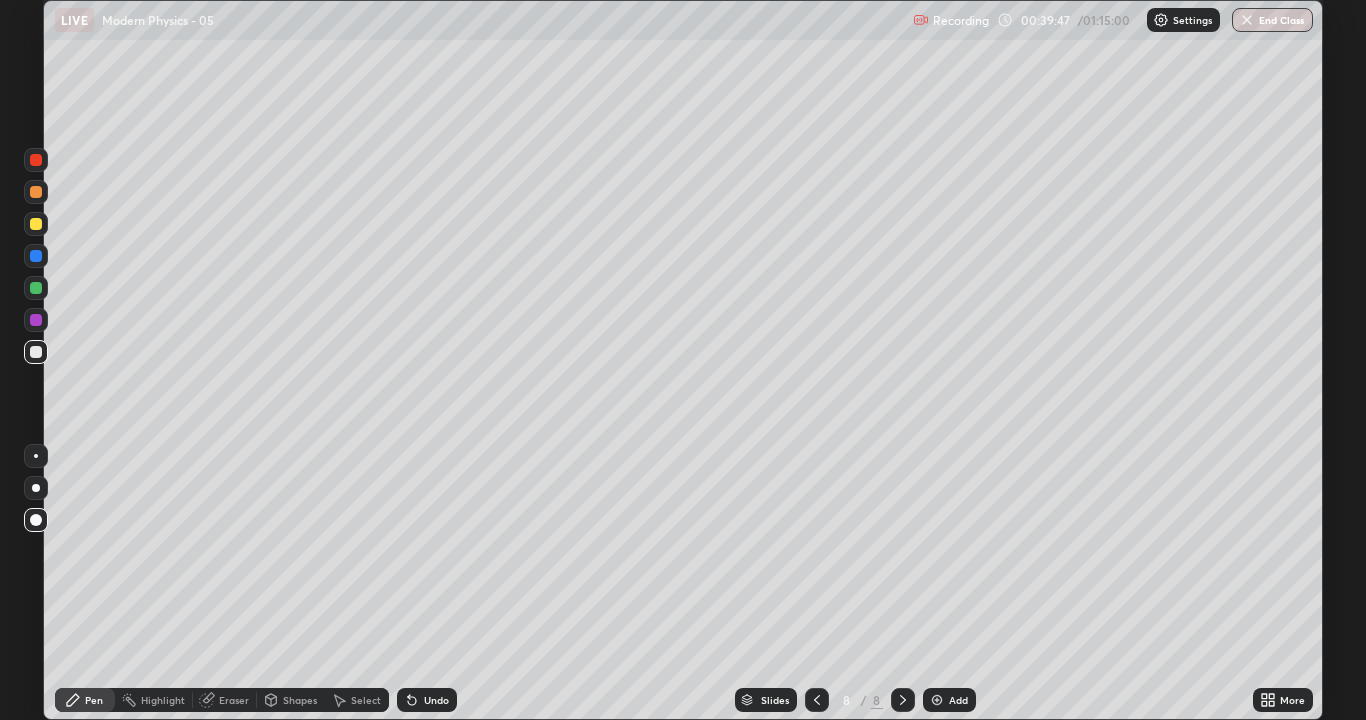 click on "Shapes" at bounding box center [291, 700] 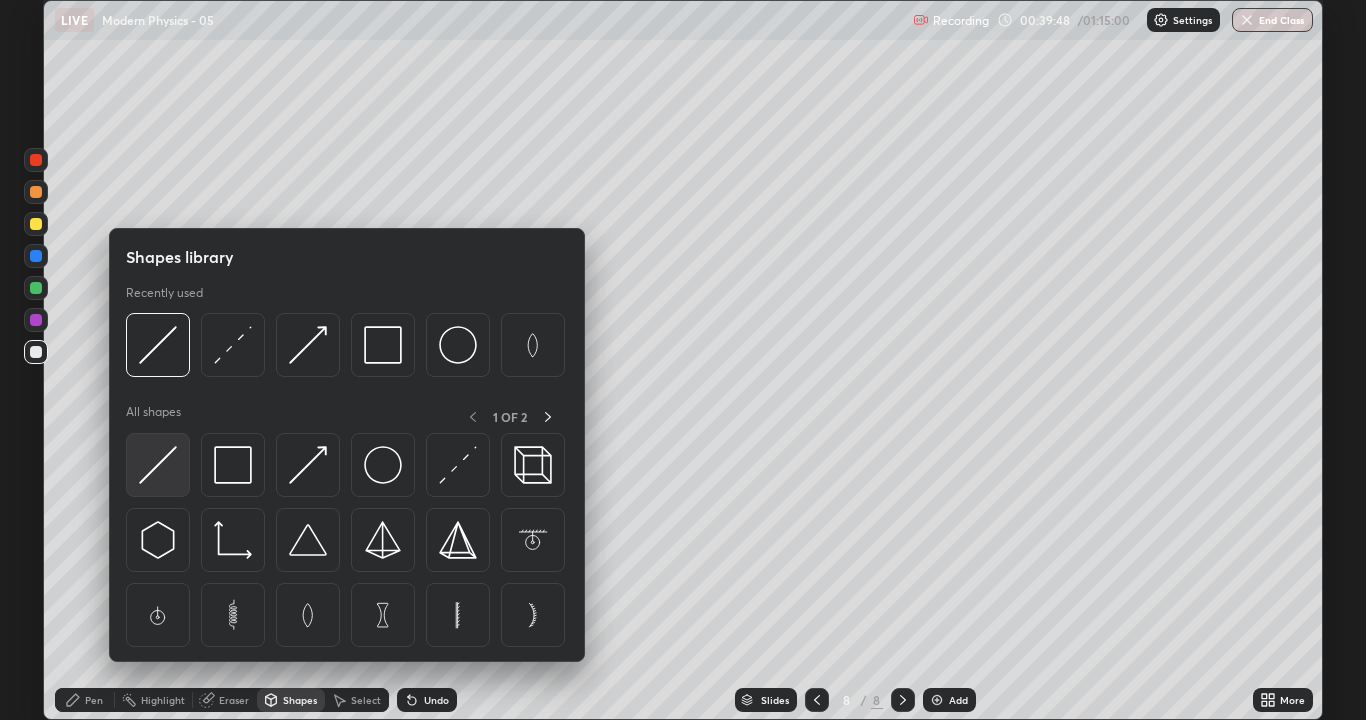 click at bounding box center [158, 465] 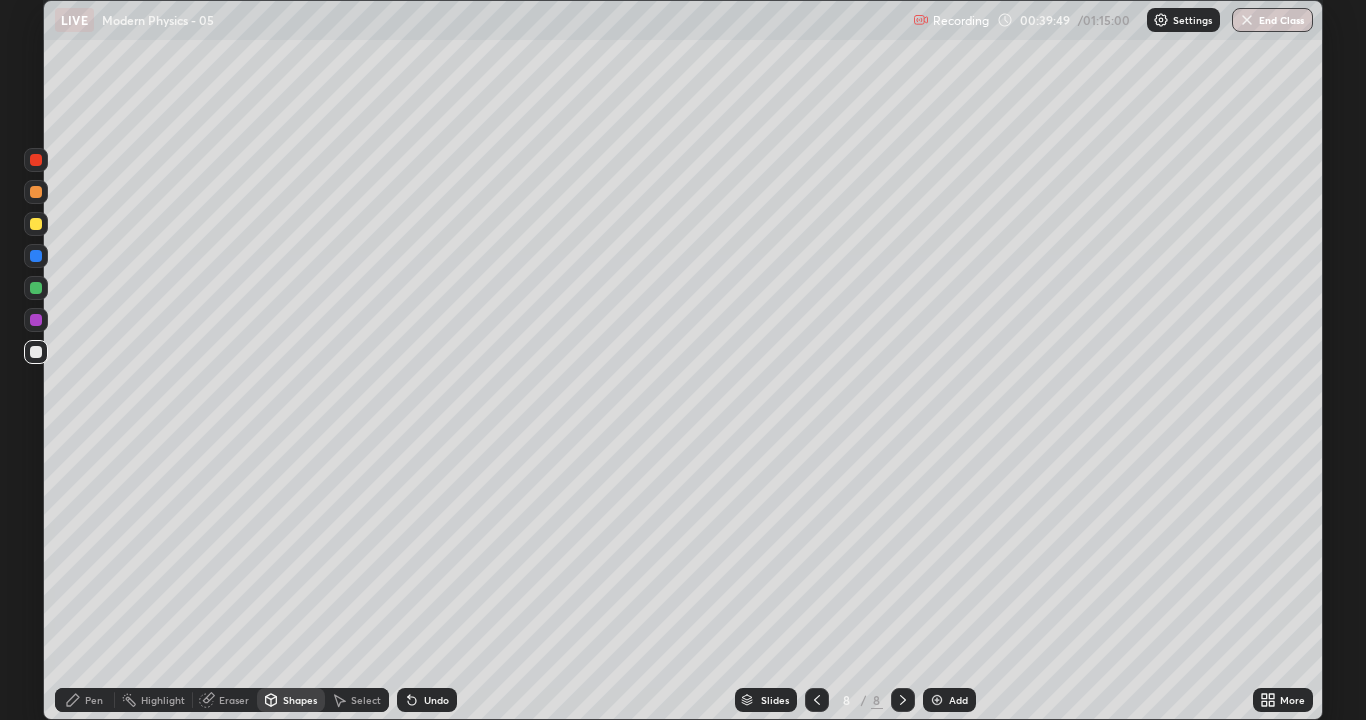 click at bounding box center (36, 192) 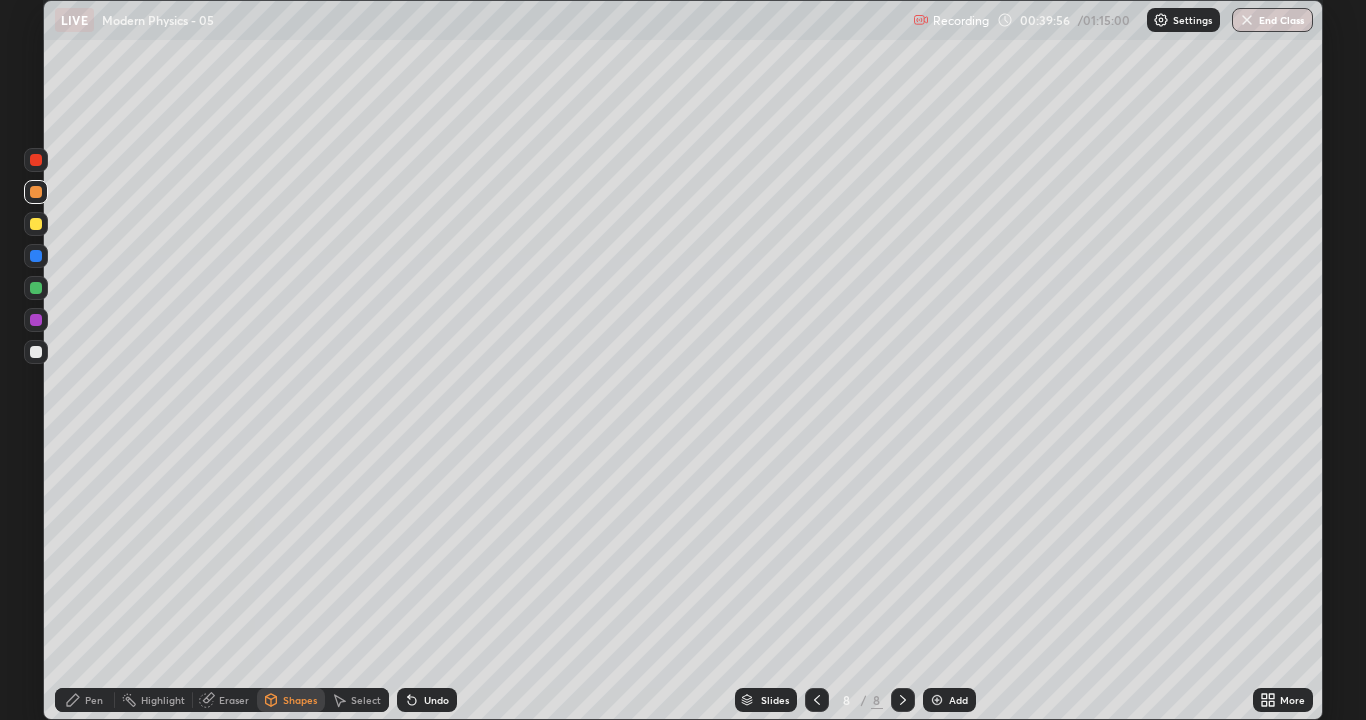 click on "Pen" at bounding box center [94, 700] 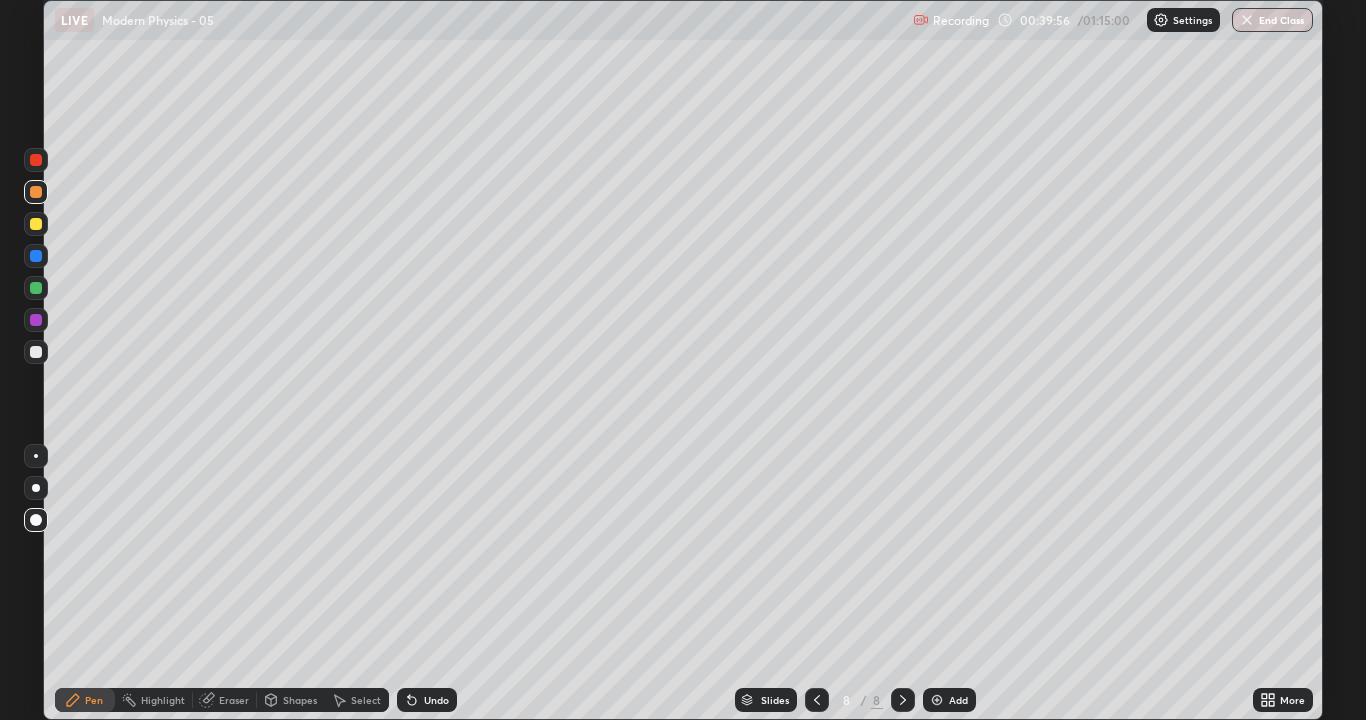 click at bounding box center [36, 352] 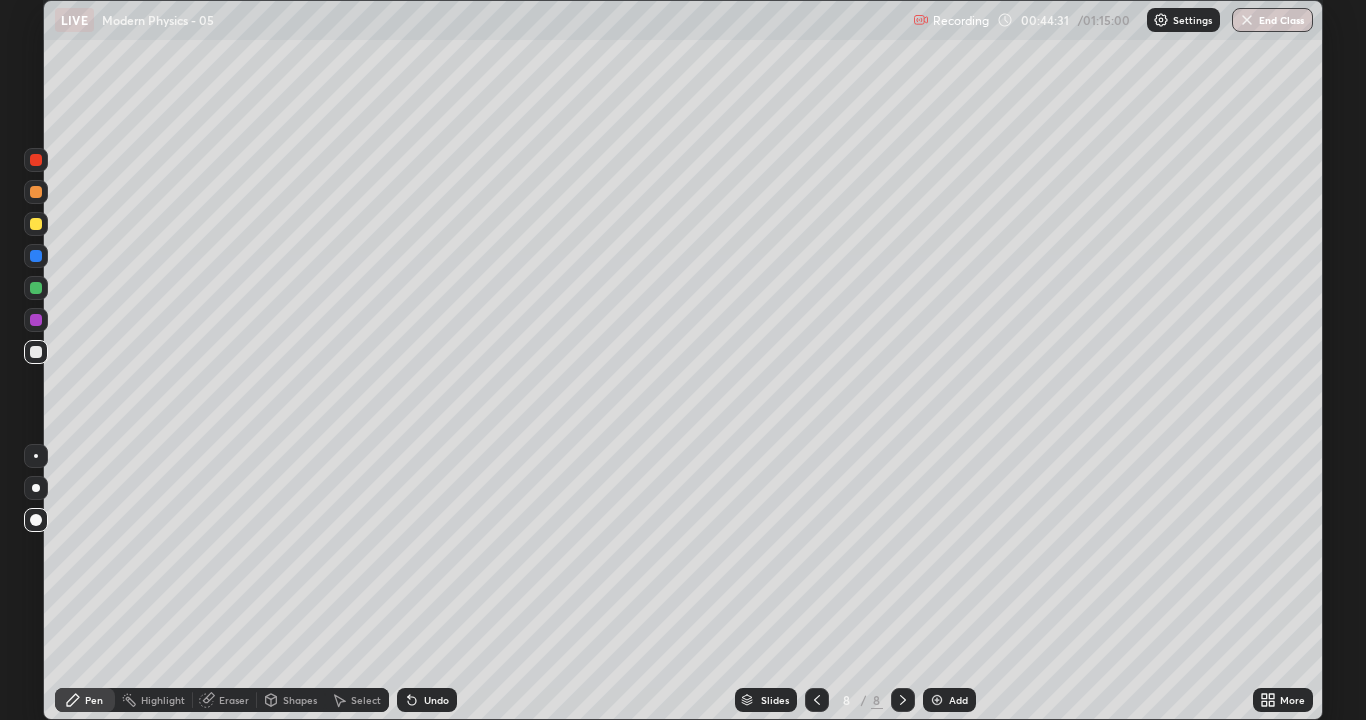 click on "Add" at bounding box center (949, 700) 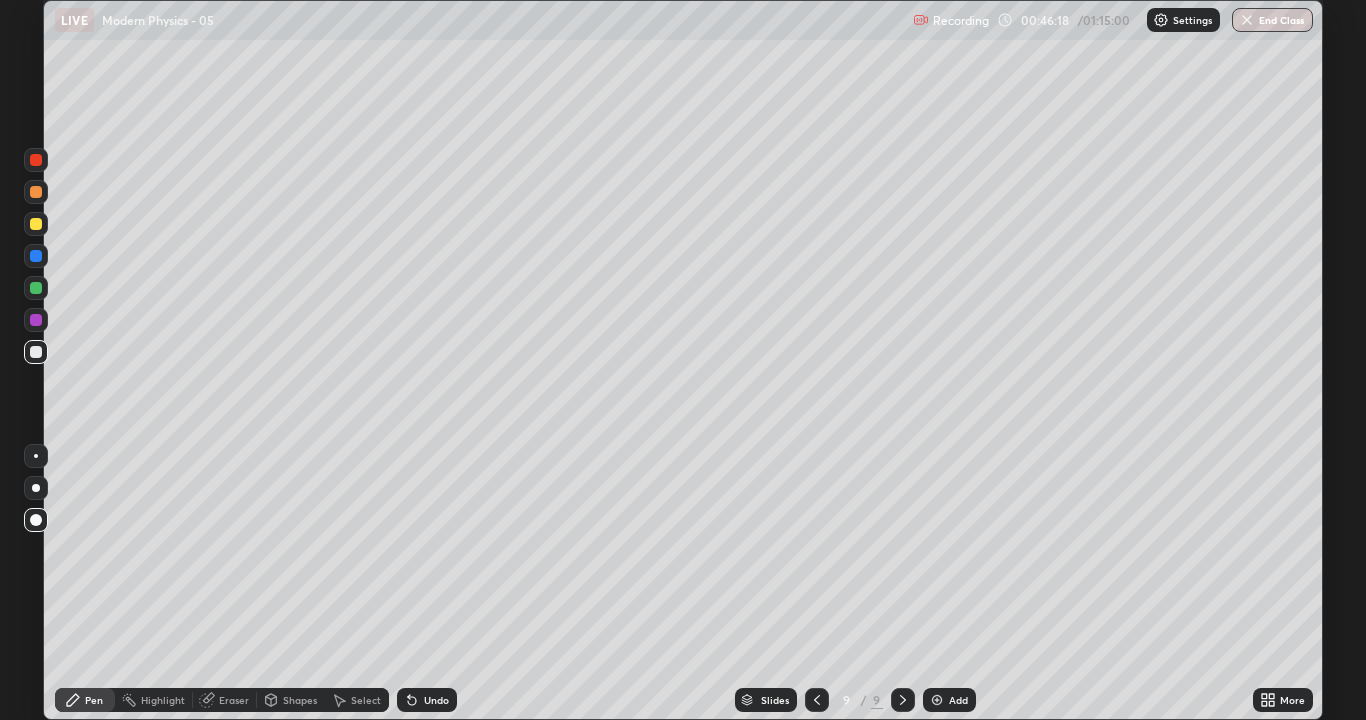 click on "Shapes" at bounding box center [300, 700] 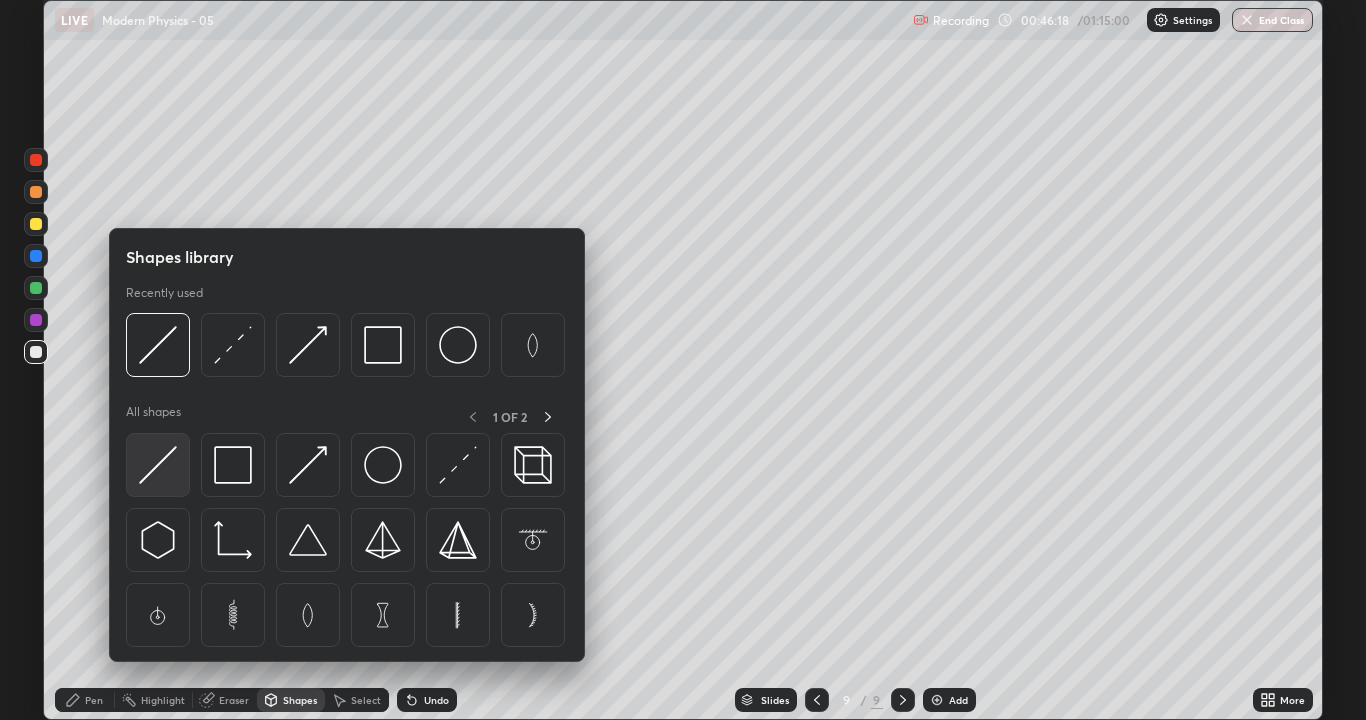click at bounding box center [158, 465] 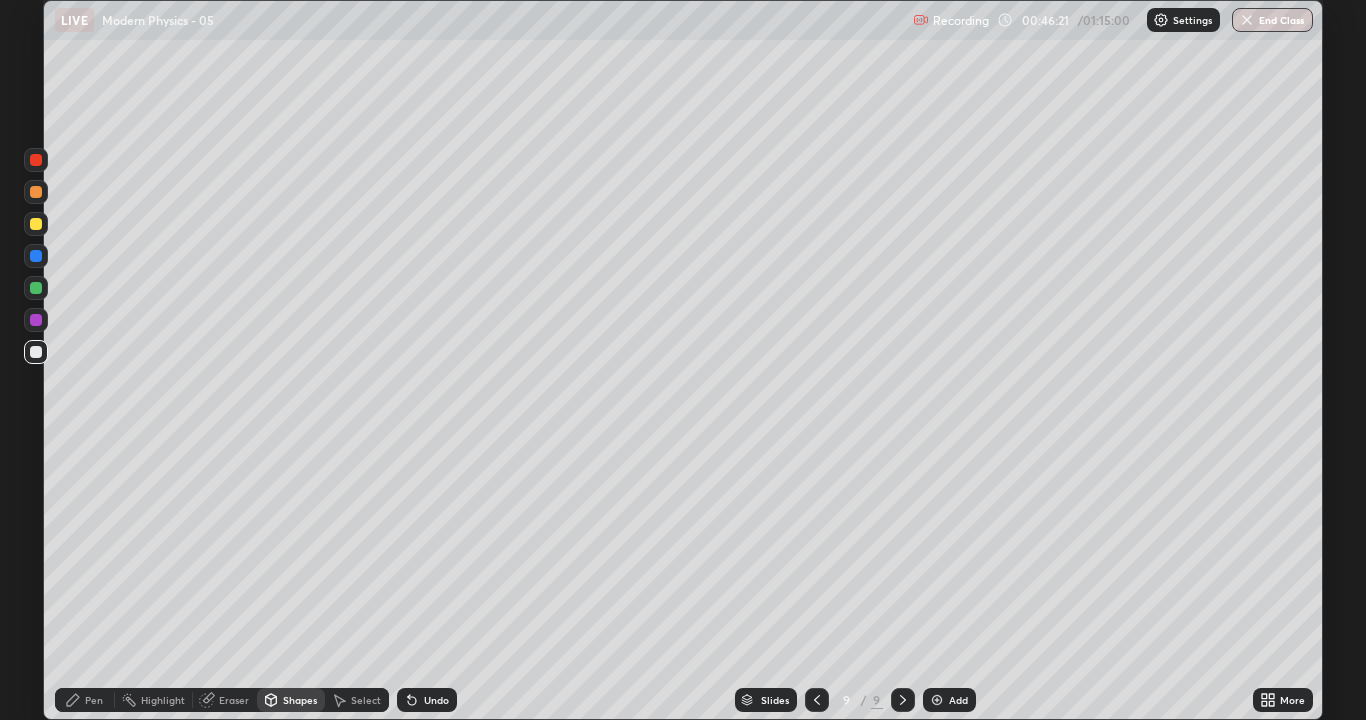 click on "Highlight" at bounding box center [154, 700] 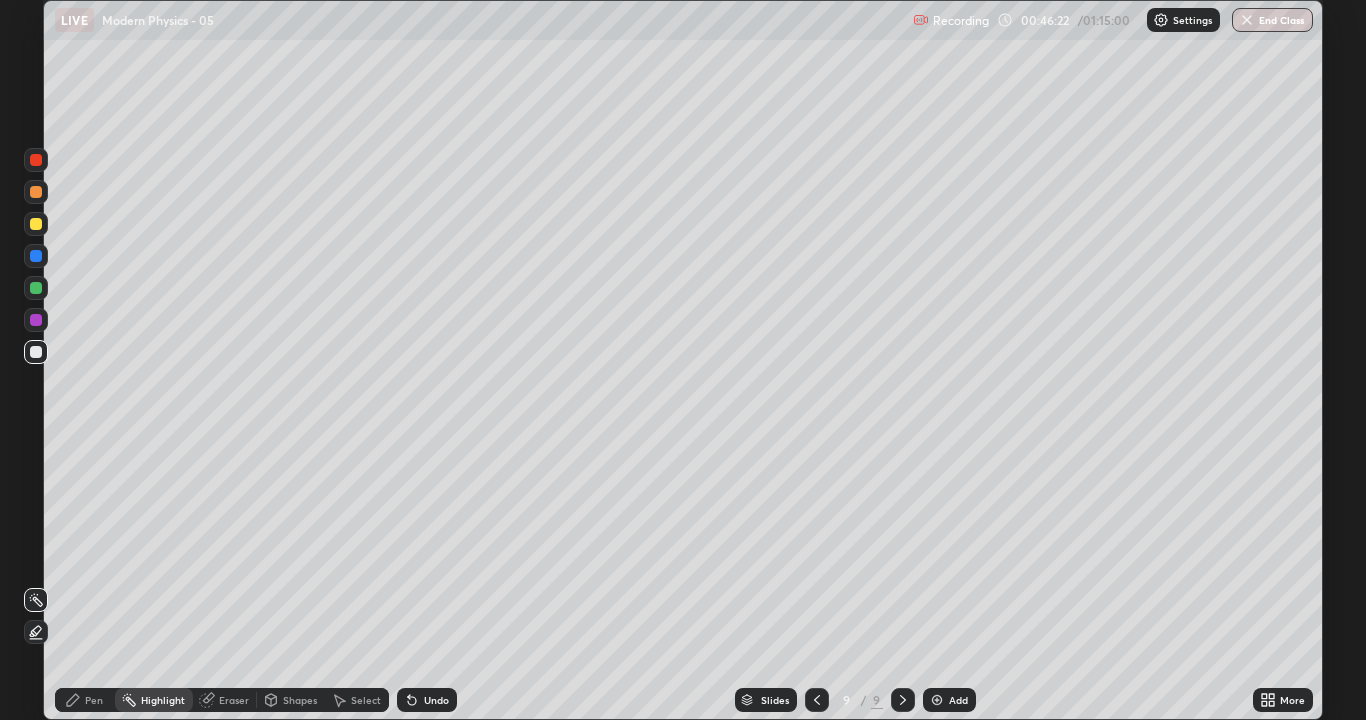 click on "Shapes" at bounding box center [300, 700] 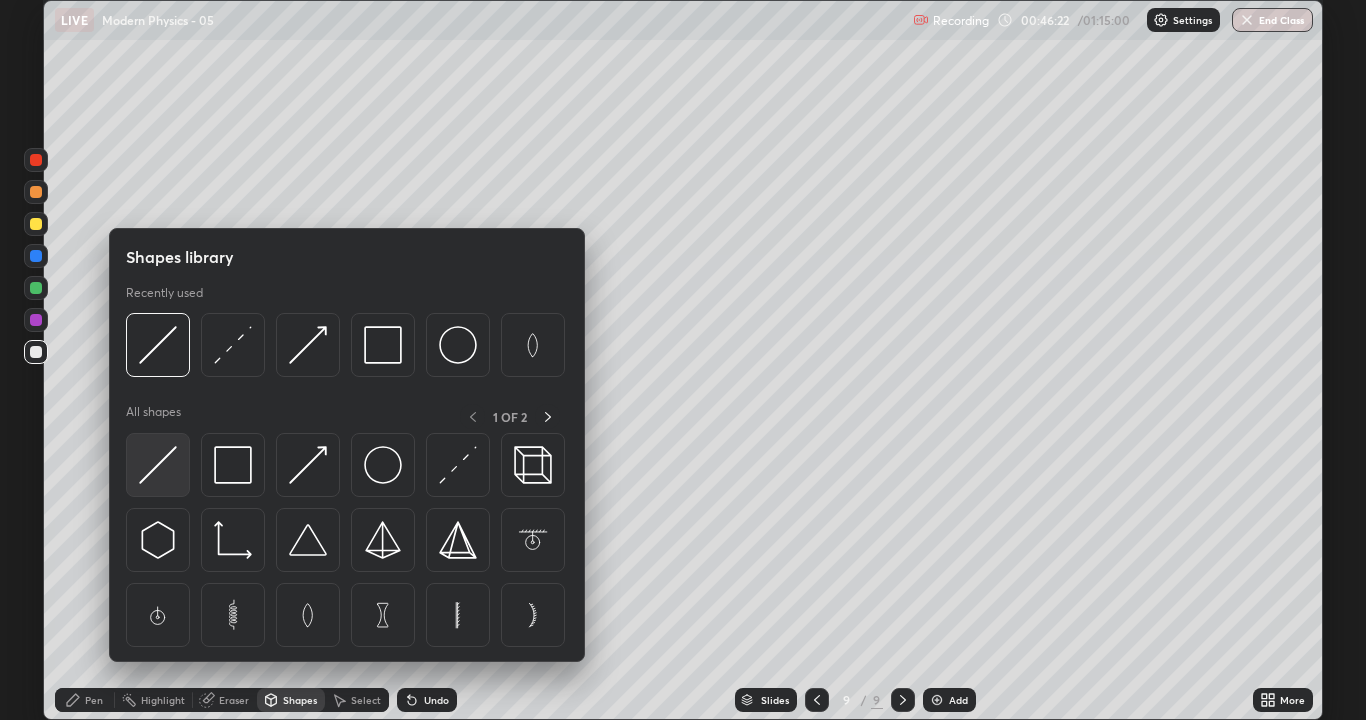 click at bounding box center (158, 465) 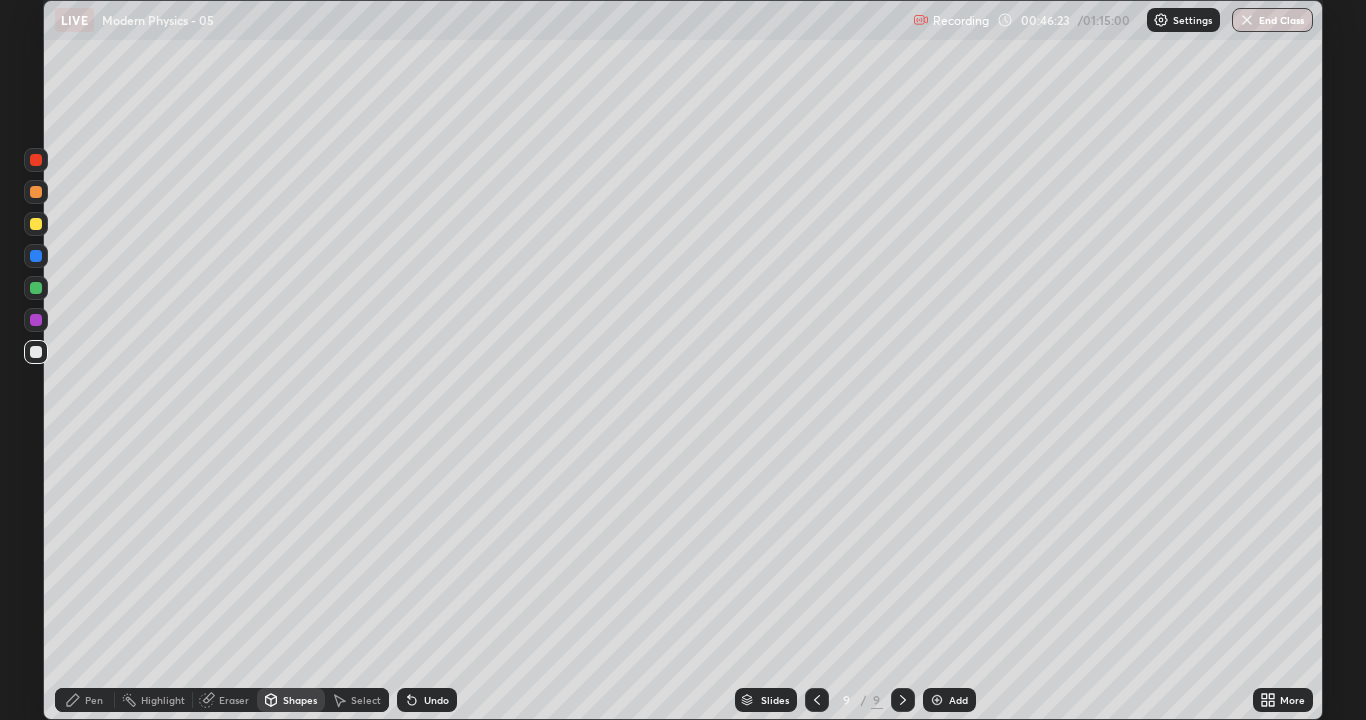 click at bounding box center [36, 192] 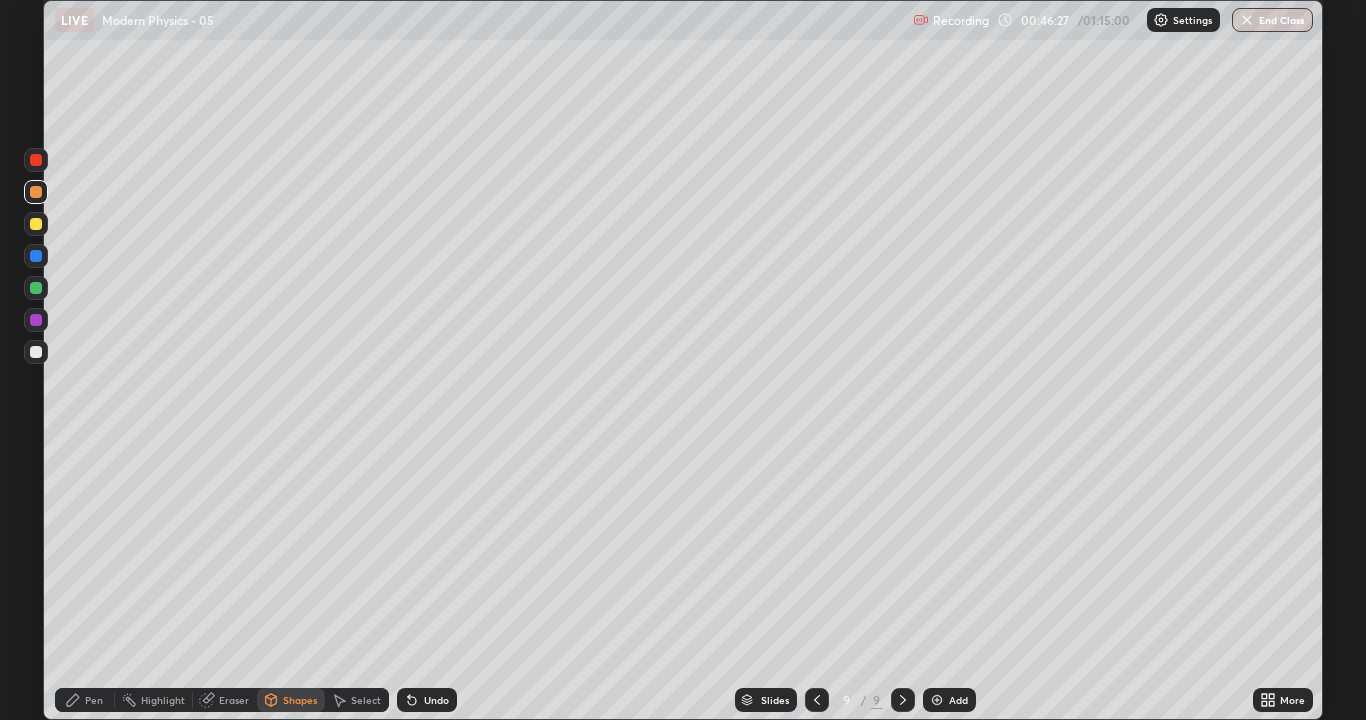 click on "Pen" at bounding box center [94, 700] 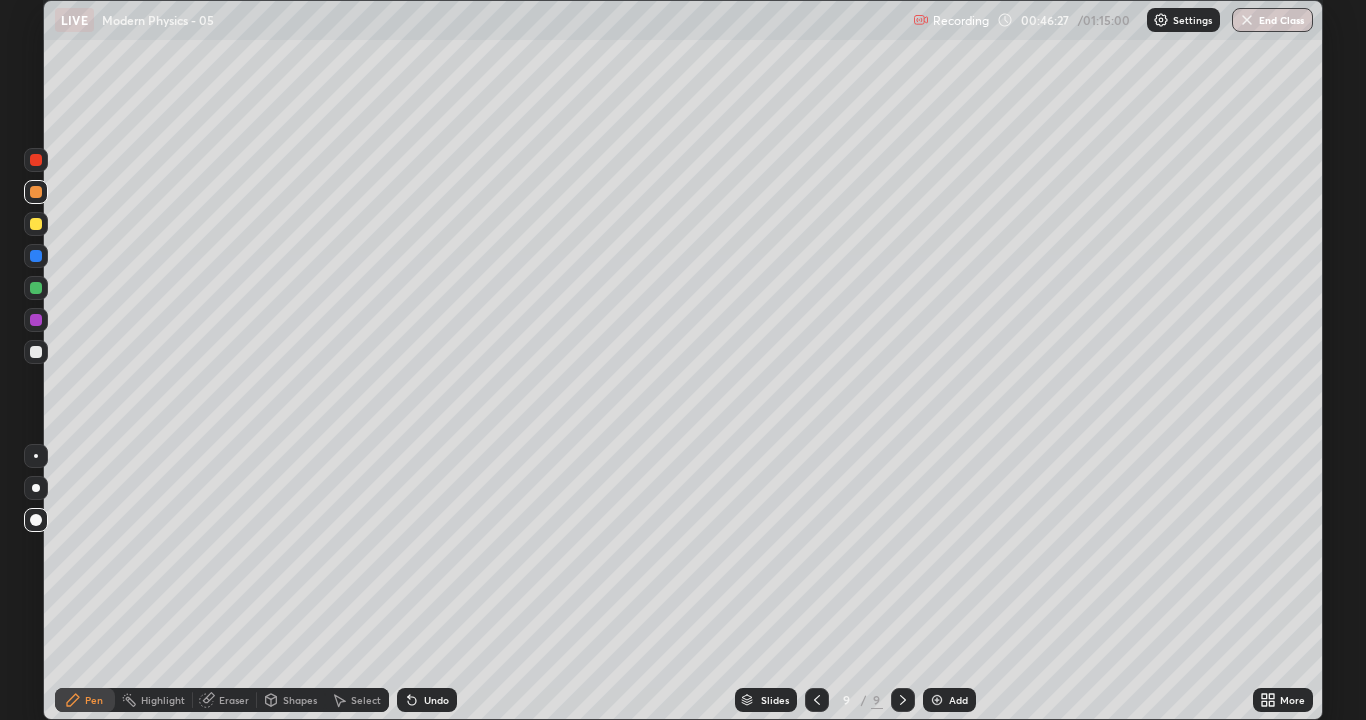 click at bounding box center (36, 352) 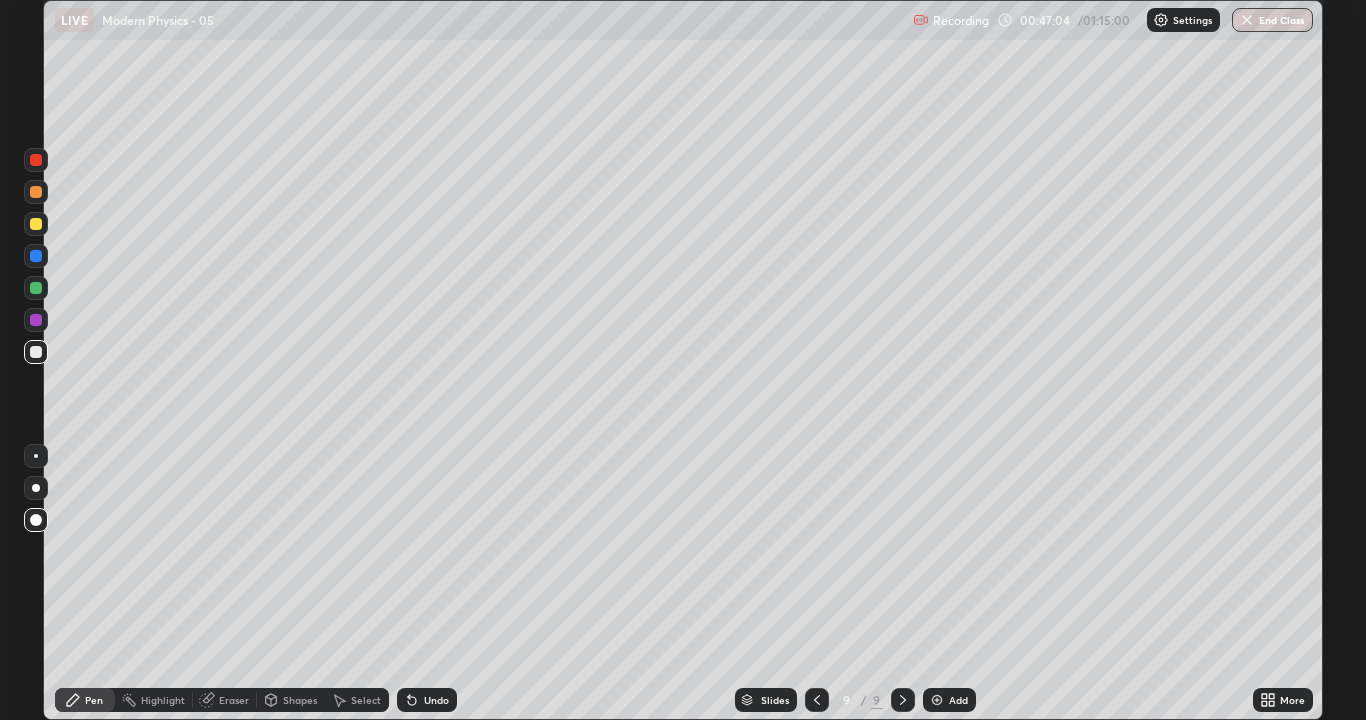click at bounding box center [36, 288] 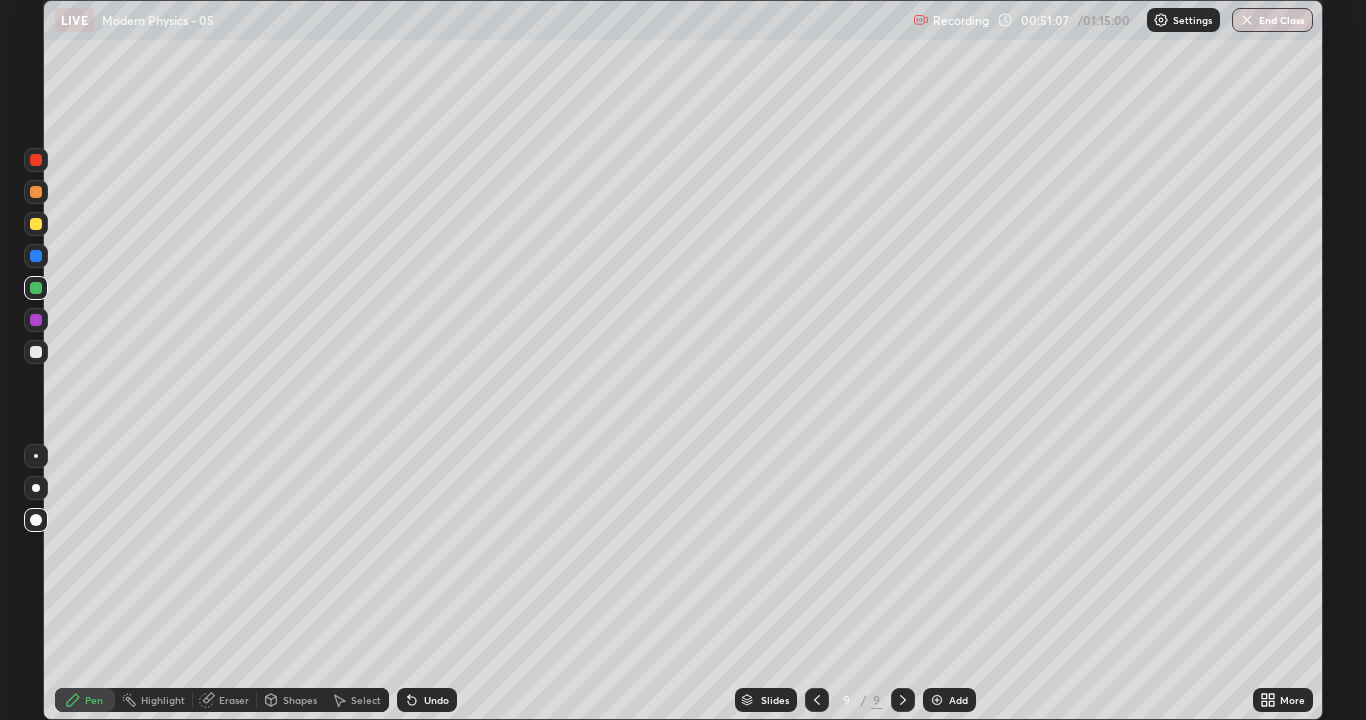 click on "Add" at bounding box center [958, 700] 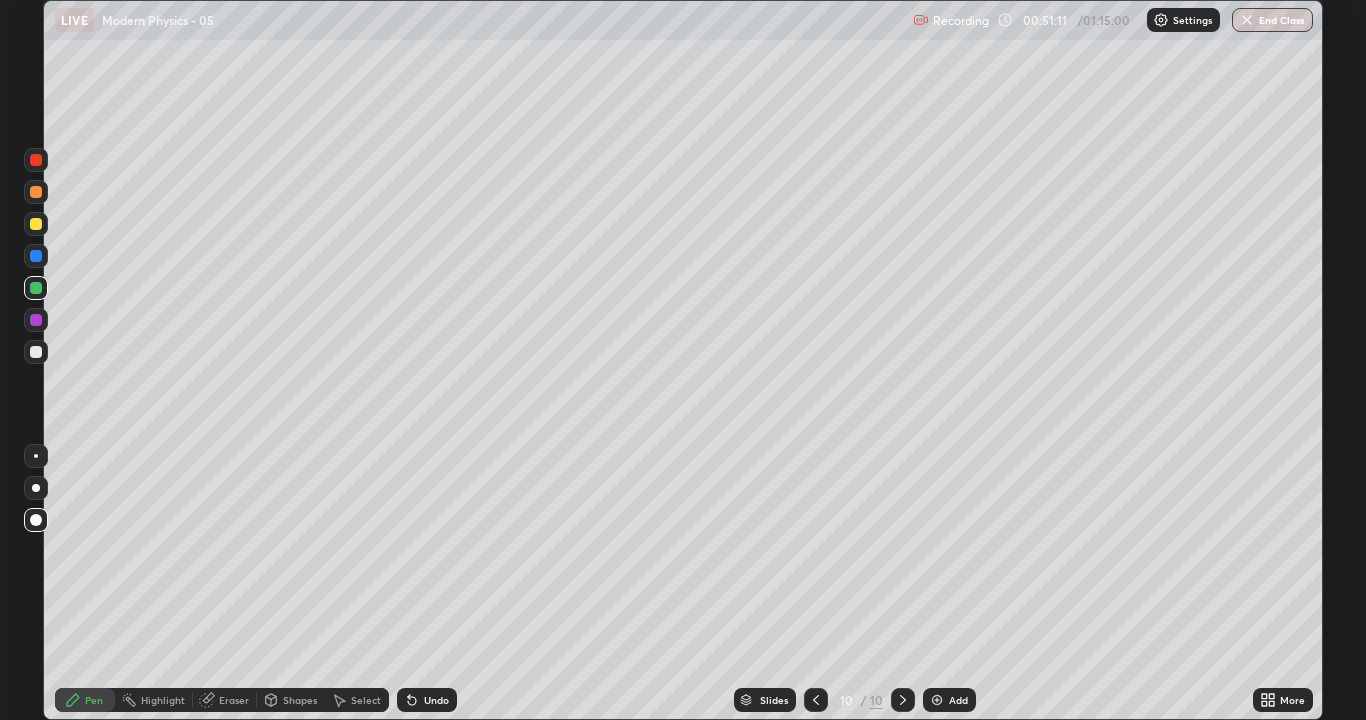 click 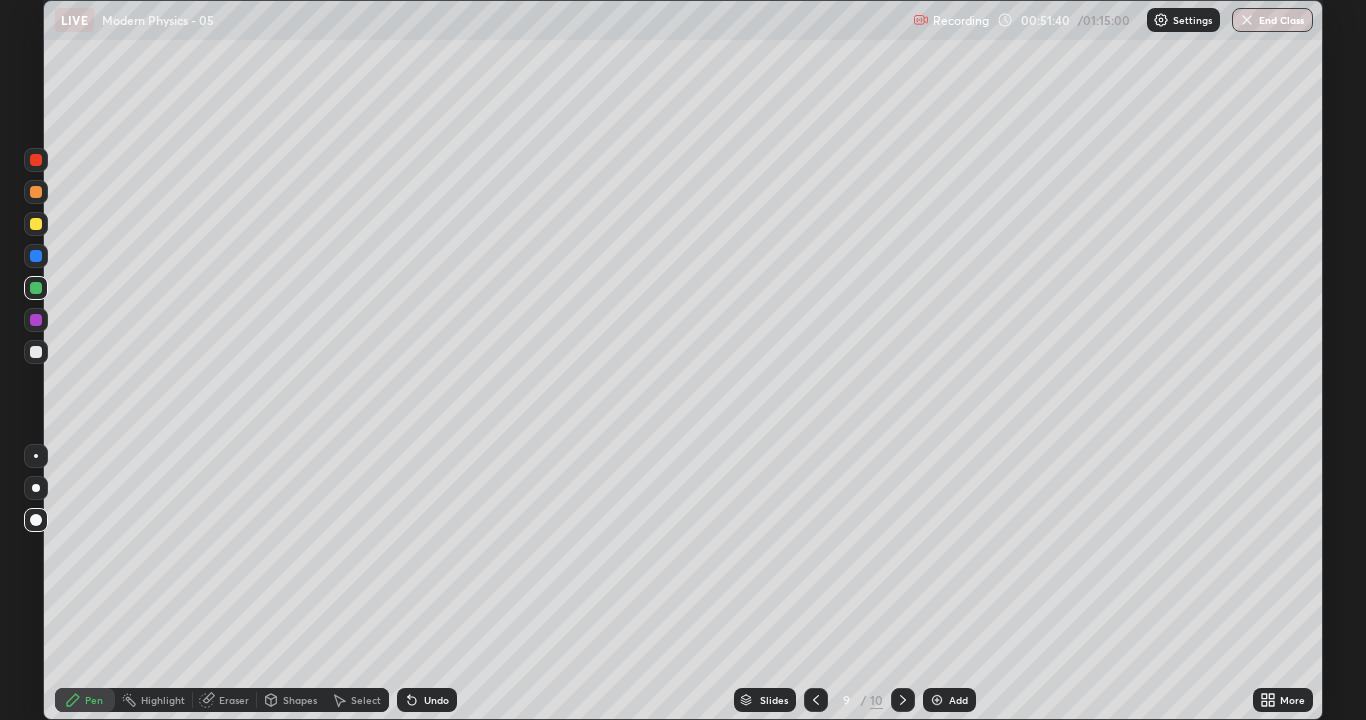 click 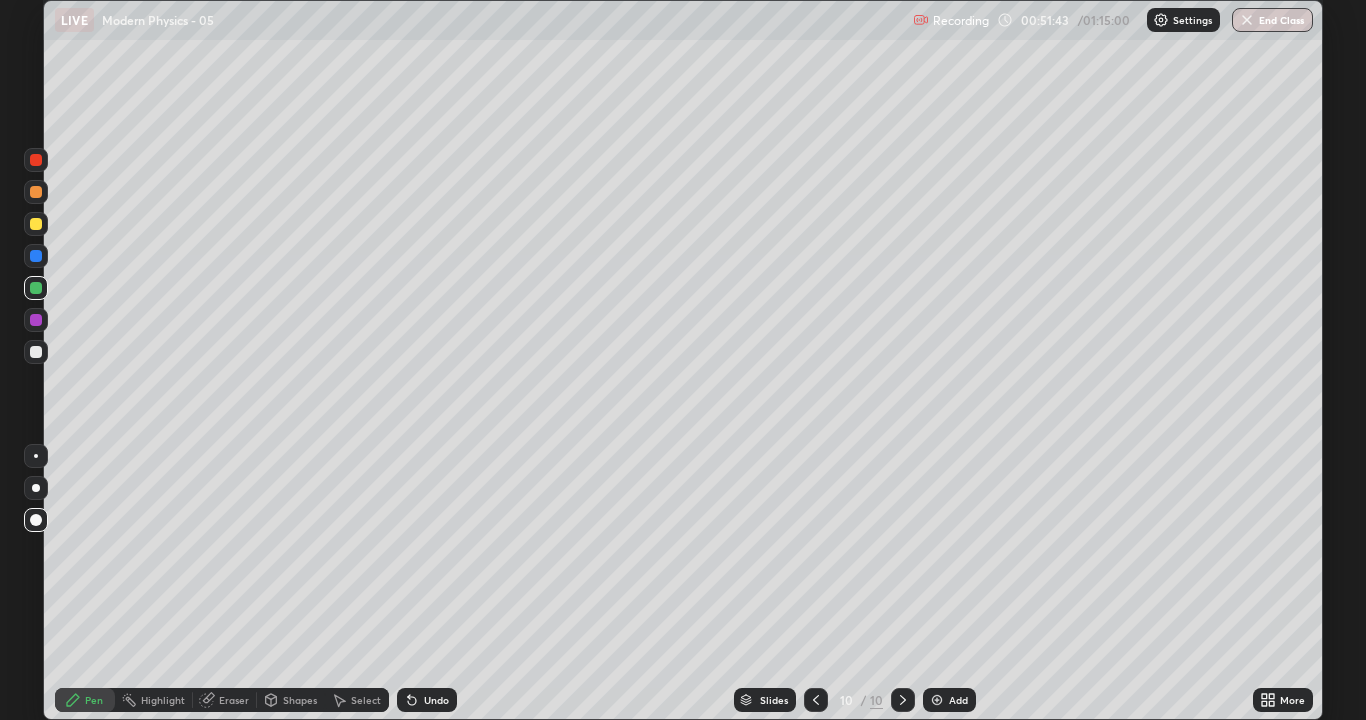 click at bounding box center (36, 352) 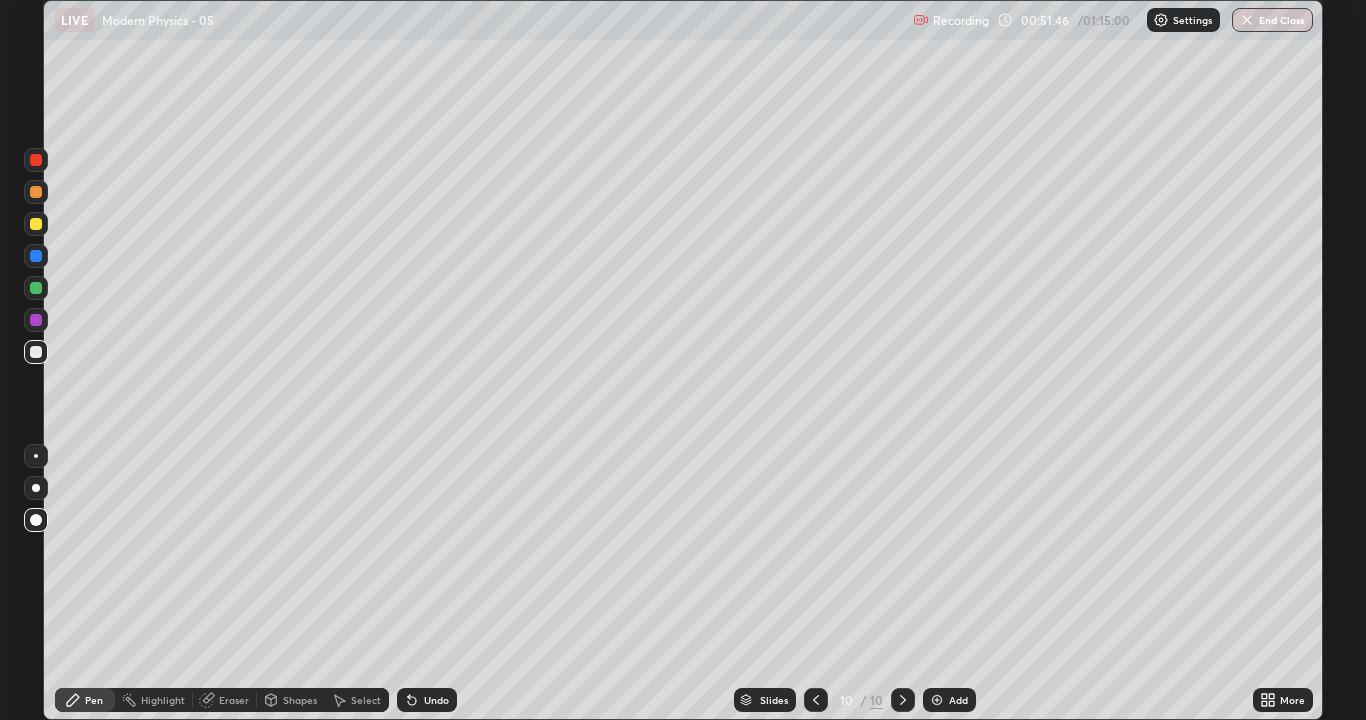 click on "Shapes" at bounding box center [300, 700] 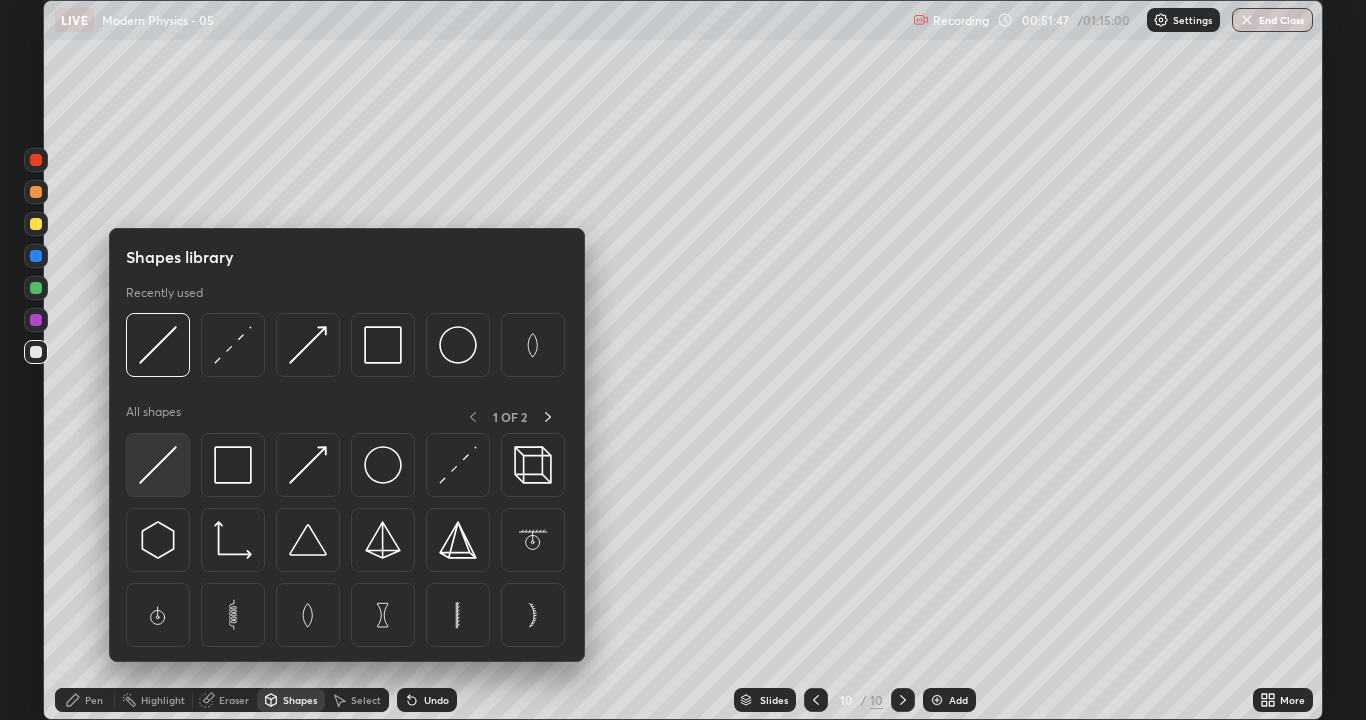 click at bounding box center [158, 465] 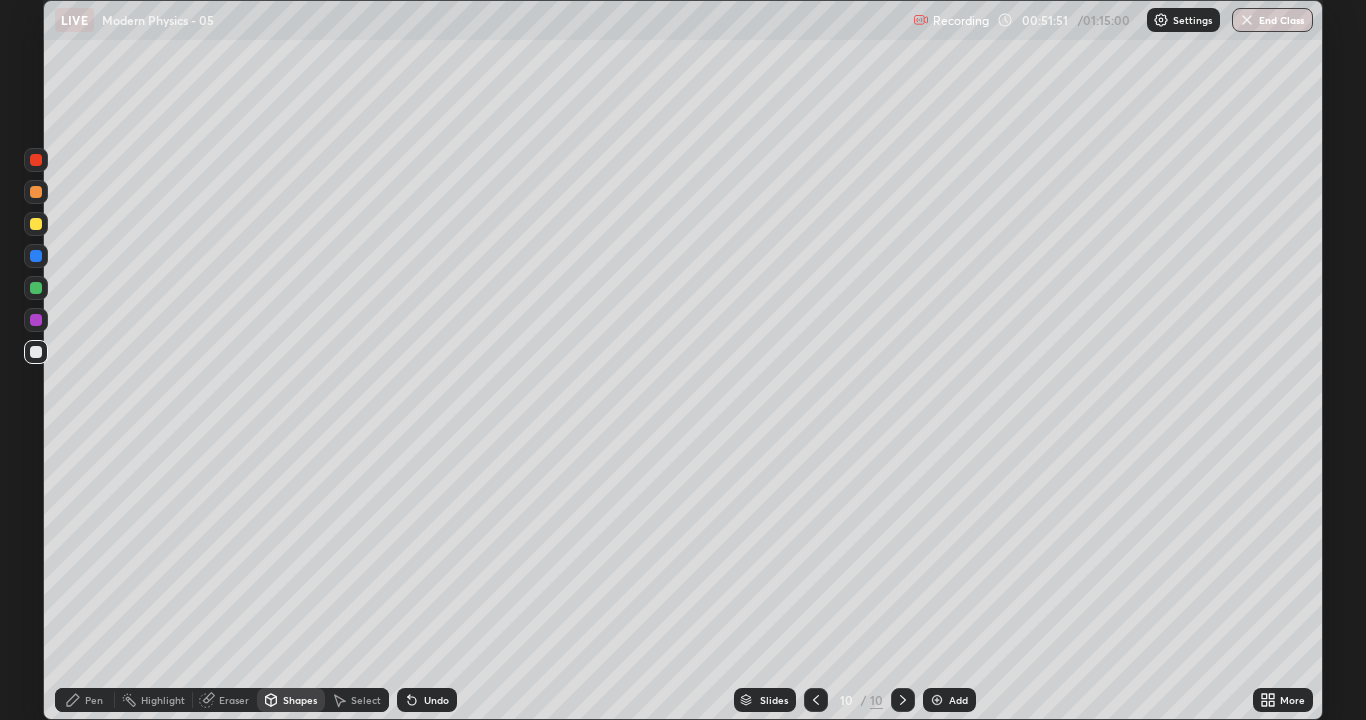 click on "Shapes" at bounding box center [300, 700] 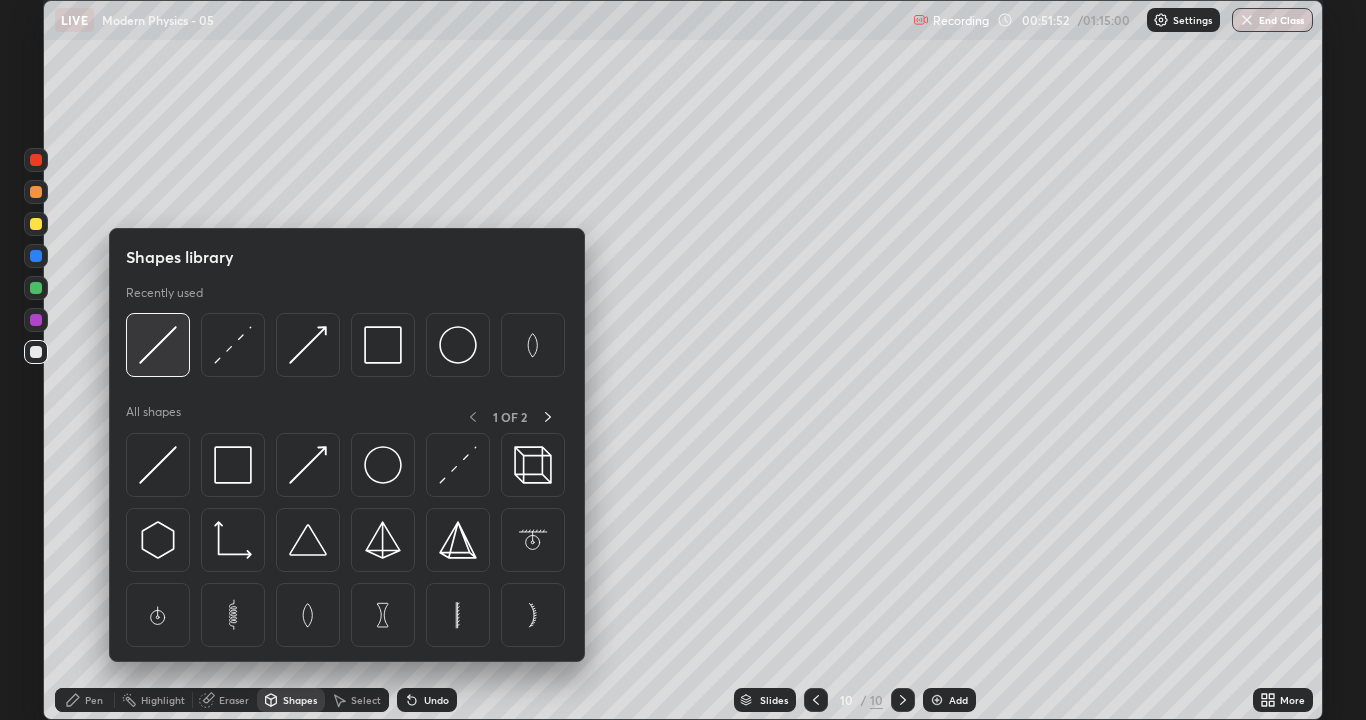 click at bounding box center (158, 345) 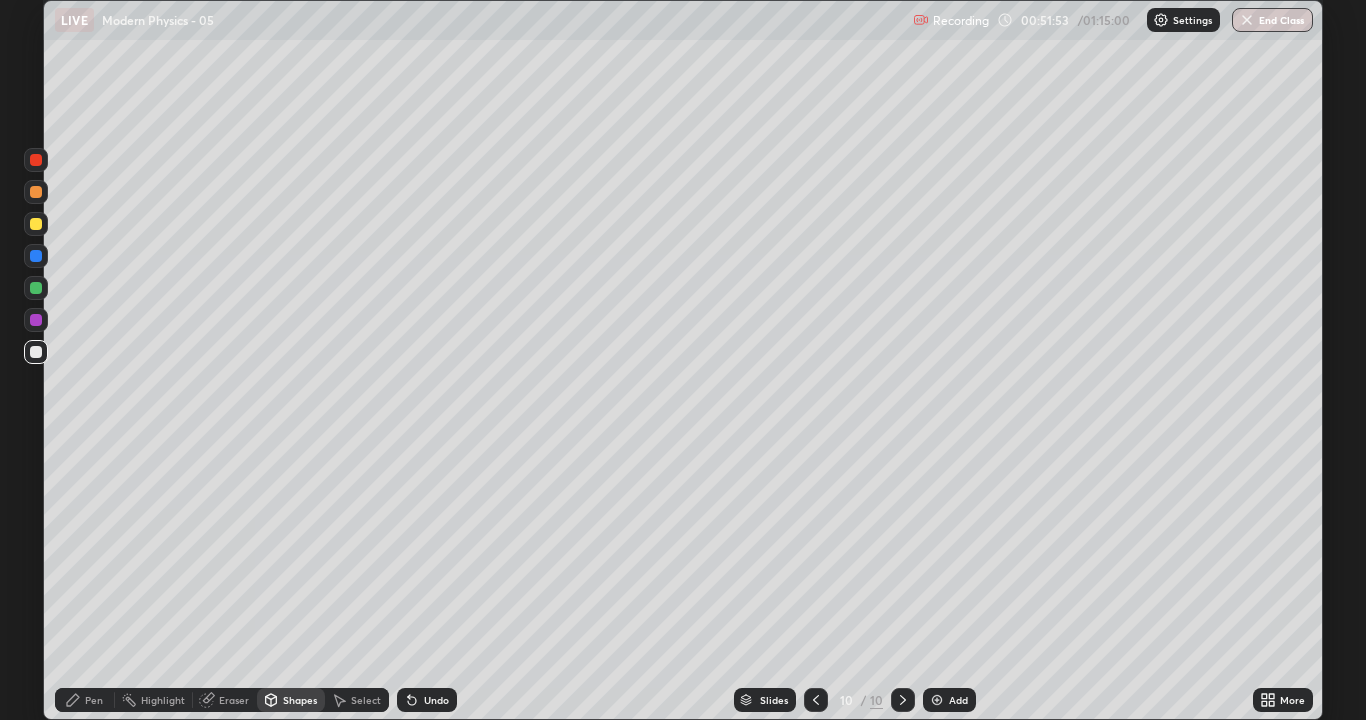 click at bounding box center [36, 224] 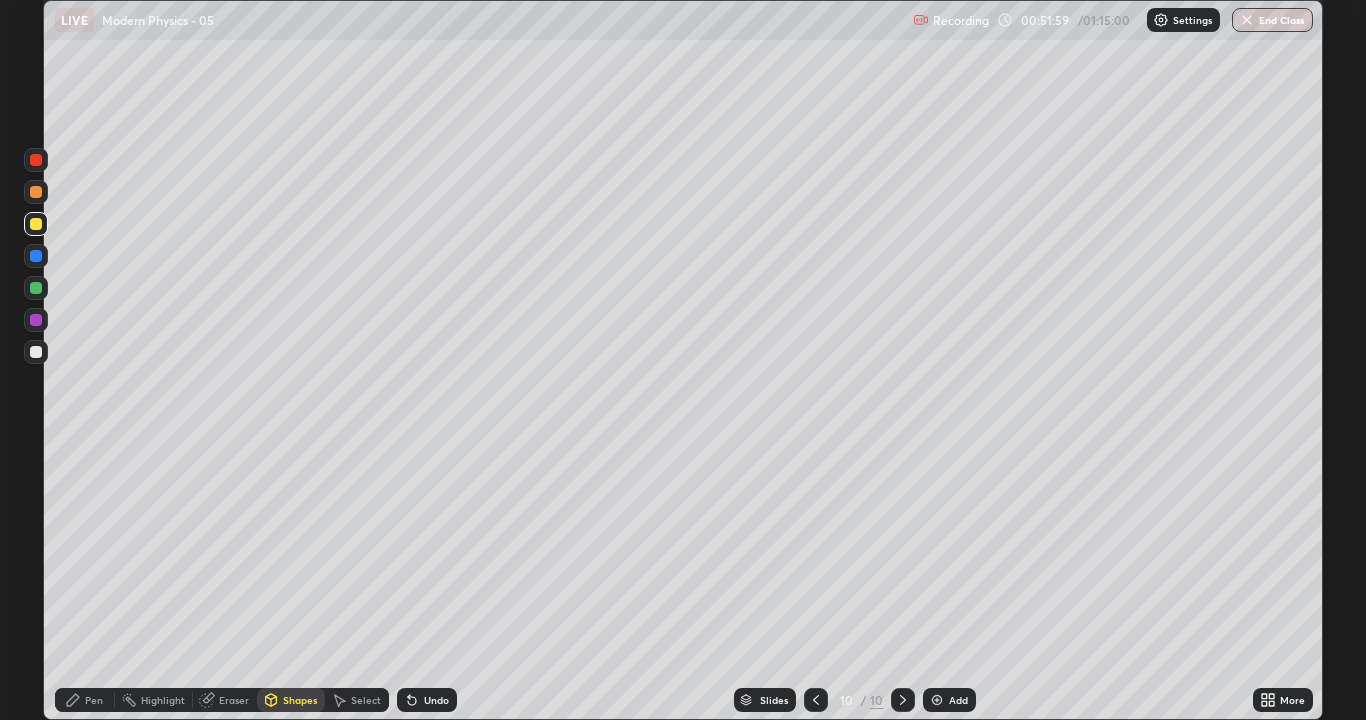 click on "Pen" at bounding box center (94, 700) 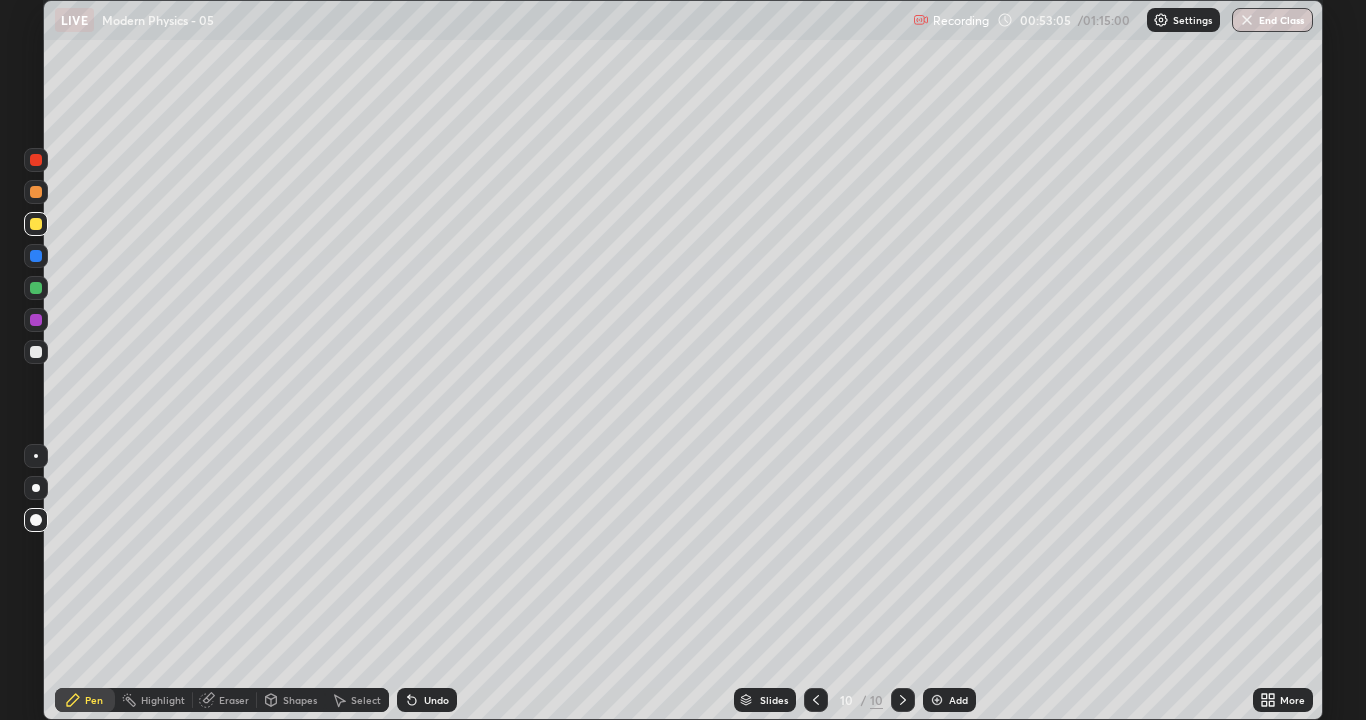 click 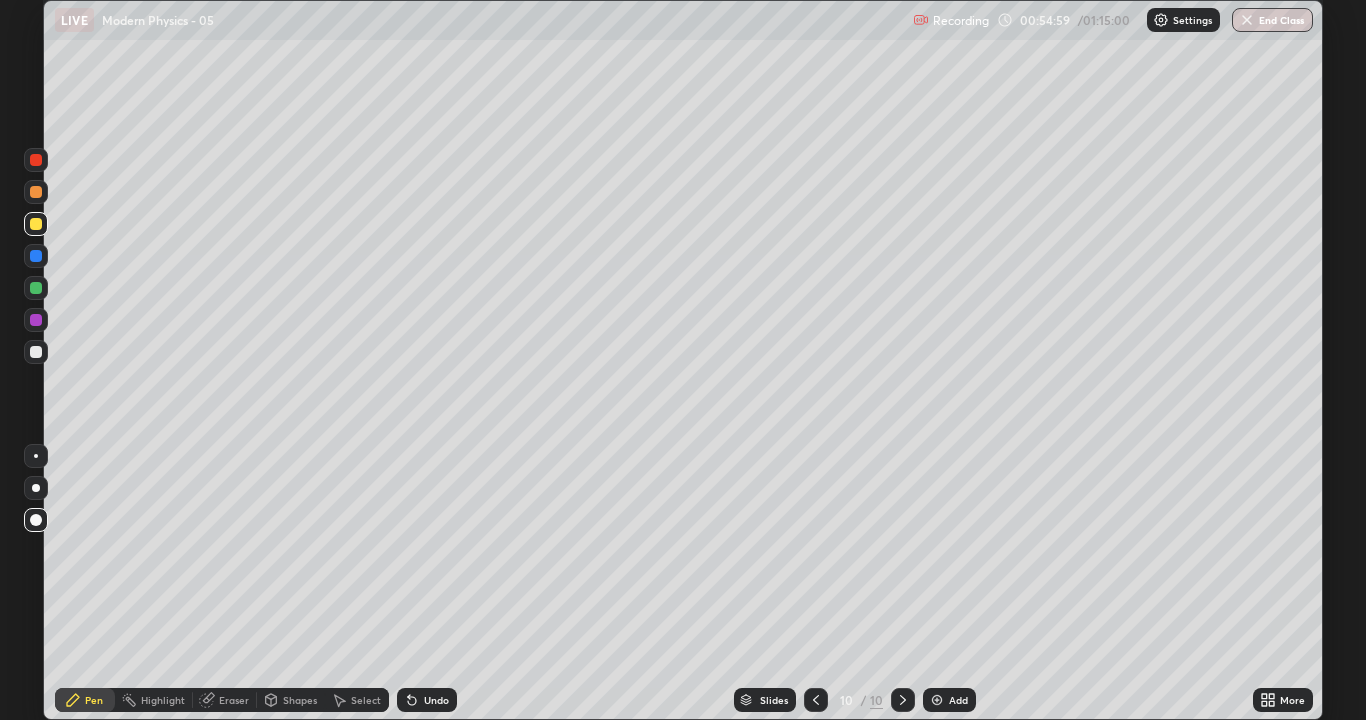 click at bounding box center (36, 352) 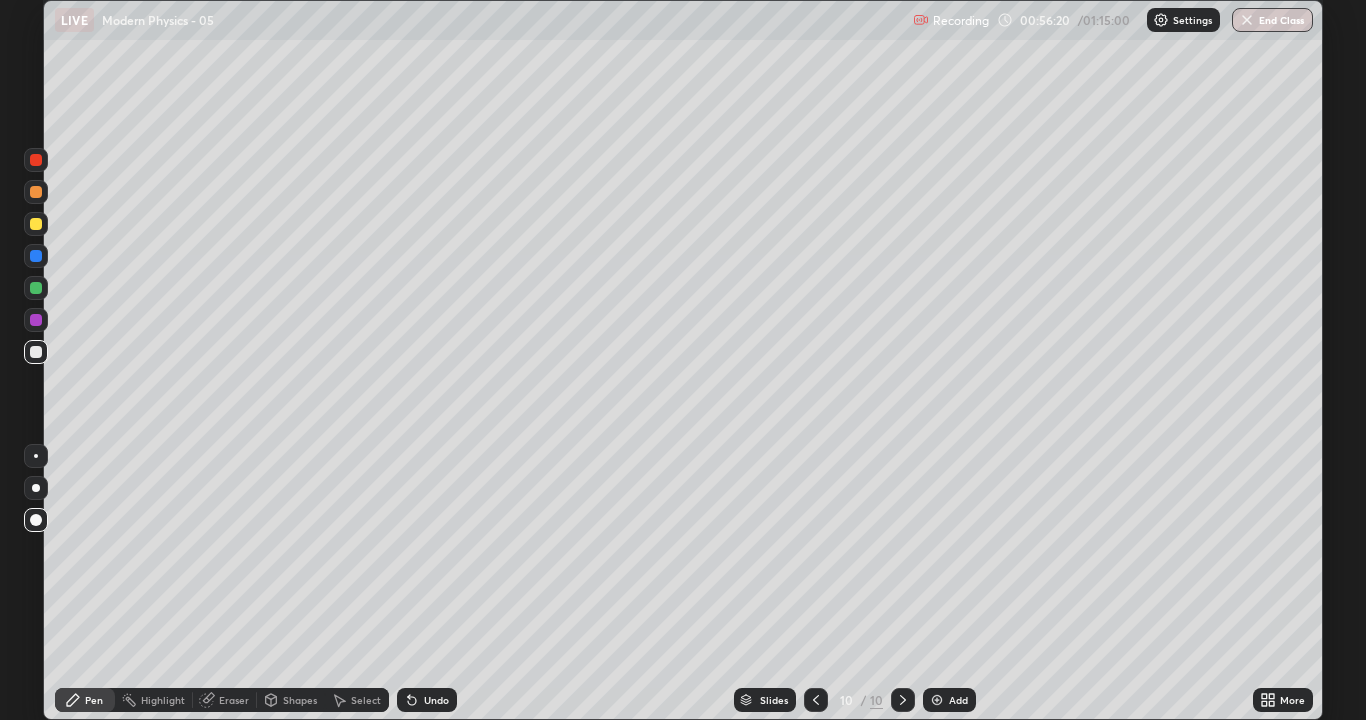 click at bounding box center (937, 700) 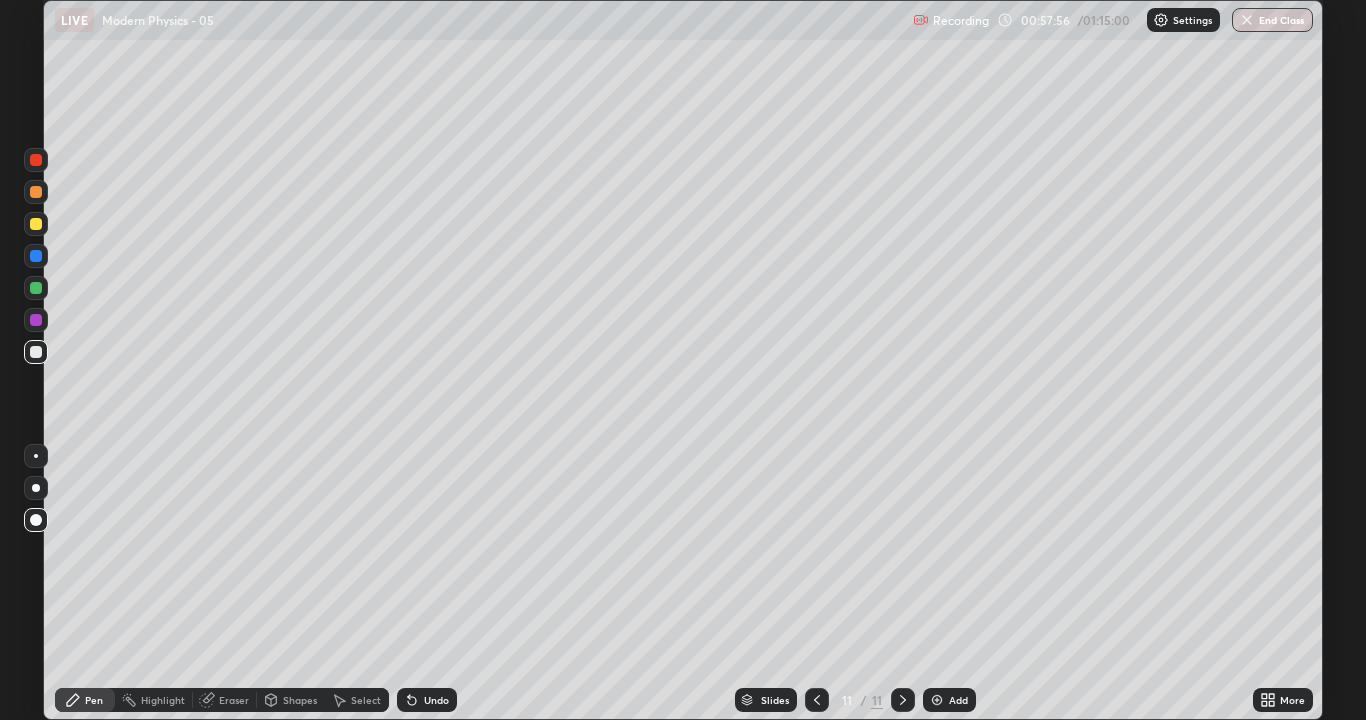 click 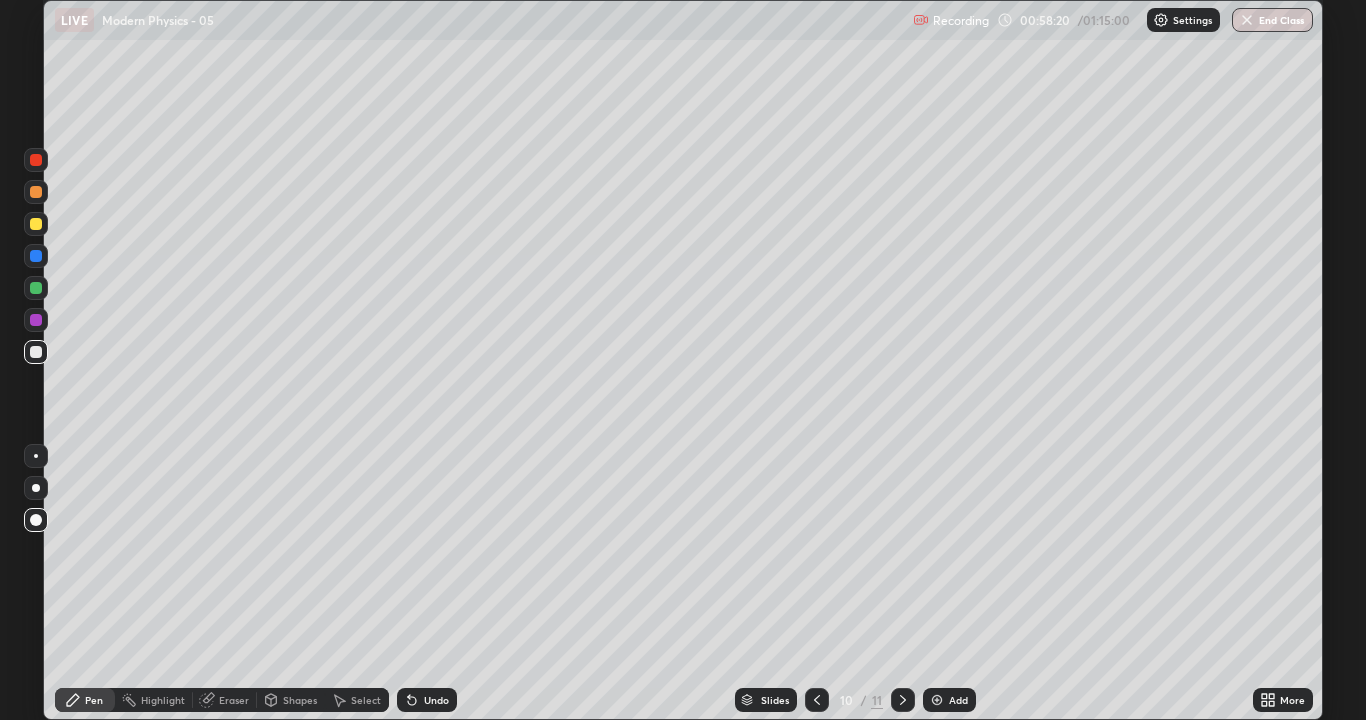 click 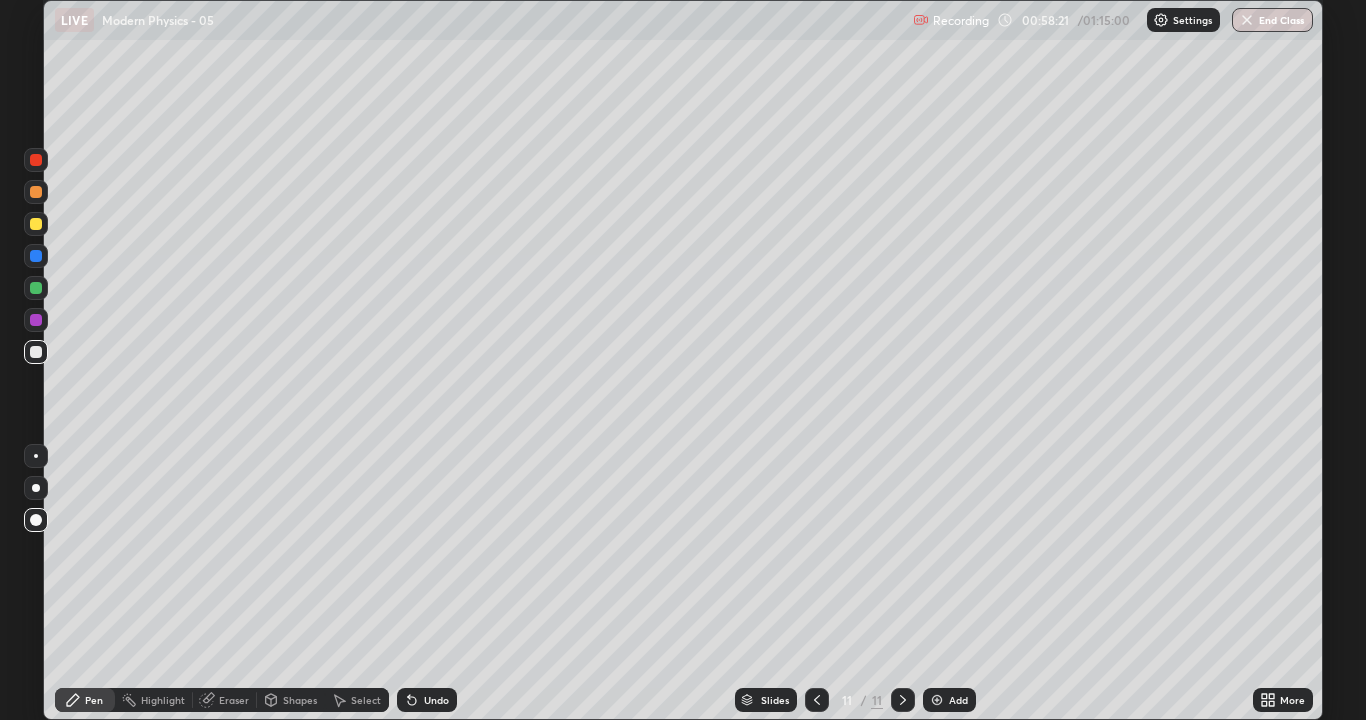 click 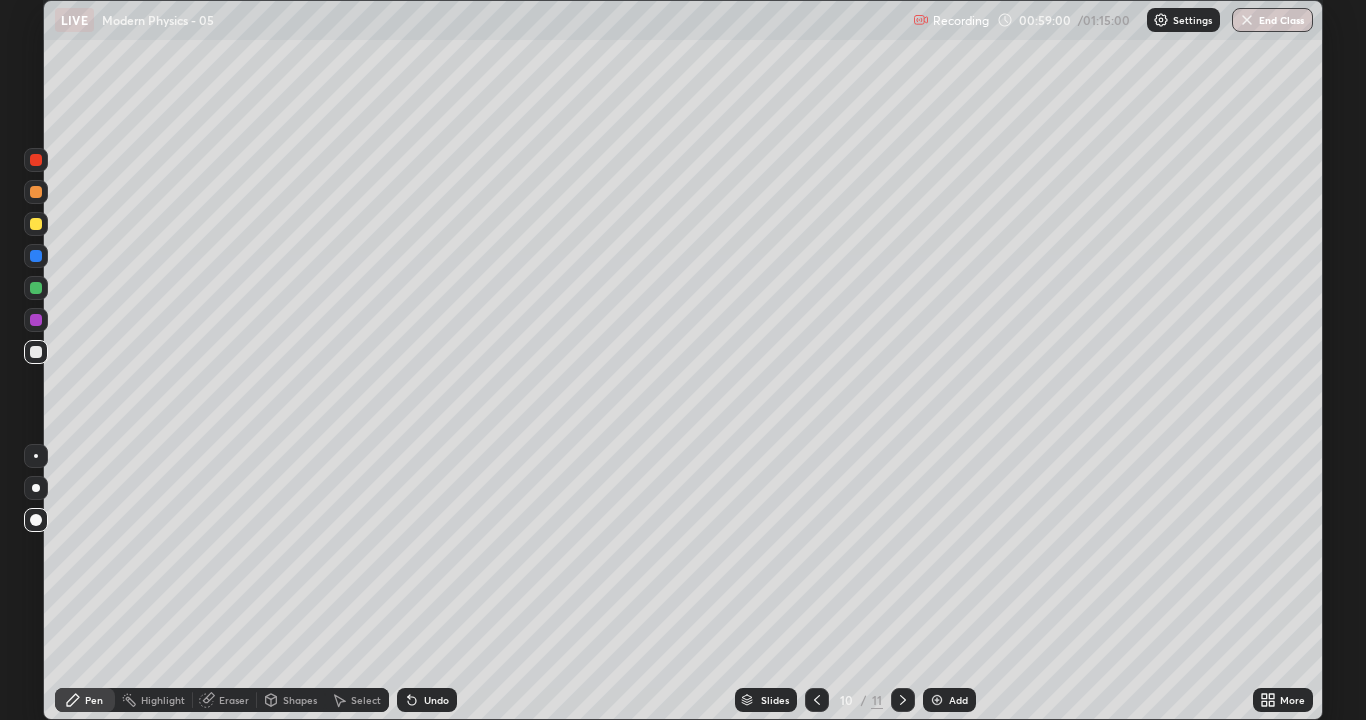 click on "Eraser" at bounding box center [234, 700] 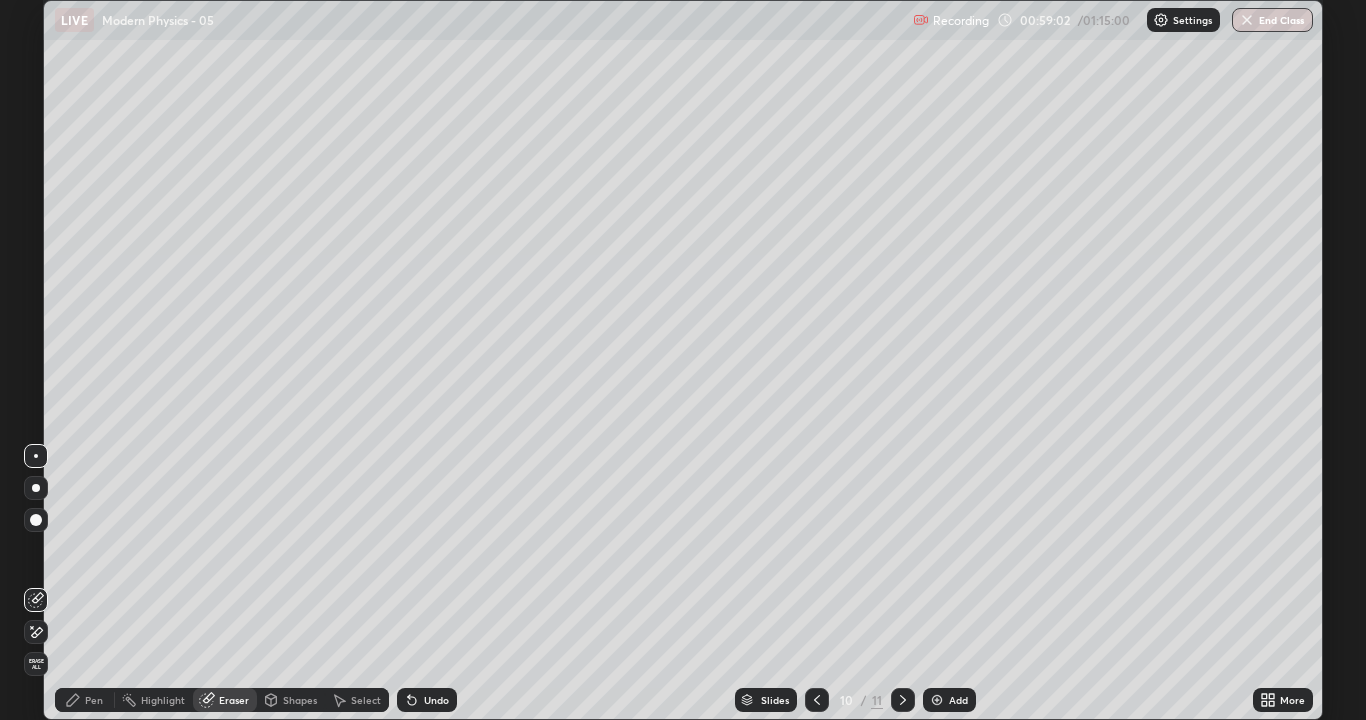 click on "Pen" at bounding box center [94, 700] 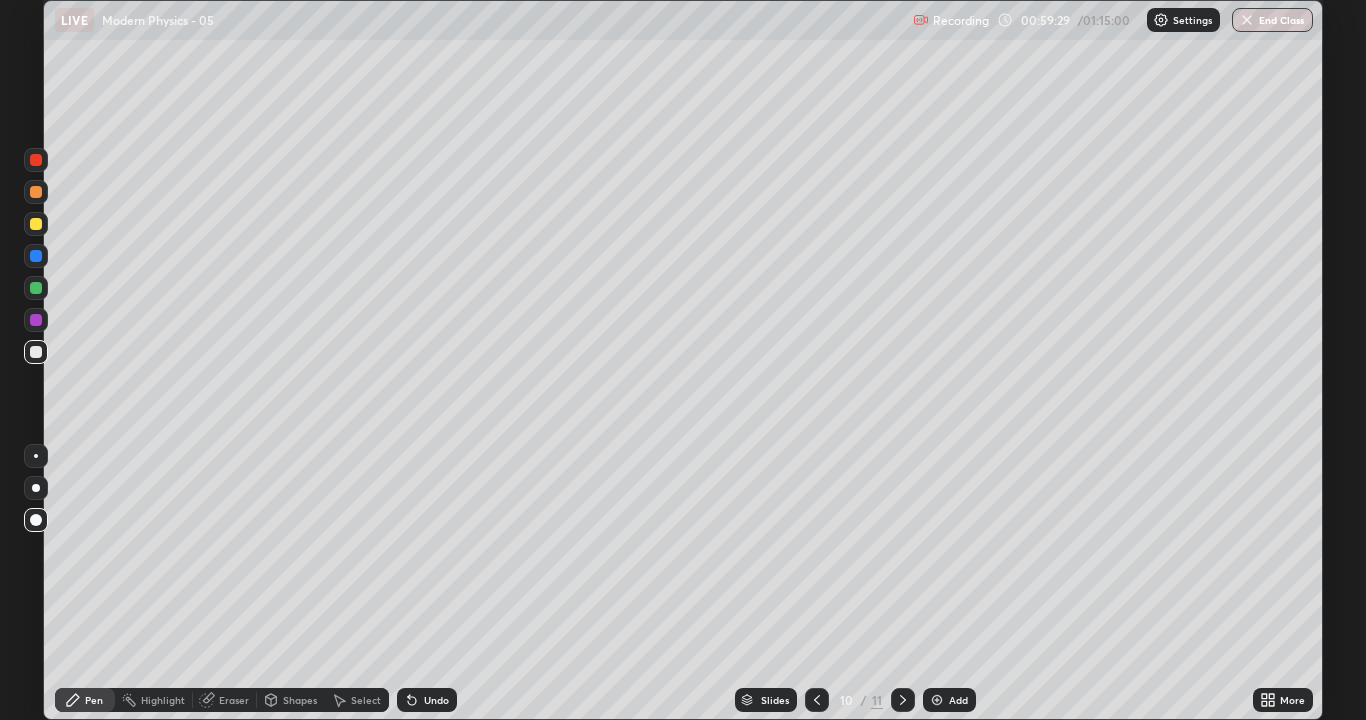 click 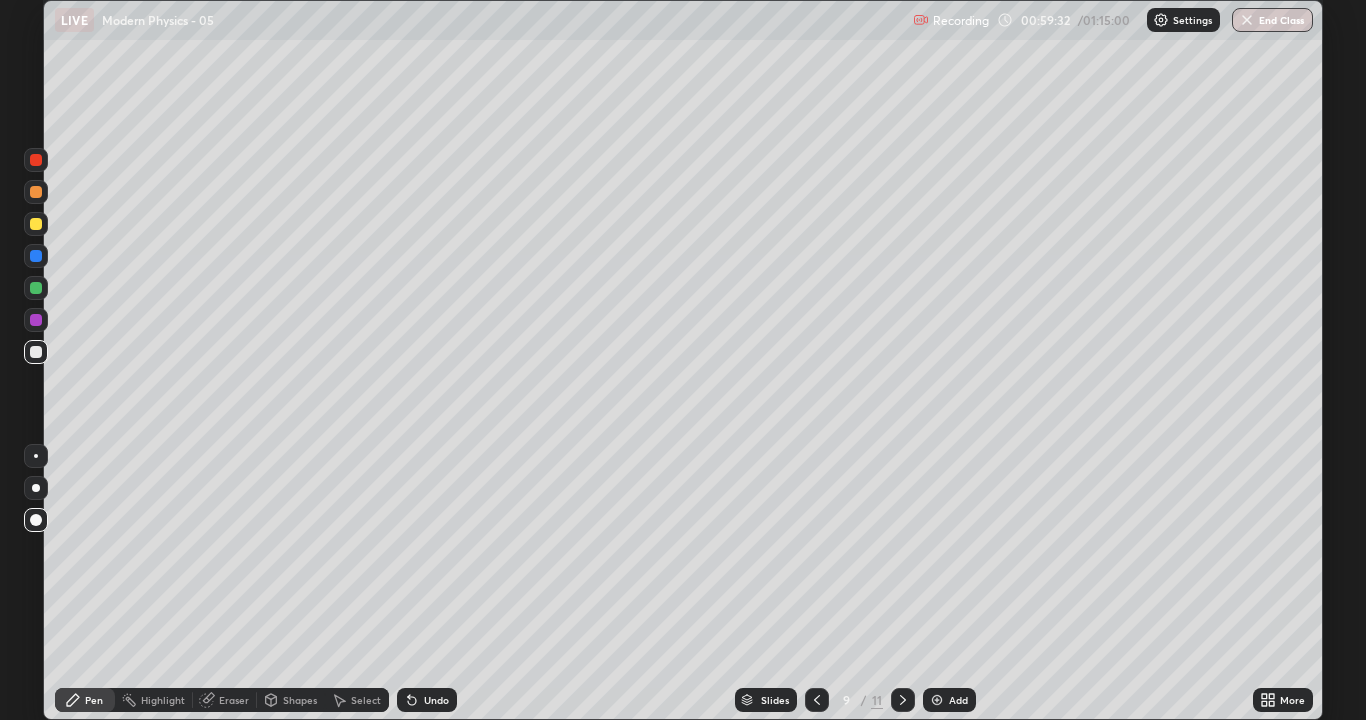 click at bounding box center [903, 700] 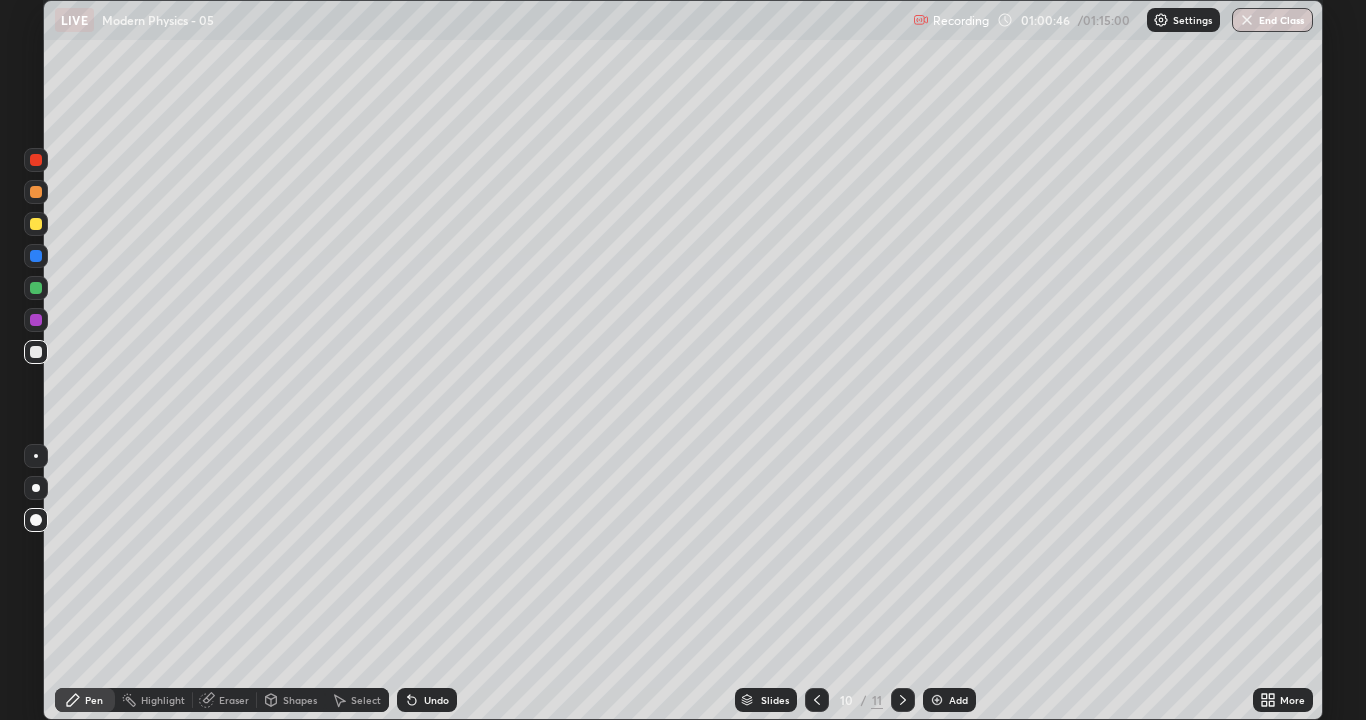 click 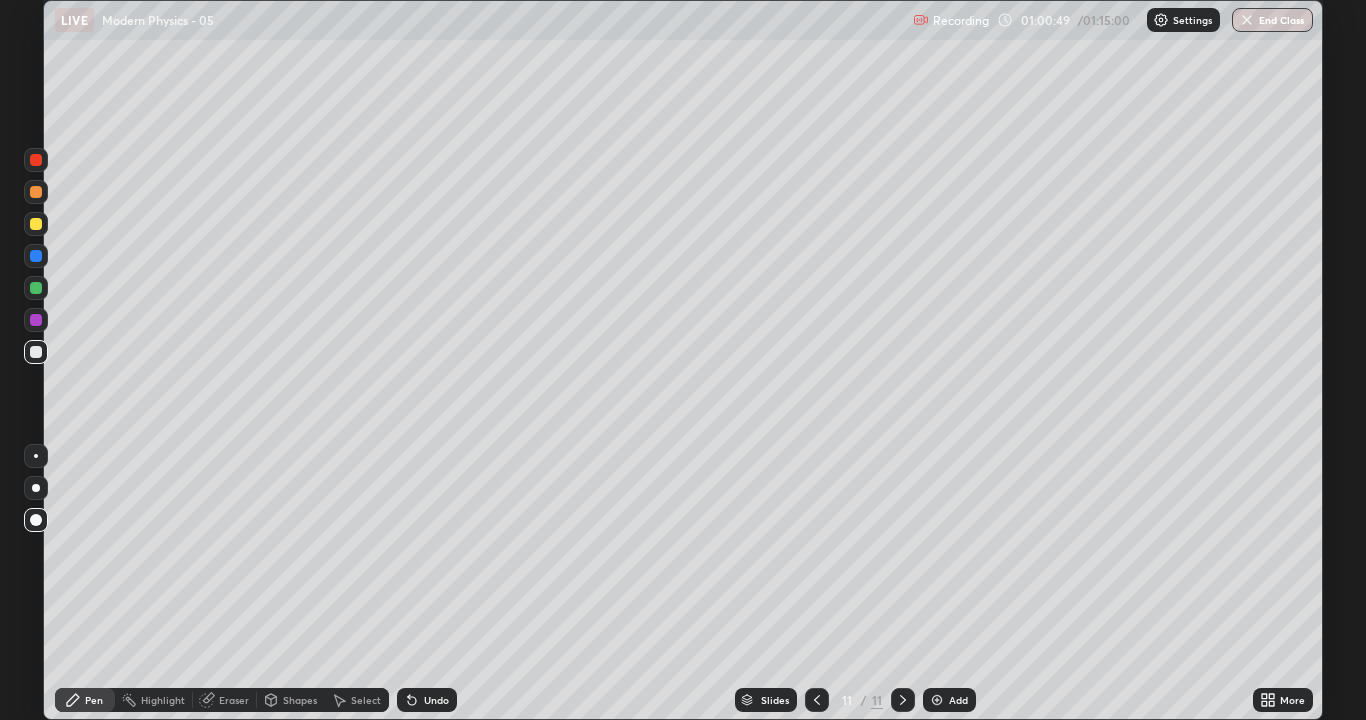 click 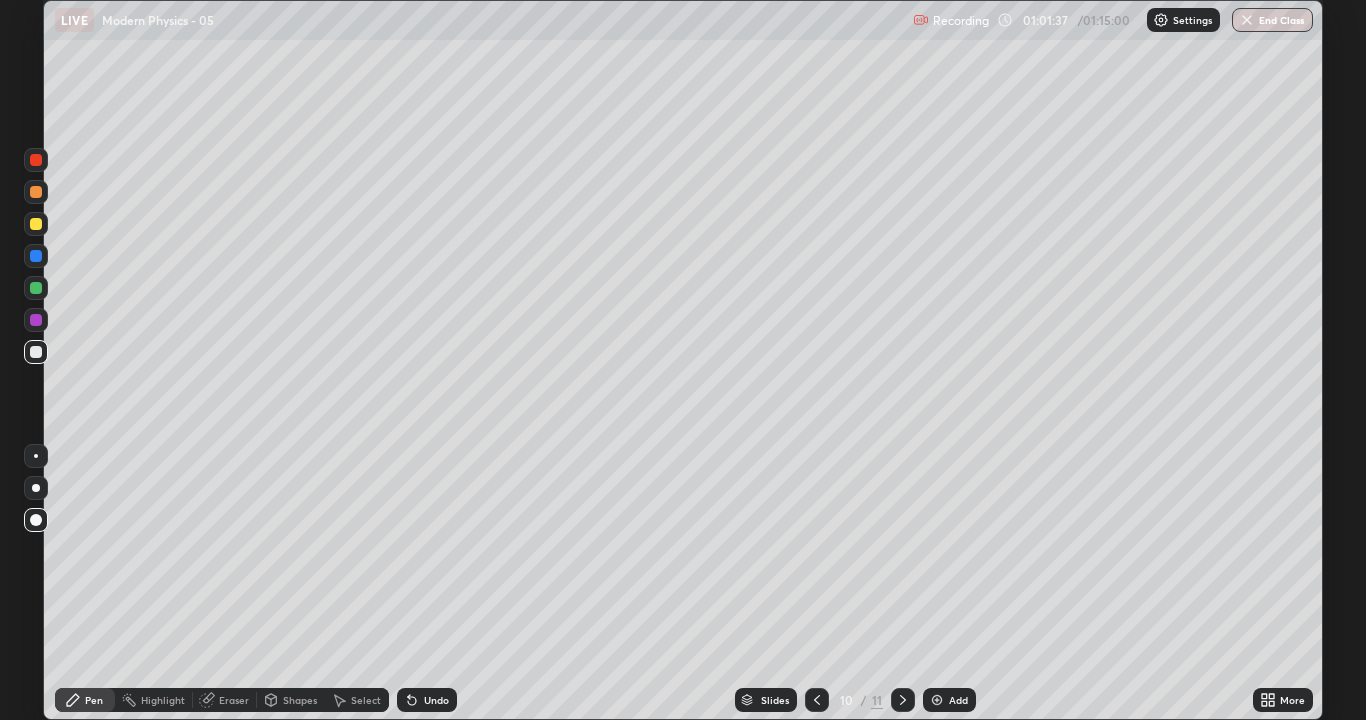 click 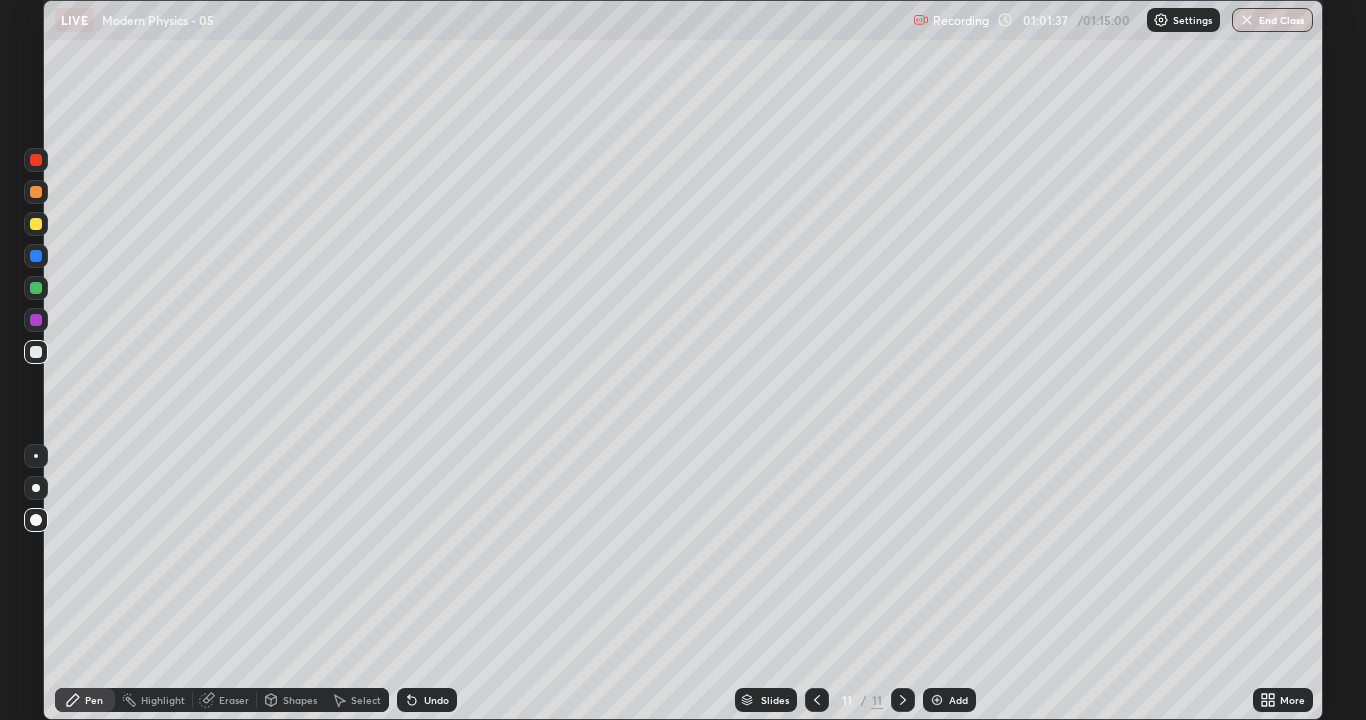 click 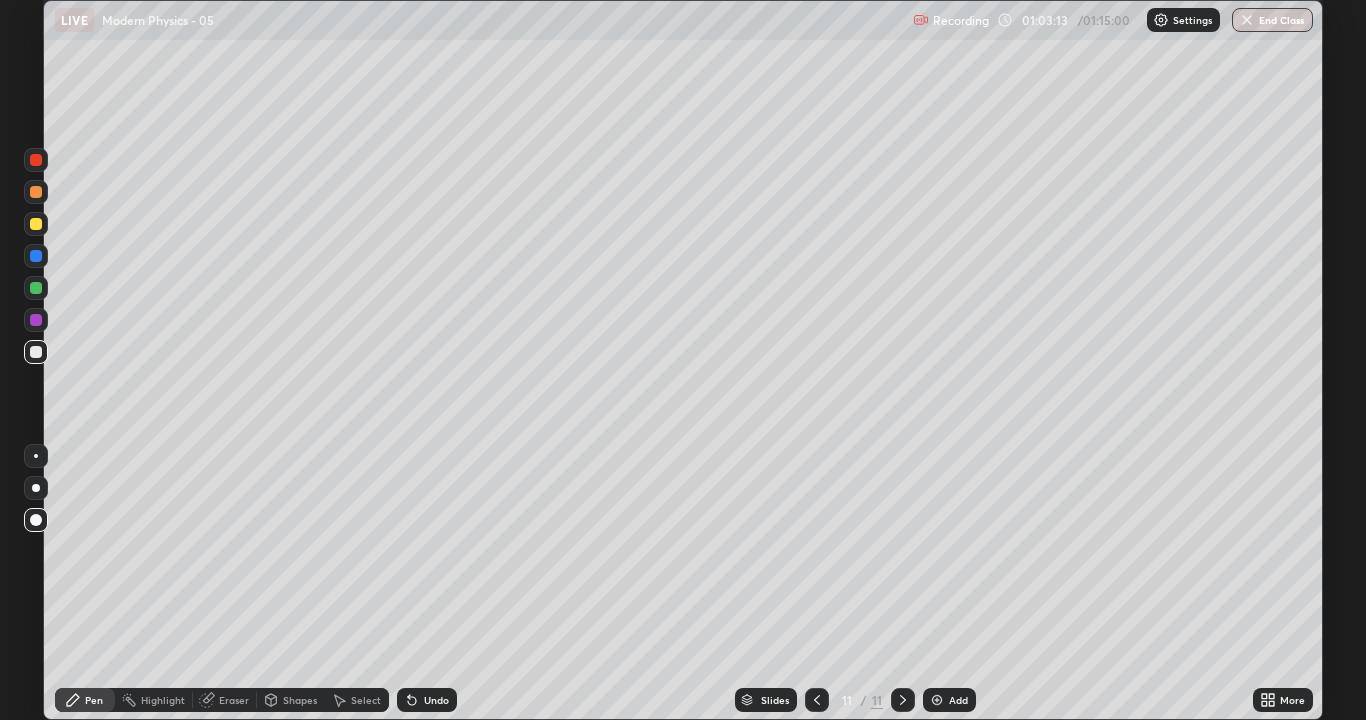 click on "Add" at bounding box center (949, 700) 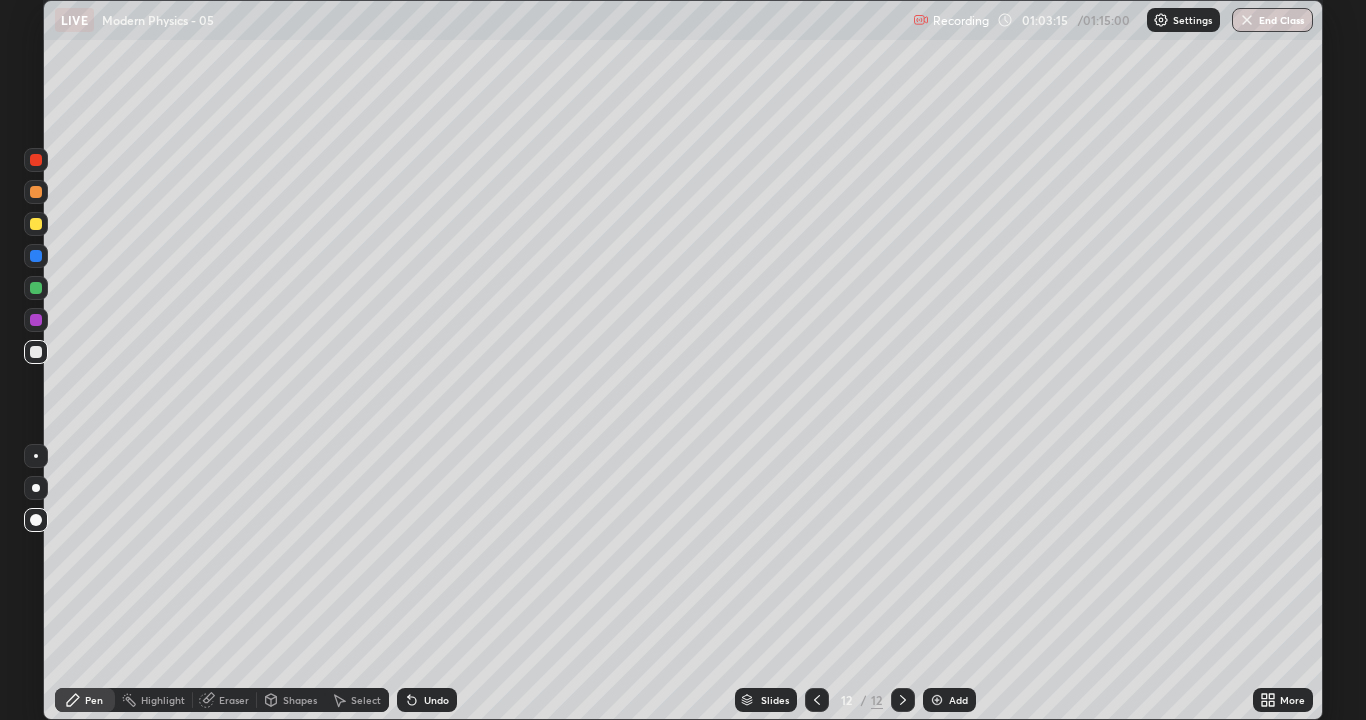click at bounding box center [36, 352] 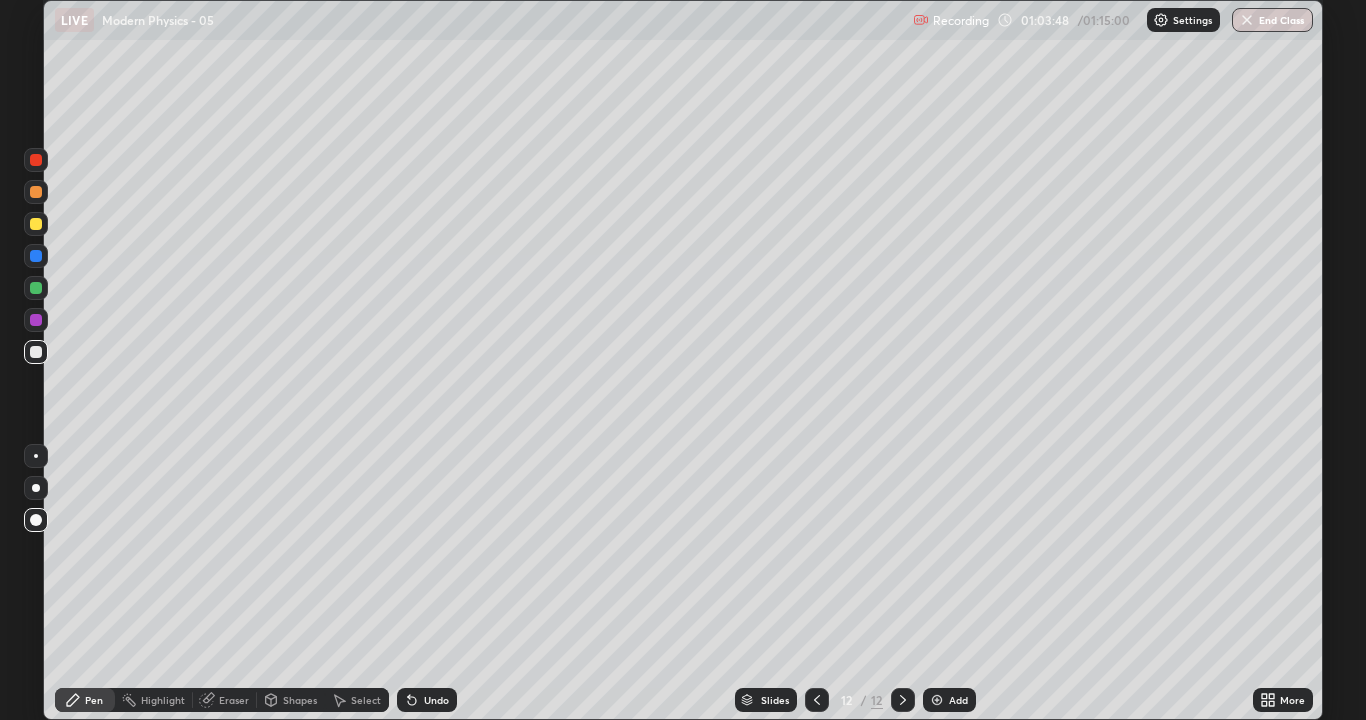 click on "Eraser" at bounding box center (234, 700) 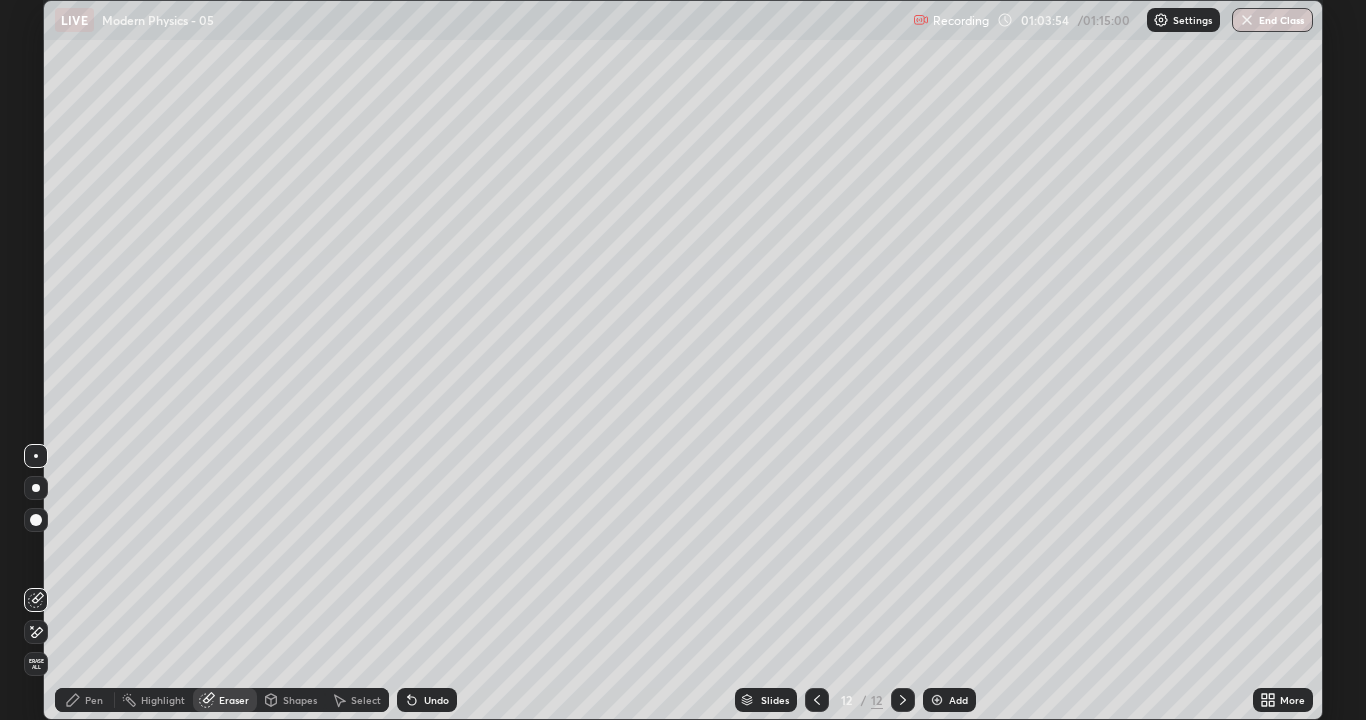 click on "Pen" at bounding box center (85, 700) 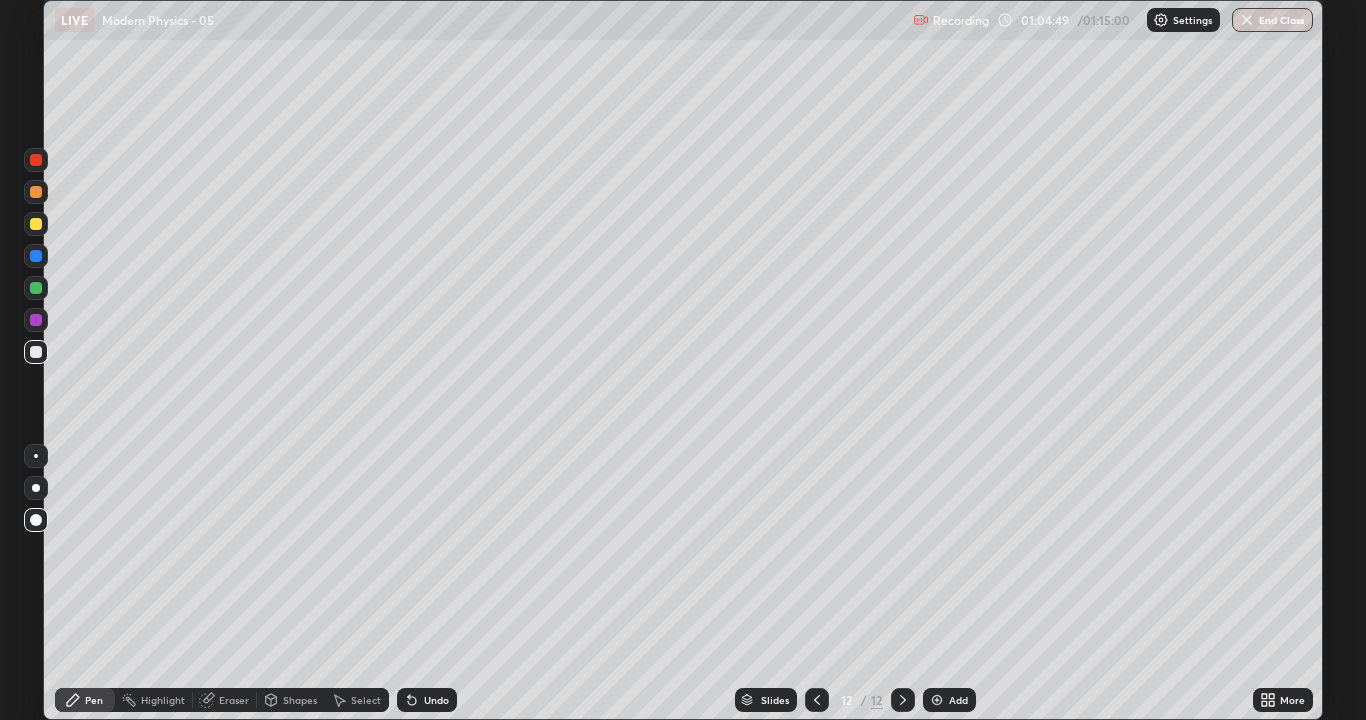 click at bounding box center (937, 700) 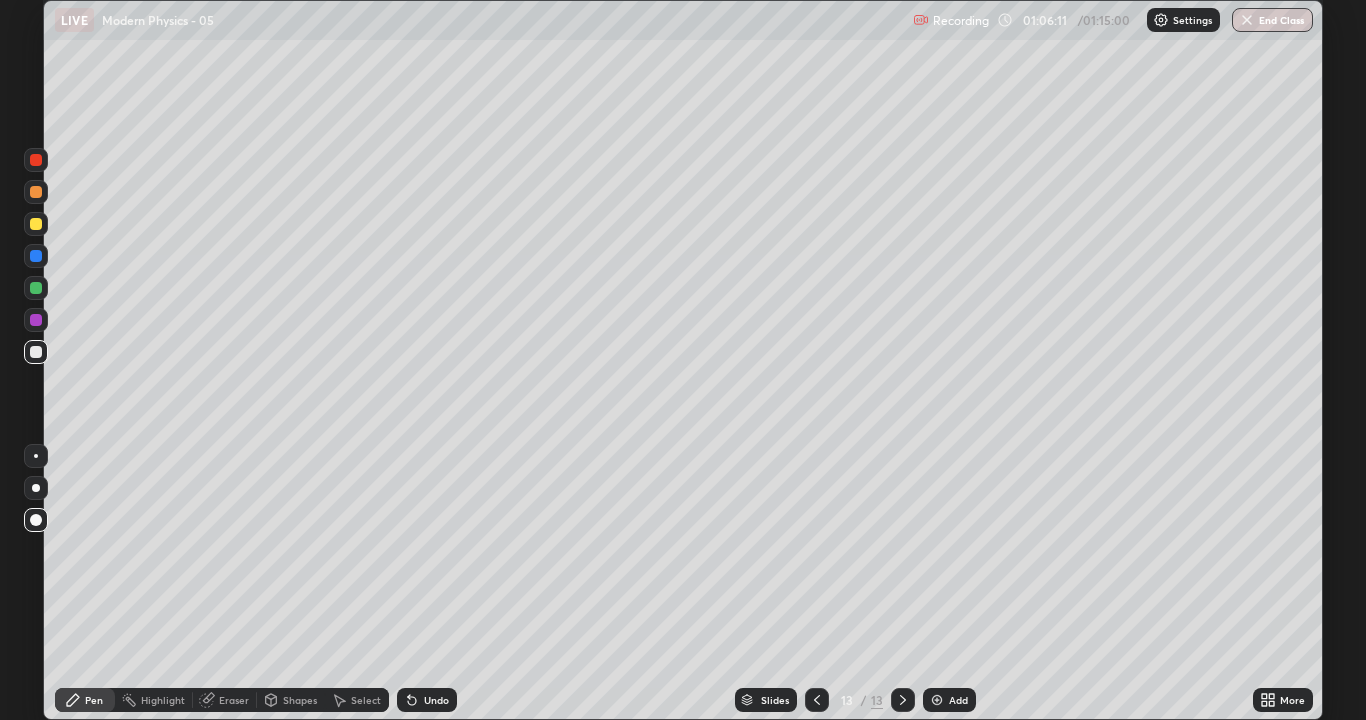 click 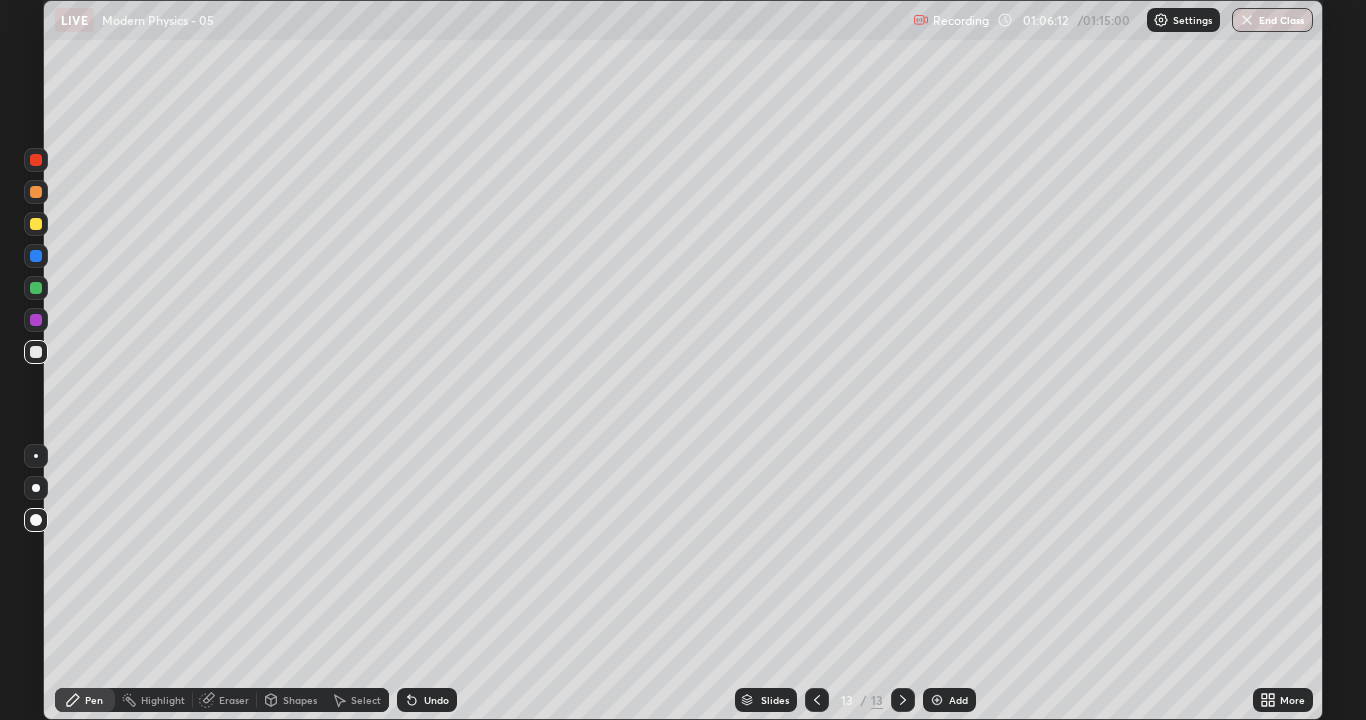 click 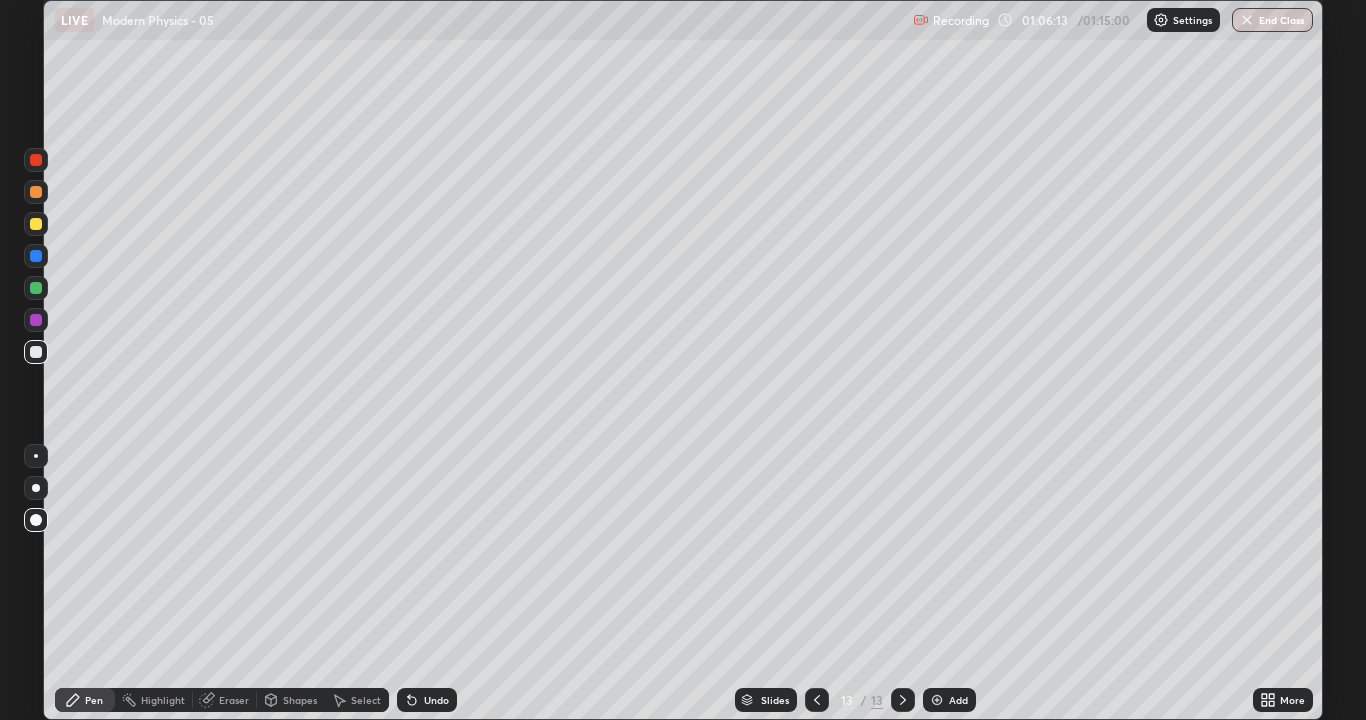click 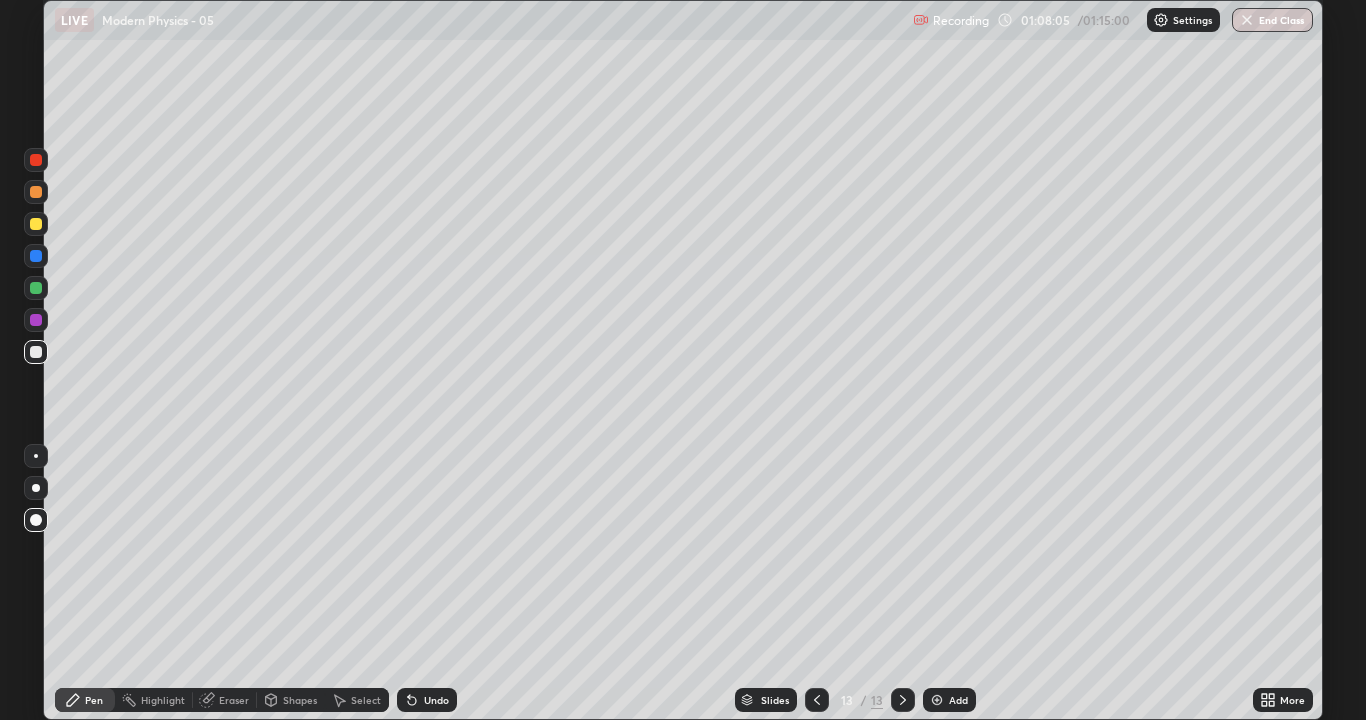 click 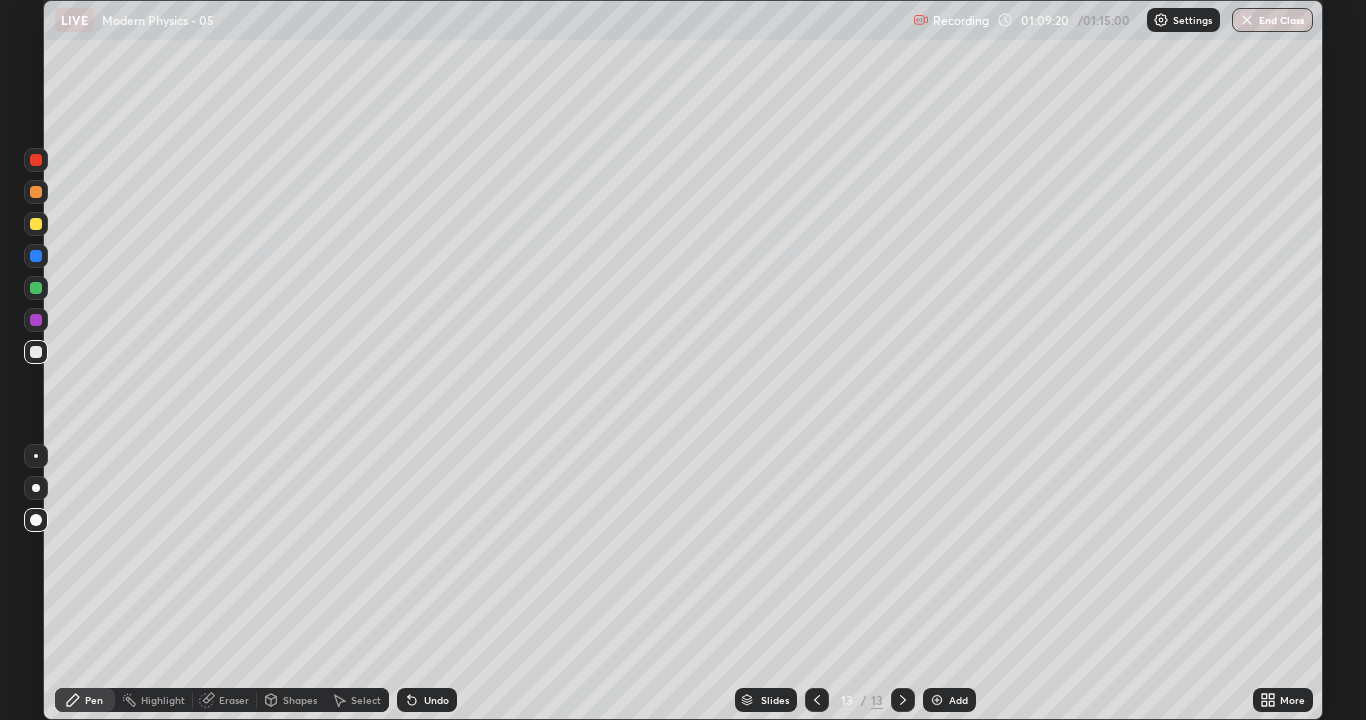 click 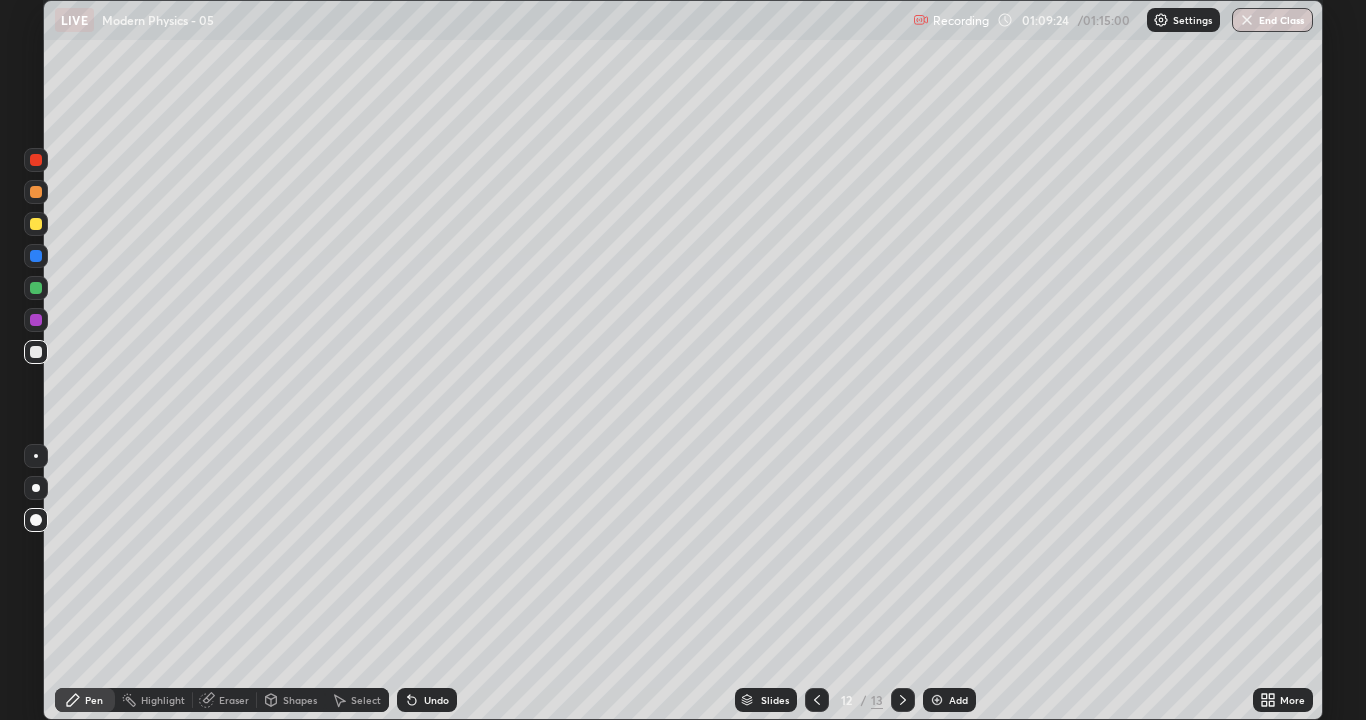 click at bounding box center (903, 700) 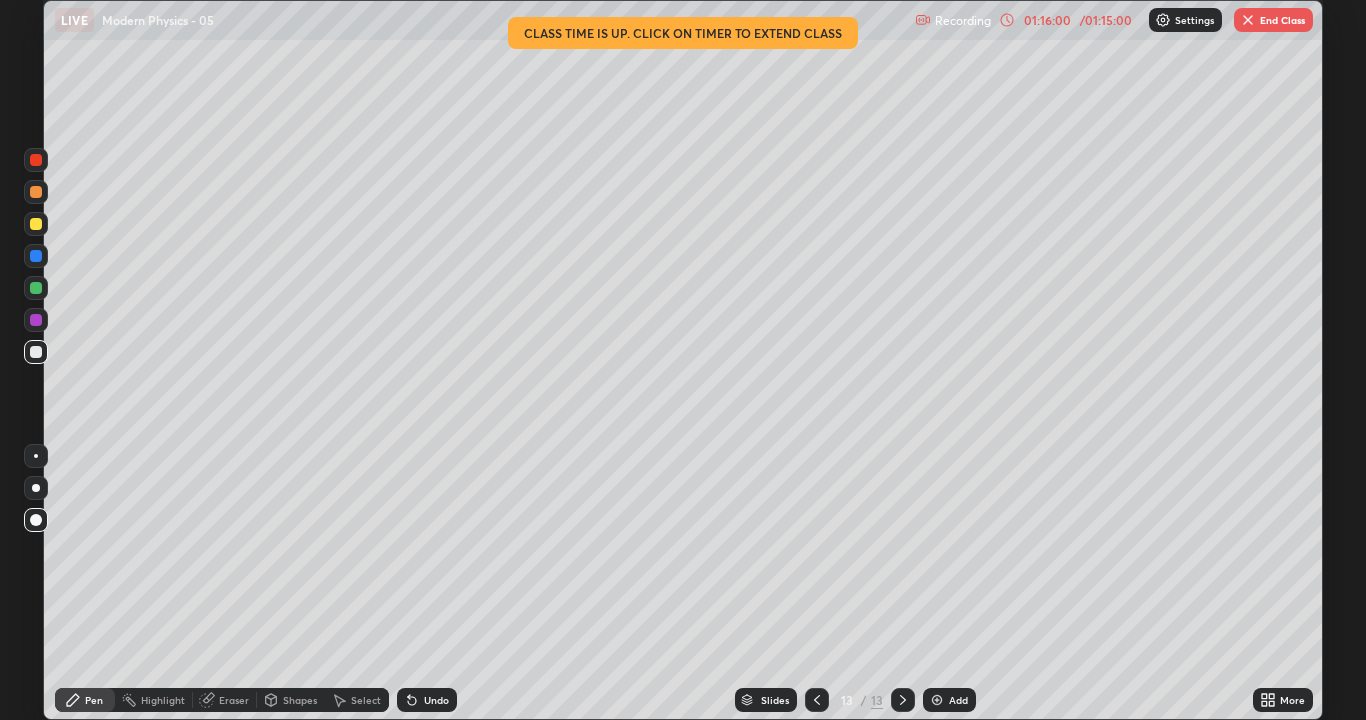 click on "End Class" at bounding box center (1273, 20) 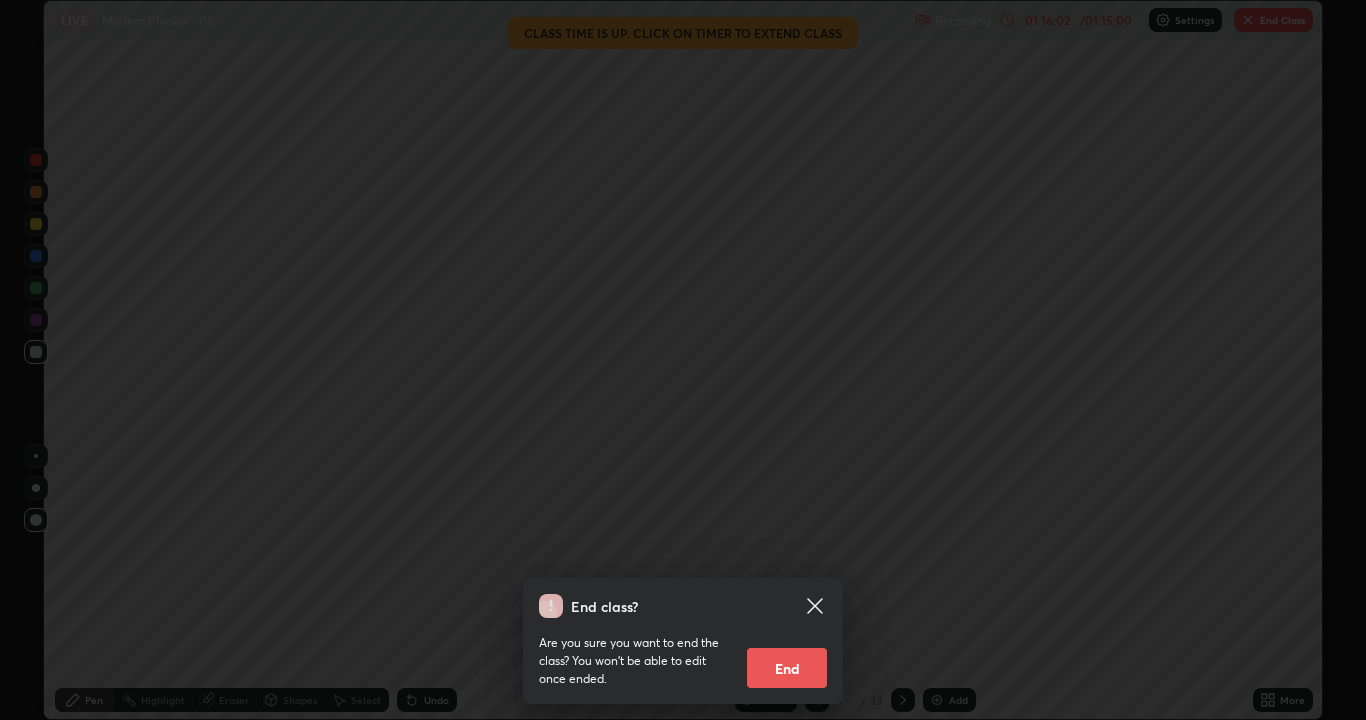 click on "End" at bounding box center (787, 668) 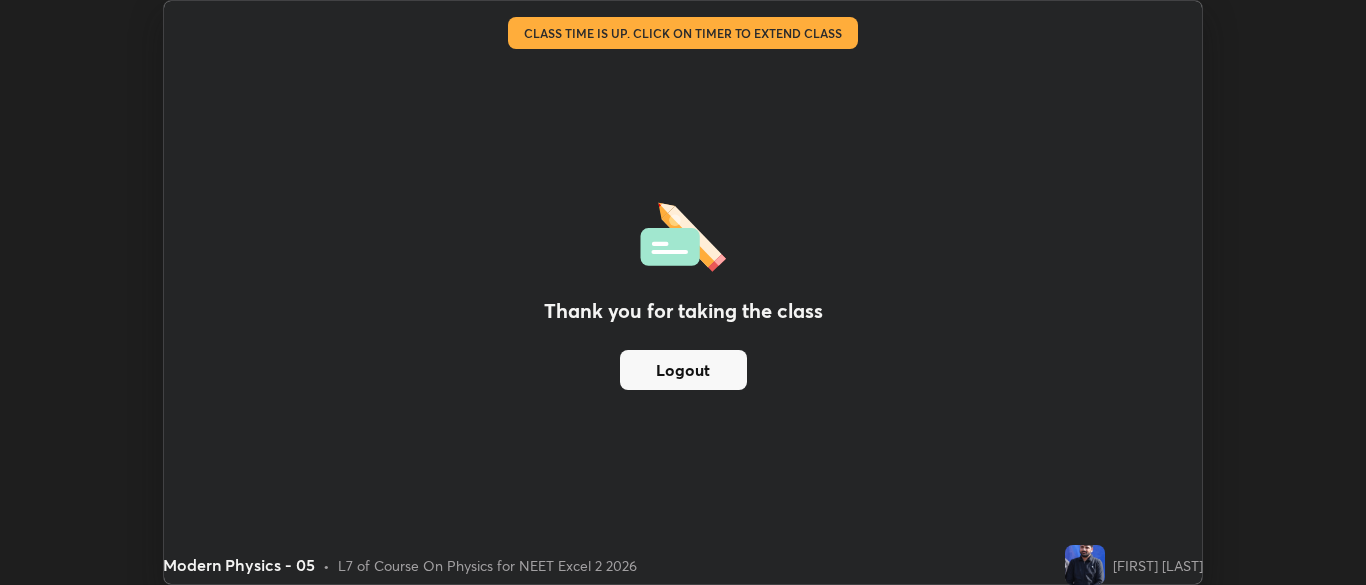 scroll, scrollTop: 585, scrollLeft: 1366, axis: both 